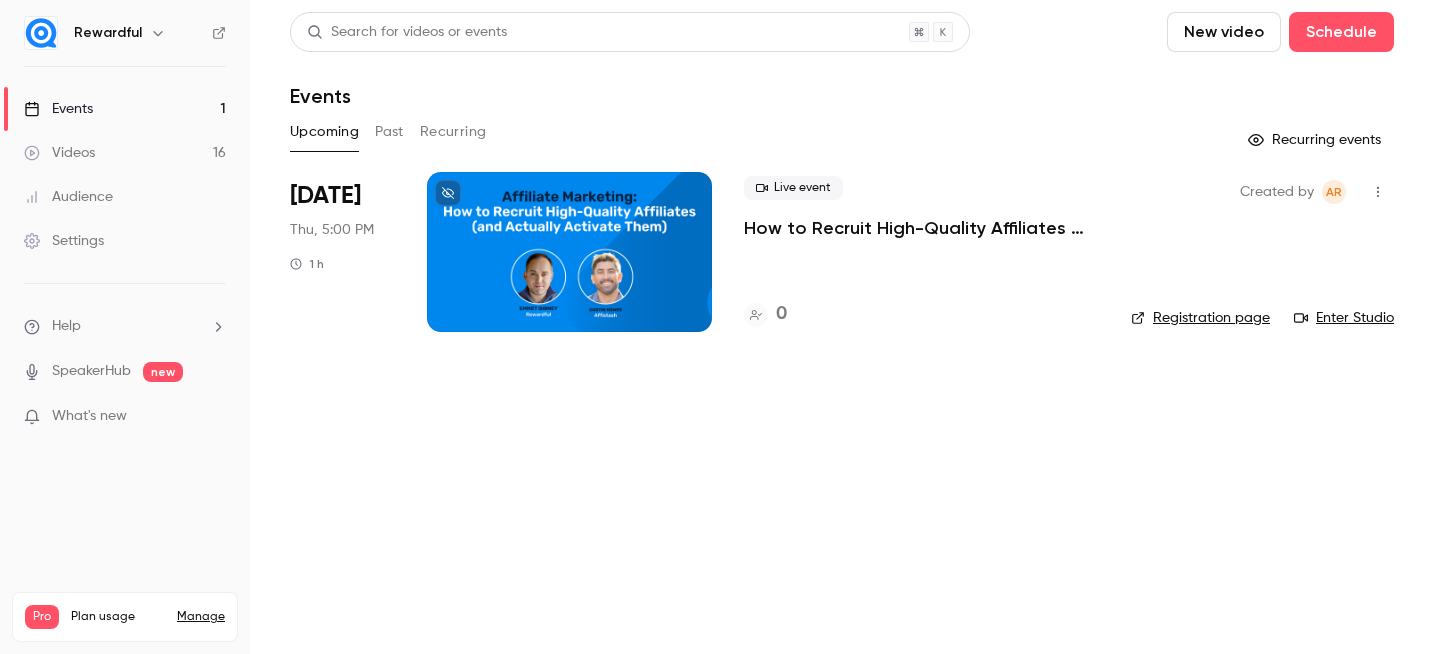 scroll, scrollTop: 0, scrollLeft: 0, axis: both 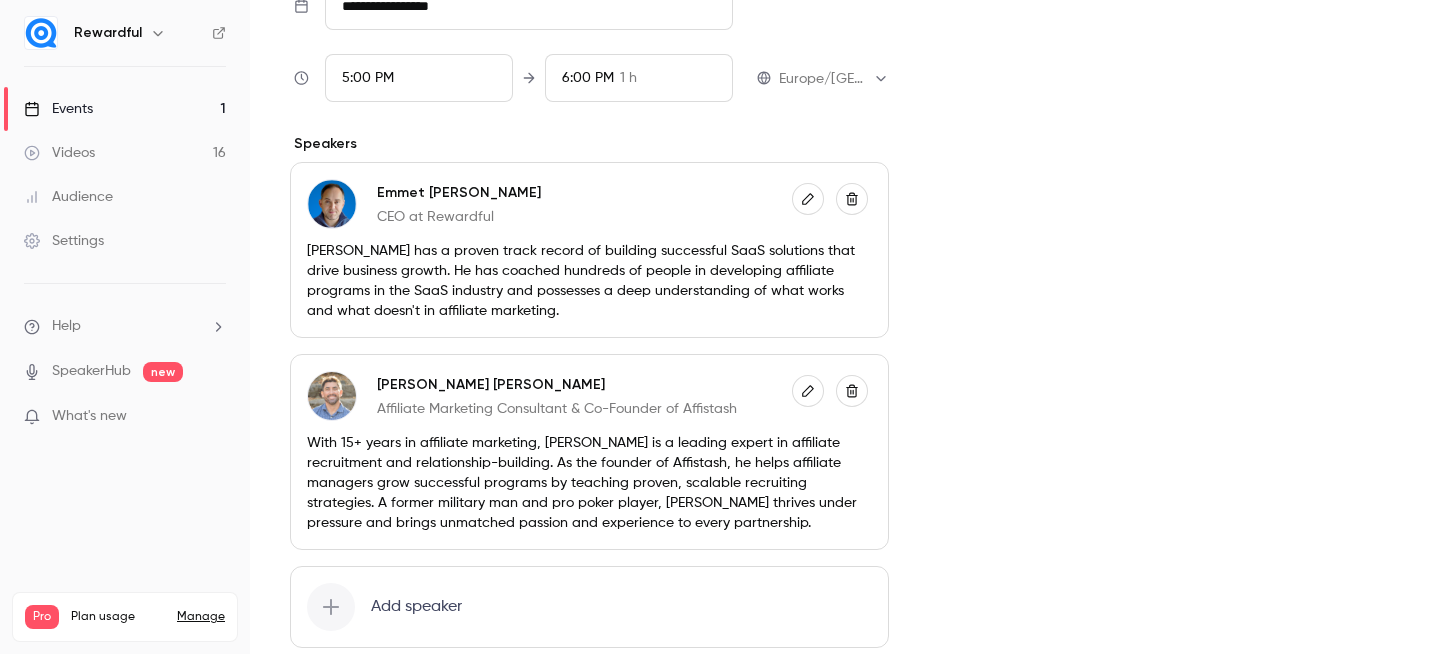 click 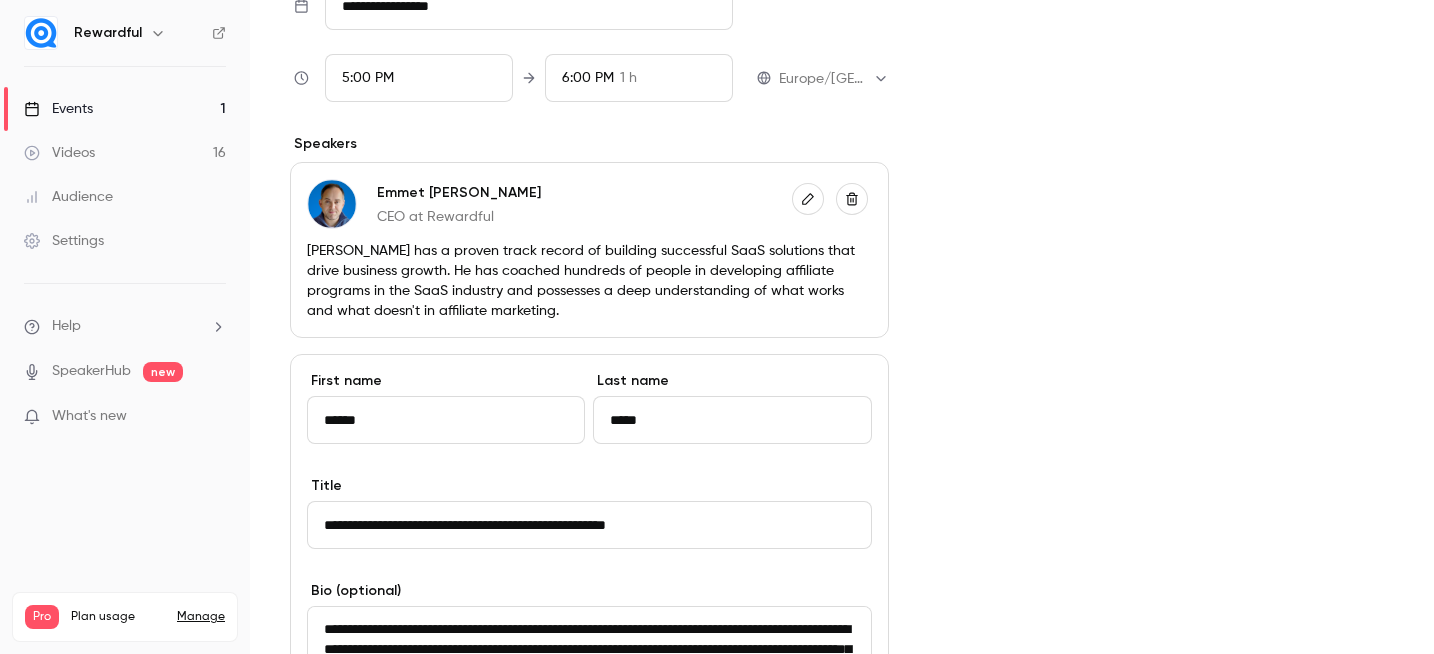 click on "**********" at bounding box center [589, 525] 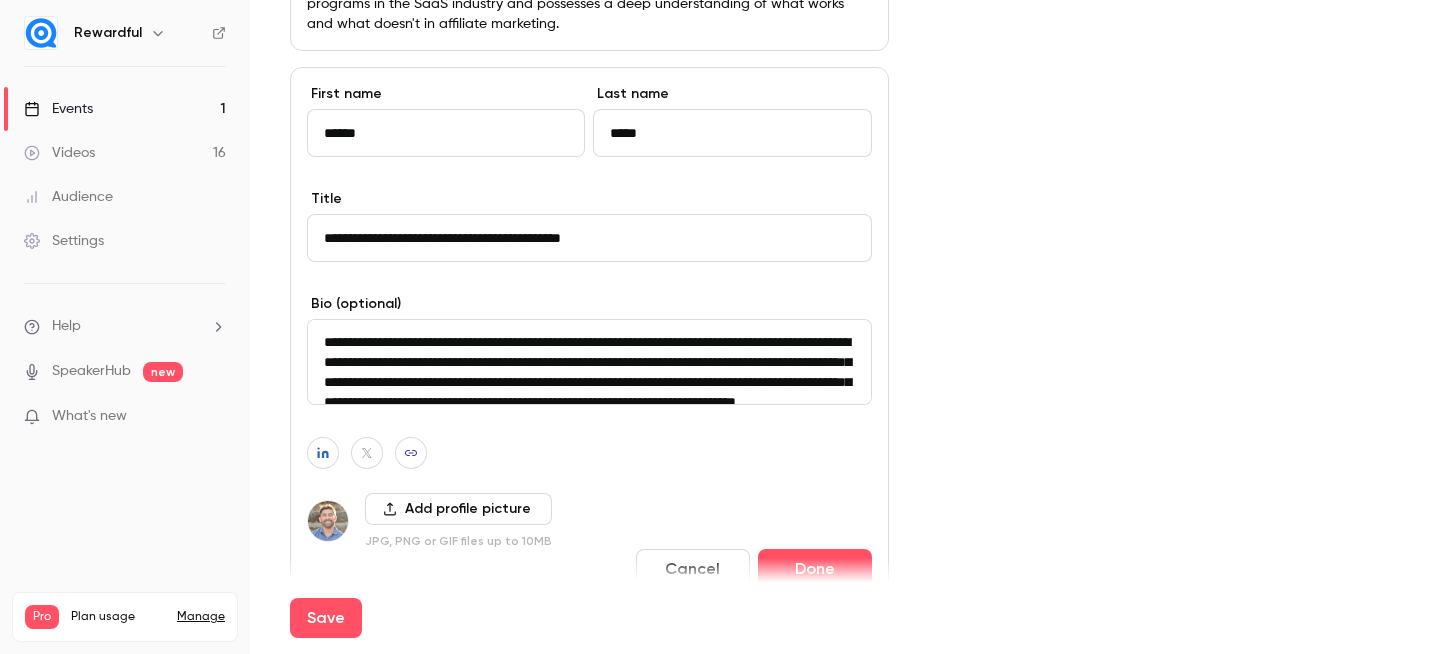 scroll, scrollTop: 1308, scrollLeft: 0, axis: vertical 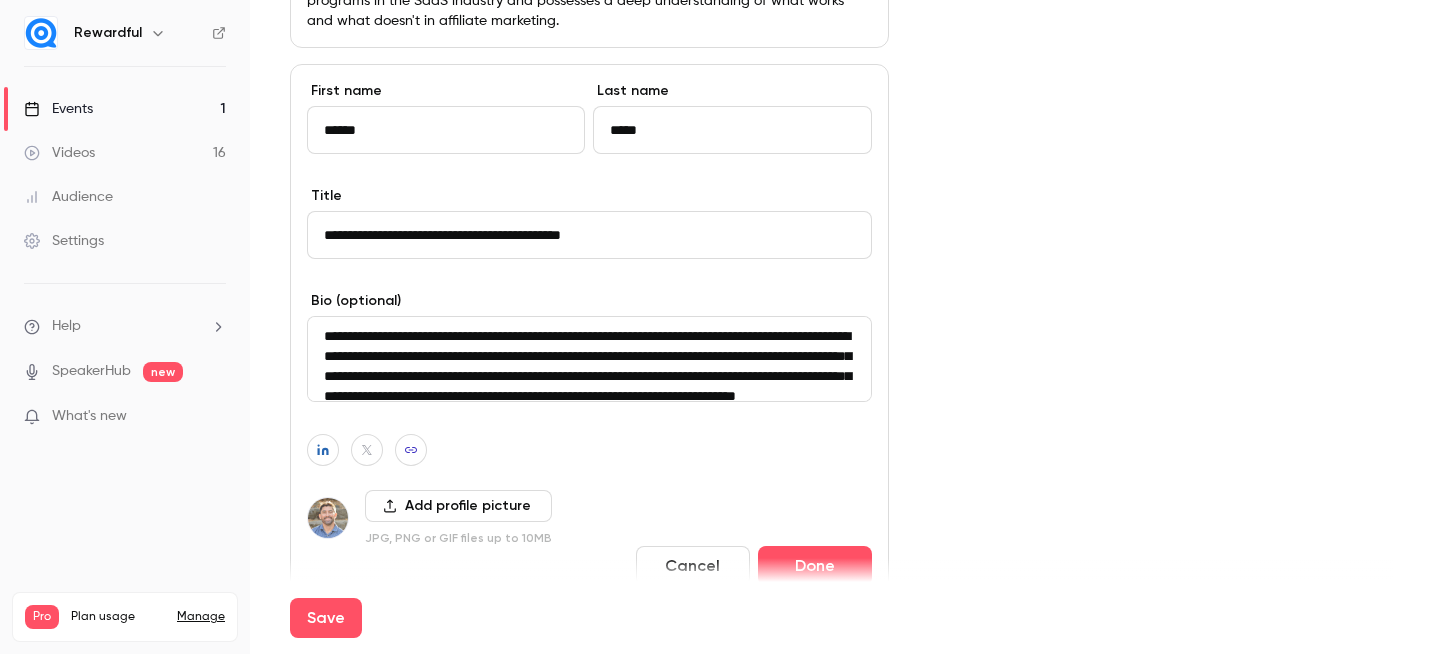type on "**********" 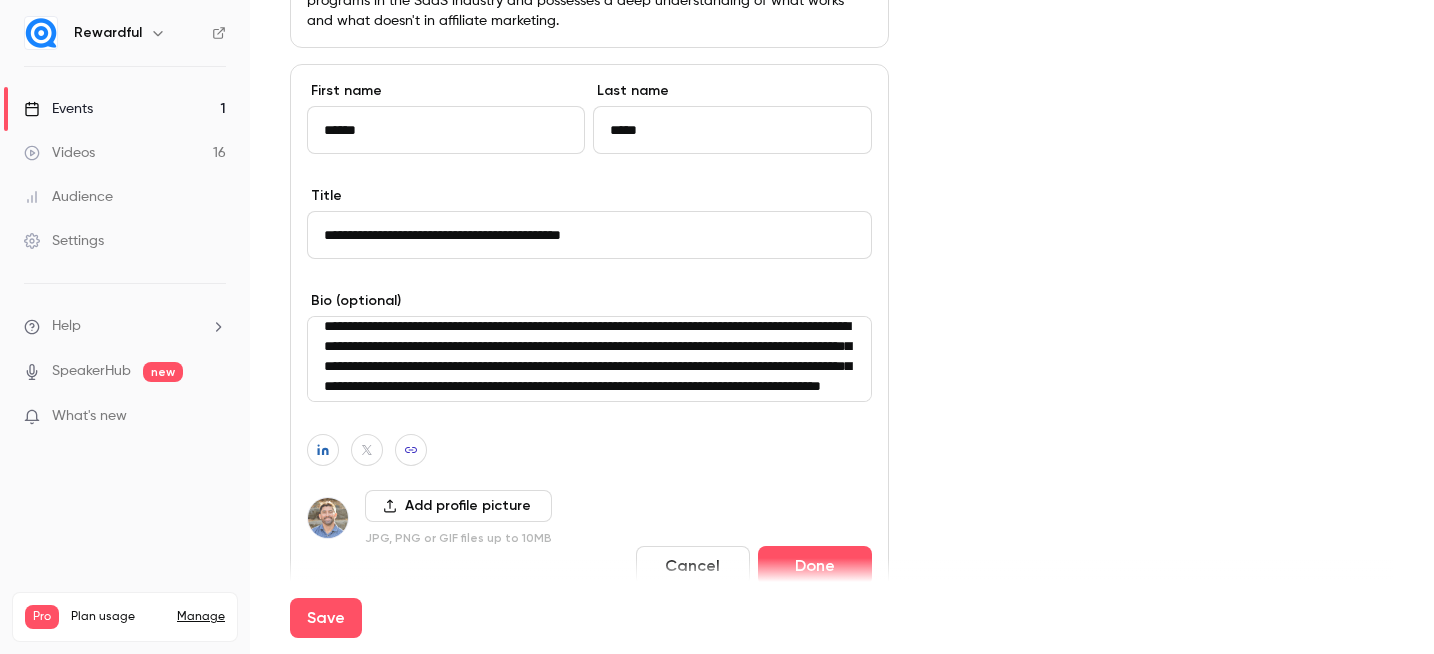 scroll, scrollTop: 0, scrollLeft: 0, axis: both 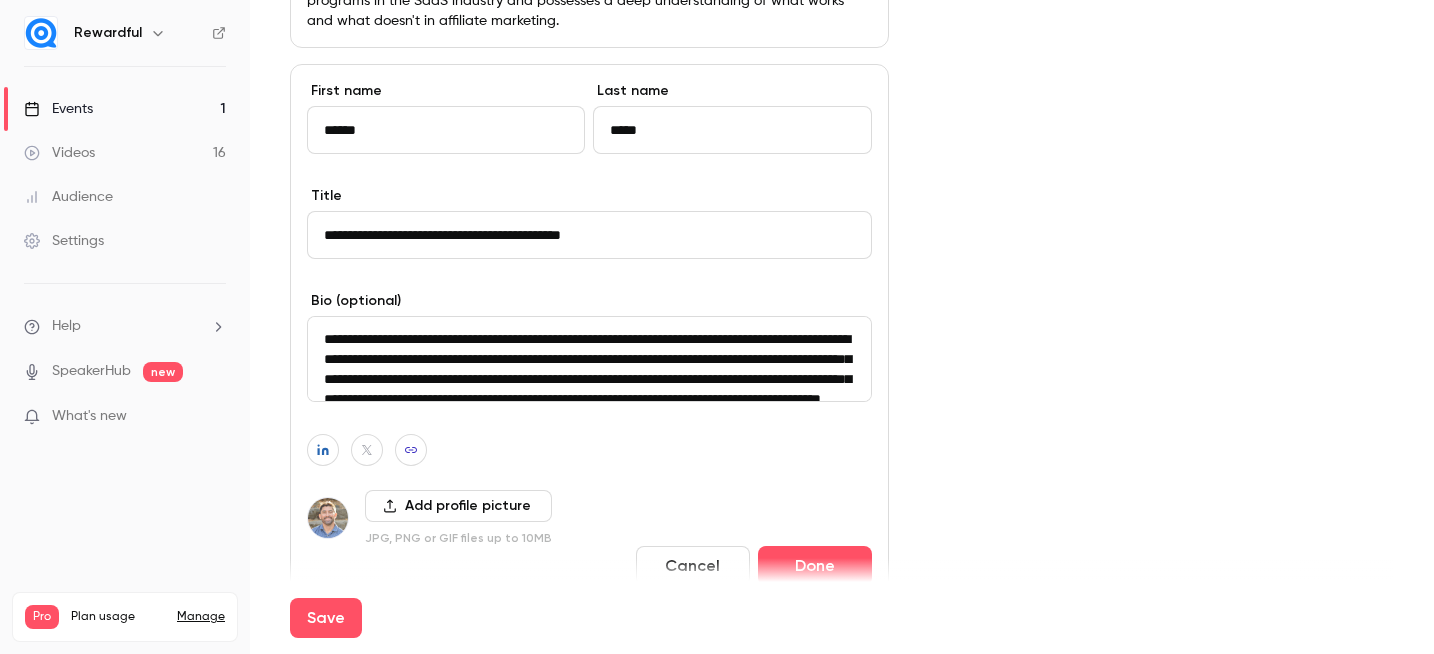 type on "**********" 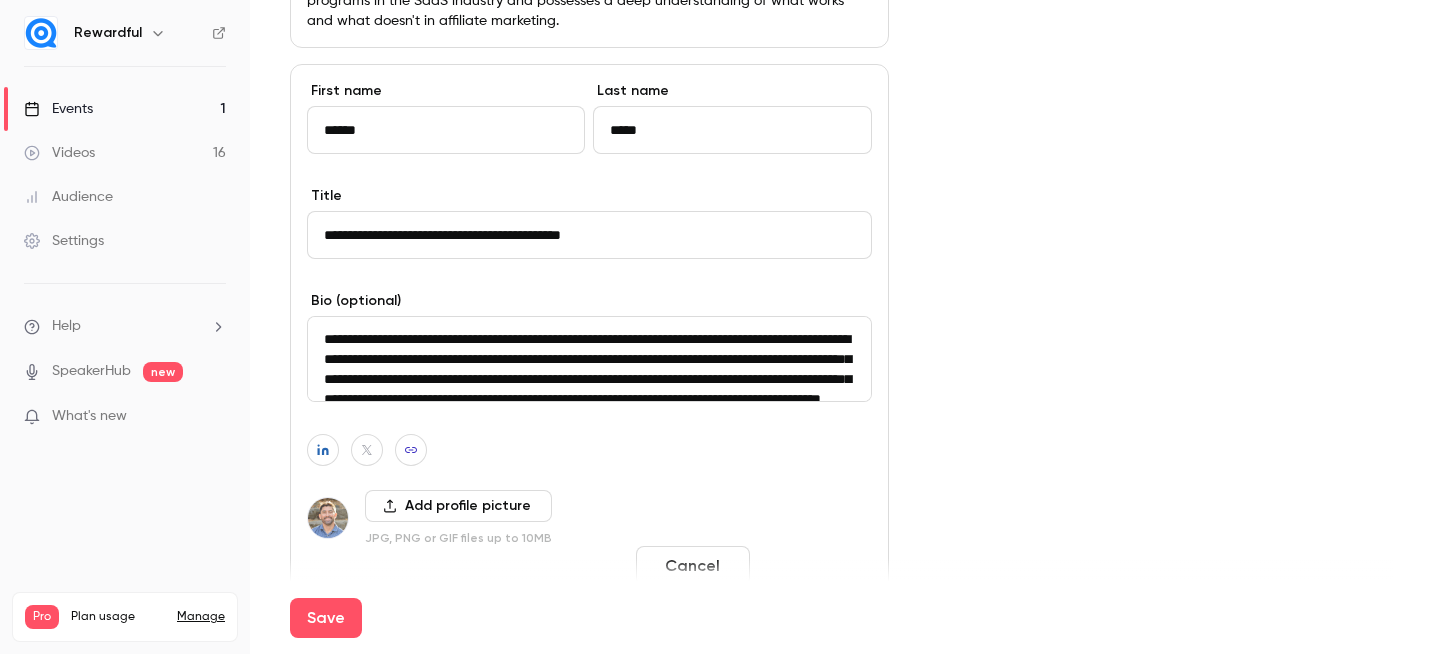 click on "Done" at bounding box center (815, 566) 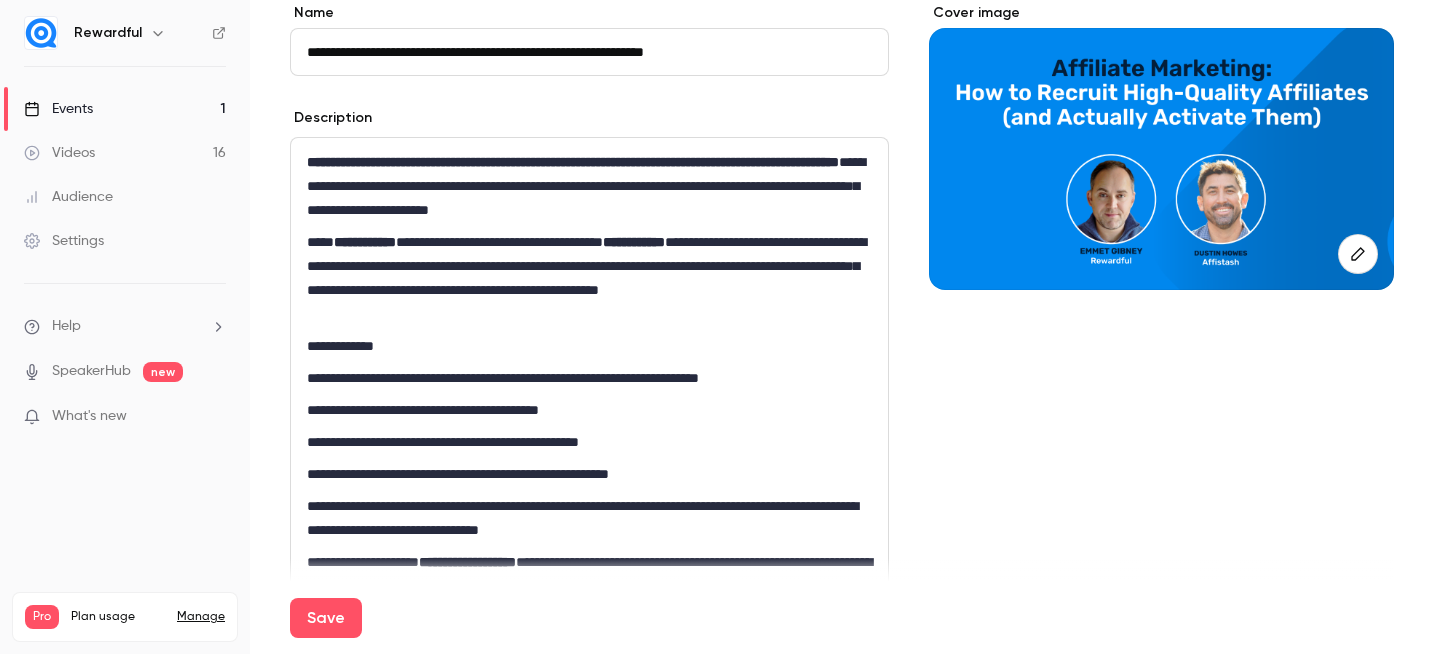 scroll, scrollTop: 171, scrollLeft: 0, axis: vertical 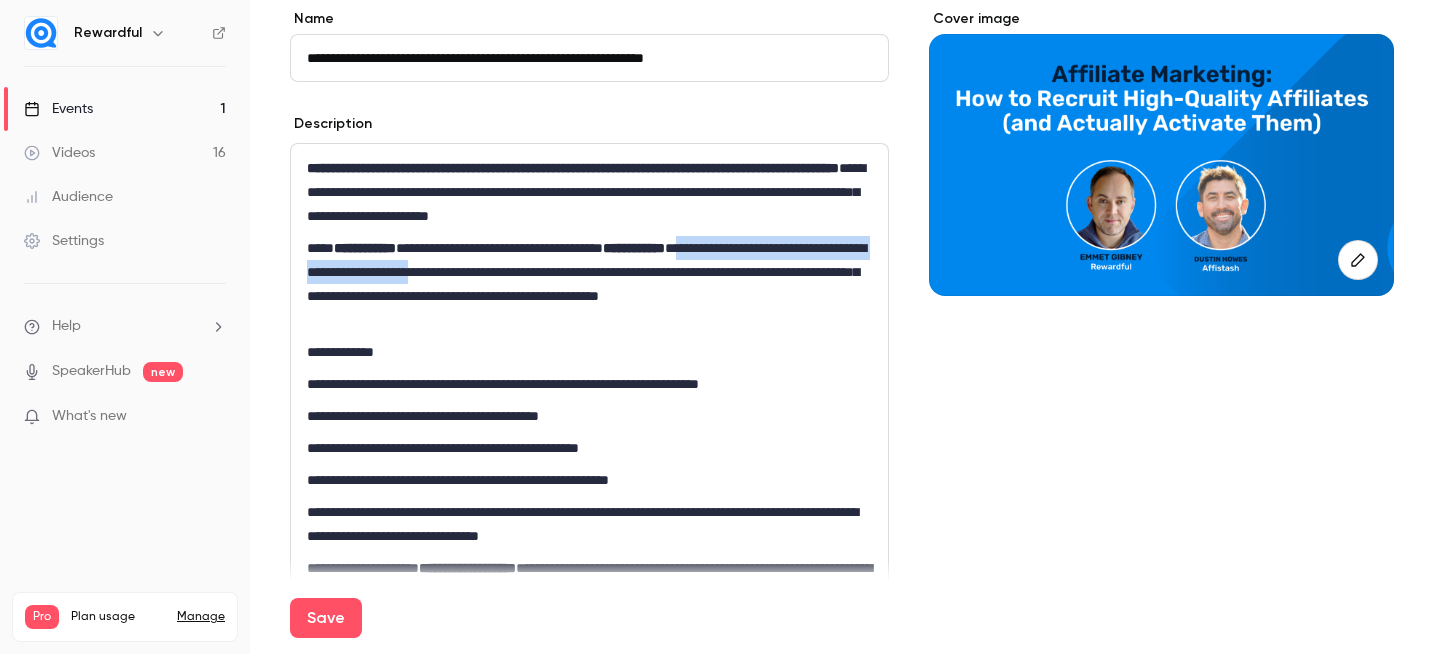 drag, startPoint x: 785, startPoint y: 246, endPoint x: 628, endPoint y: 269, distance: 158.67577 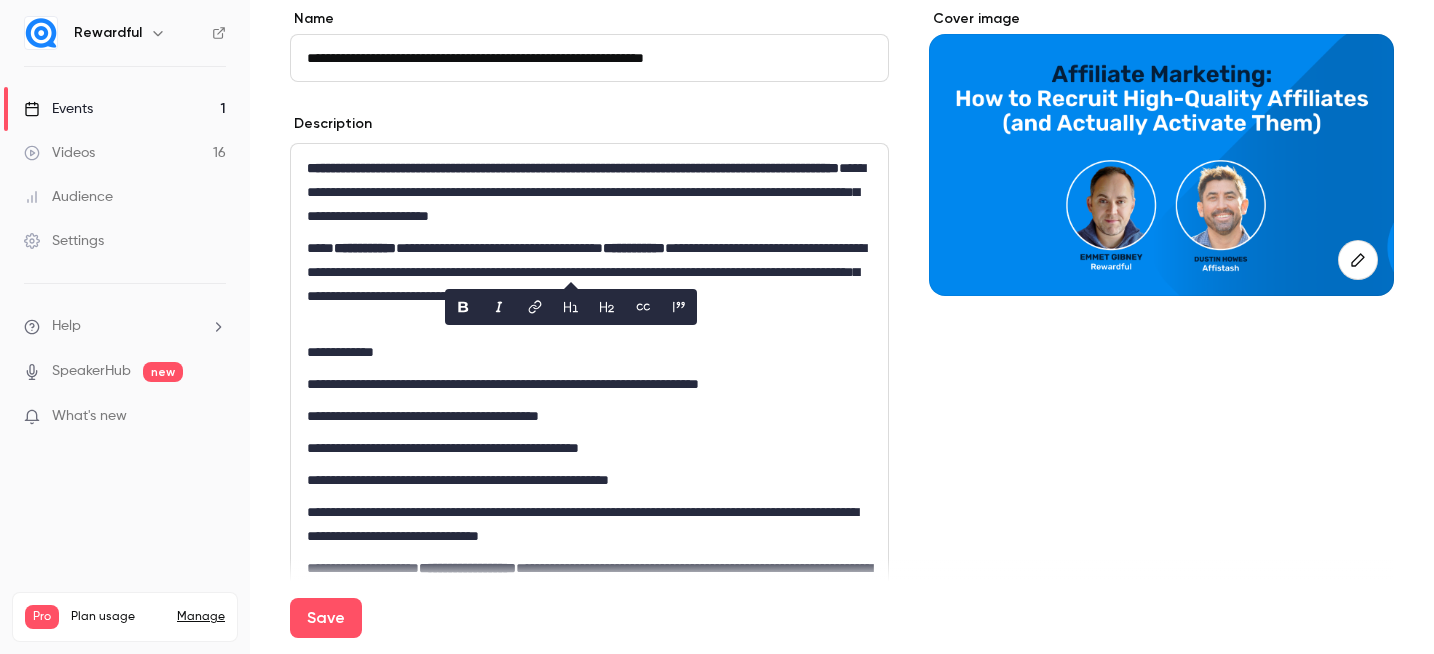 scroll, scrollTop: 0, scrollLeft: 0, axis: both 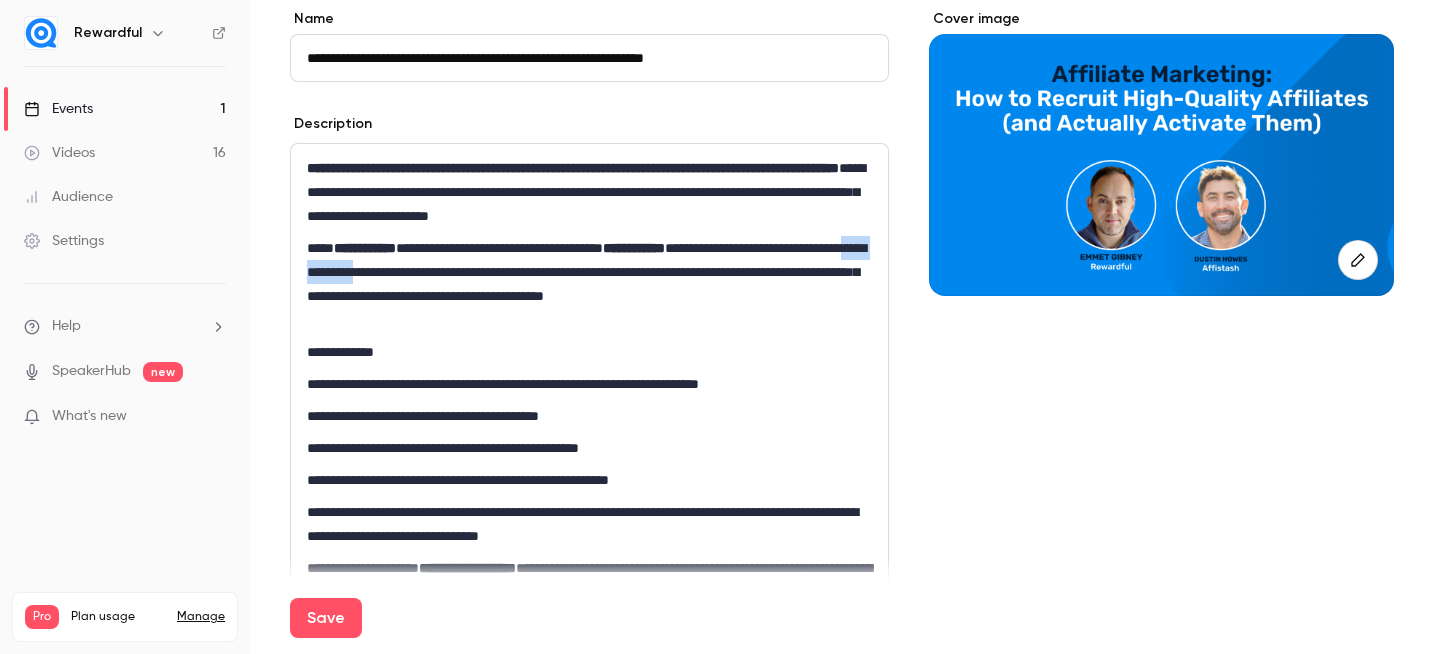 drag, startPoint x: 568, startPoint y: 275, endPoint x: 466, endPoint y: 275, distance: 102 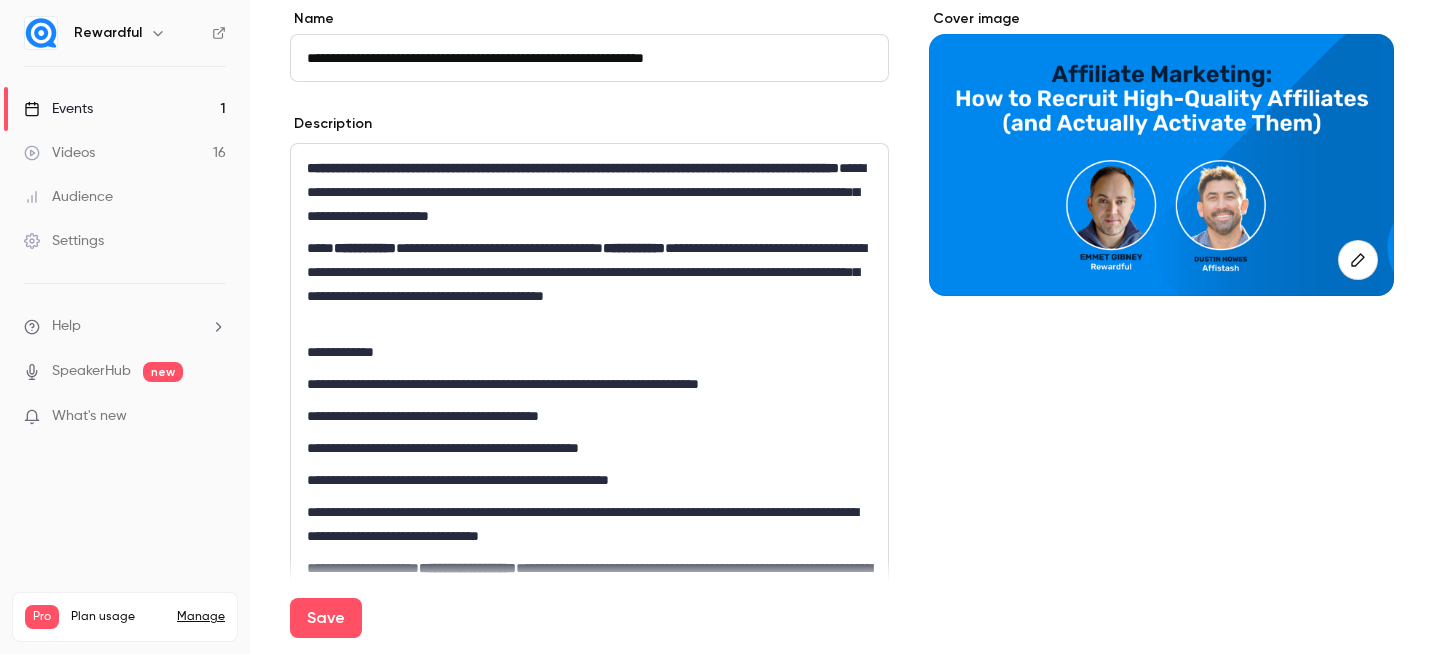 type 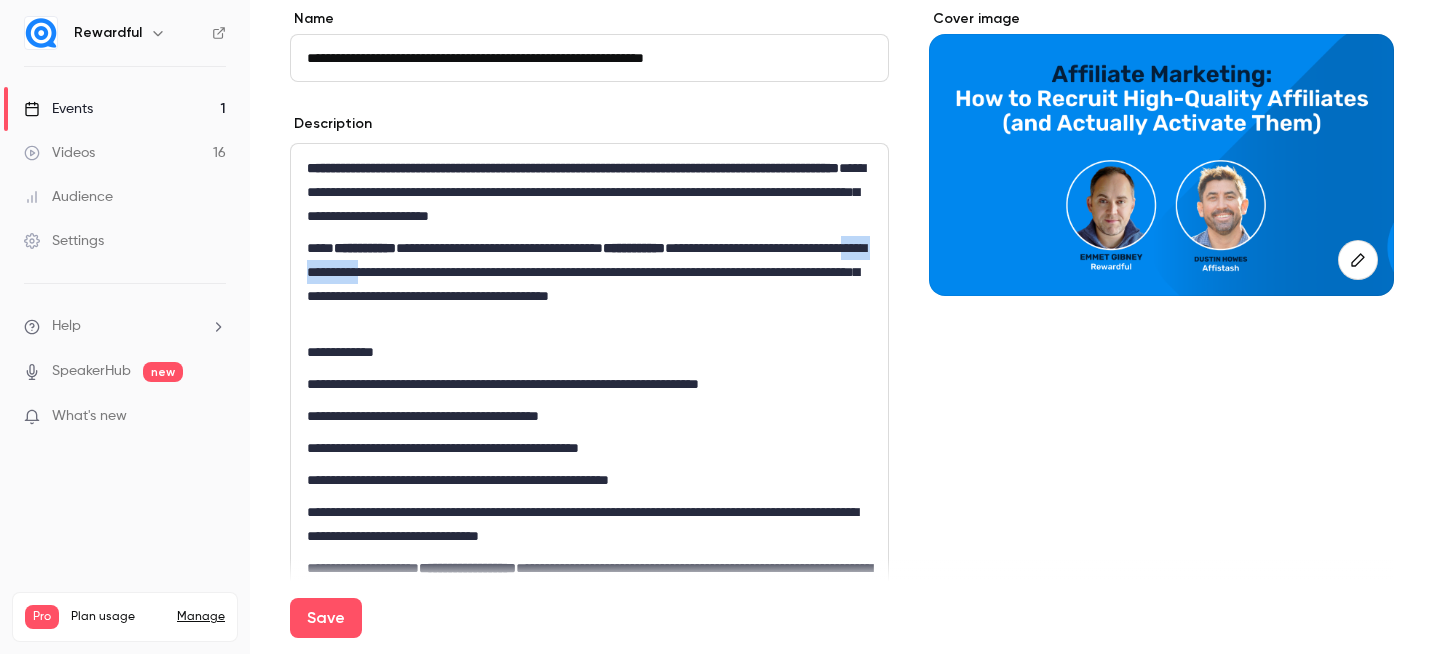 drag, startPoint x: 574, startPoint y: 273, endPoint x: 464, endPoint y: 274, distance: 110.00455 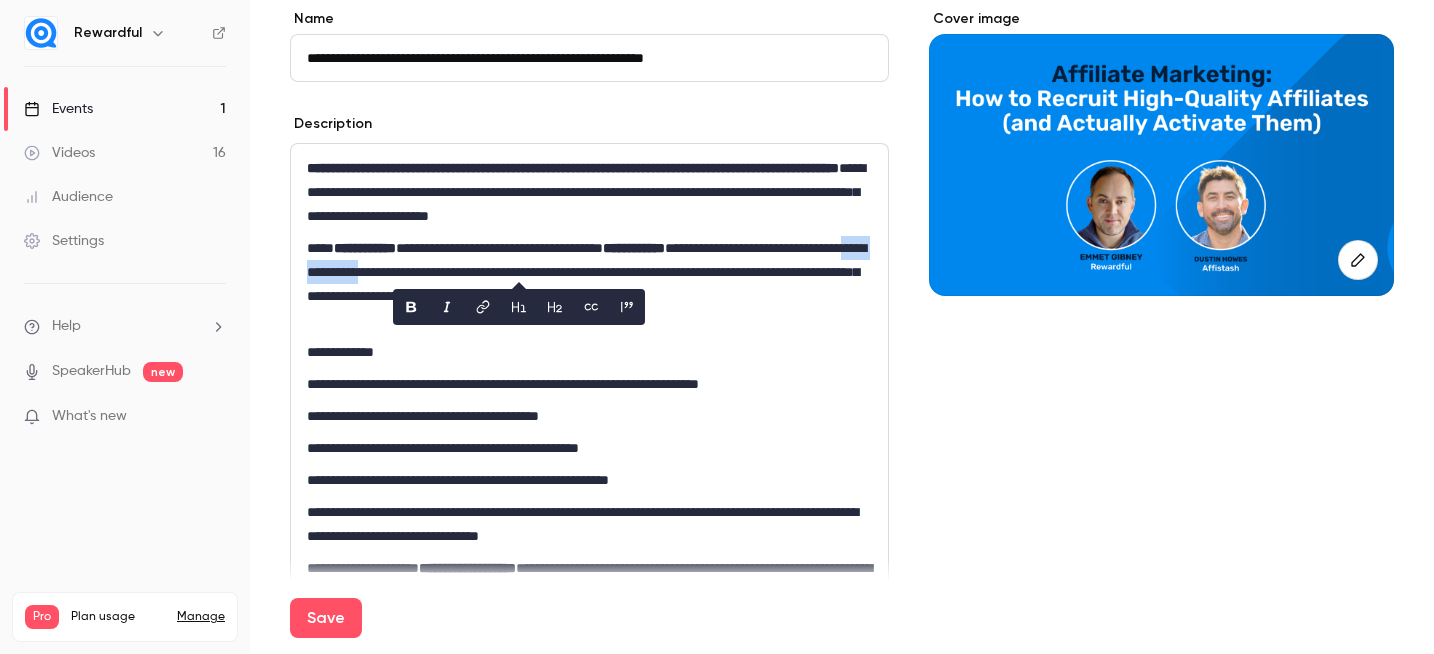 copy on "**********" 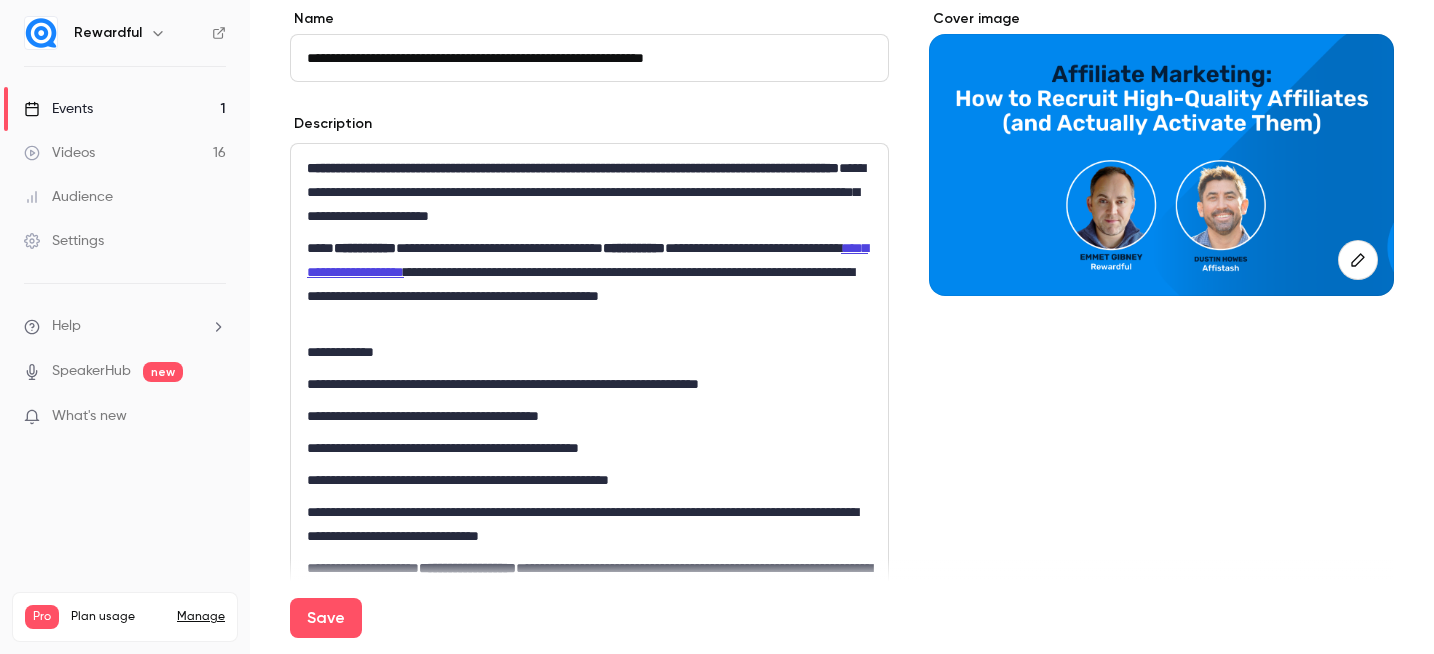 scroll, scrollTop: 0, scrollLeft: 0, axis: both 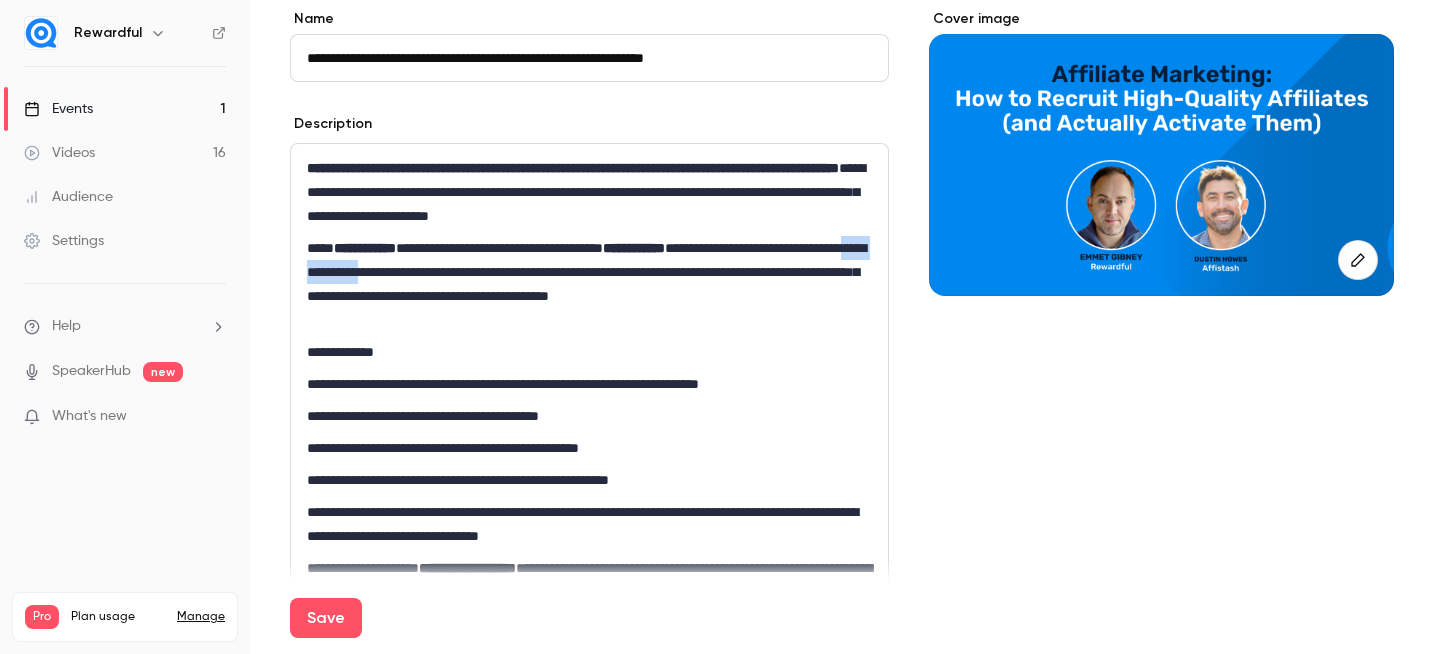 drag, startPoint x: 576, startPoint y: 273, endPoint x: 465, endPoint y: 271, distance: 111.01801 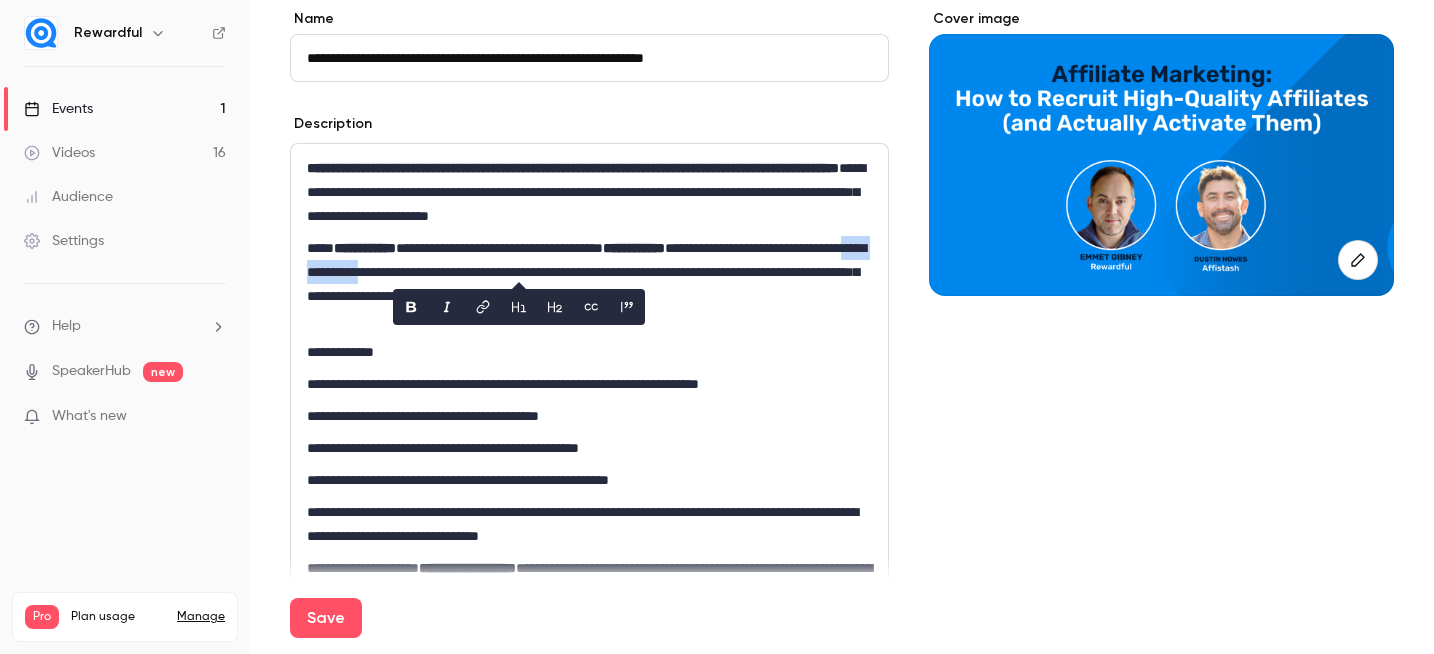 click 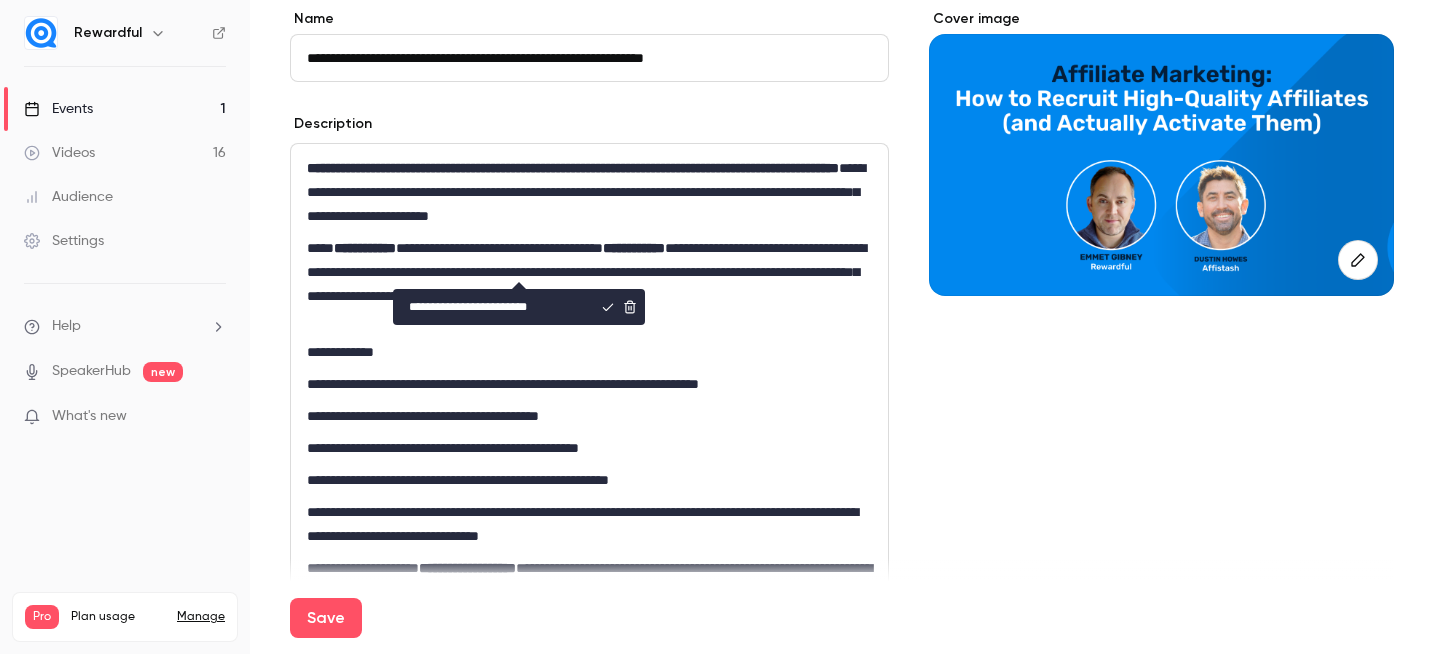 type on "**********" 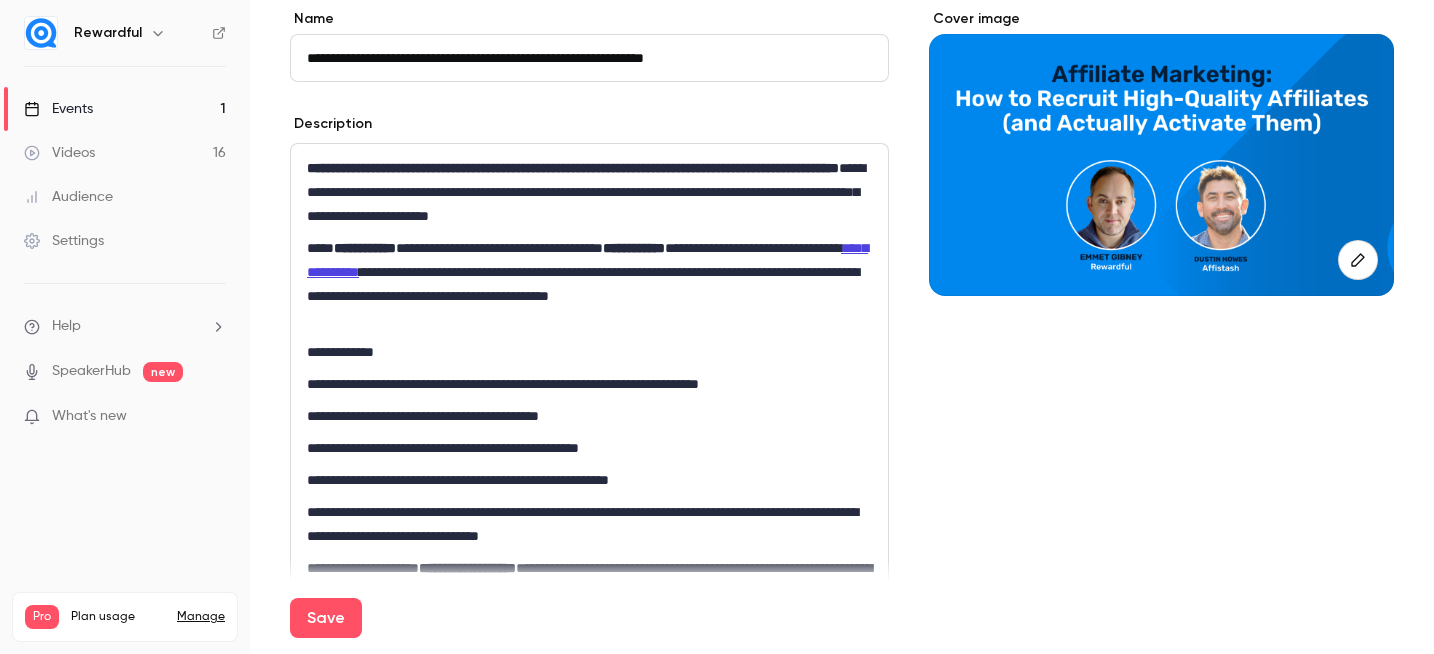 click on "**********" at bounding box center [589, 284] 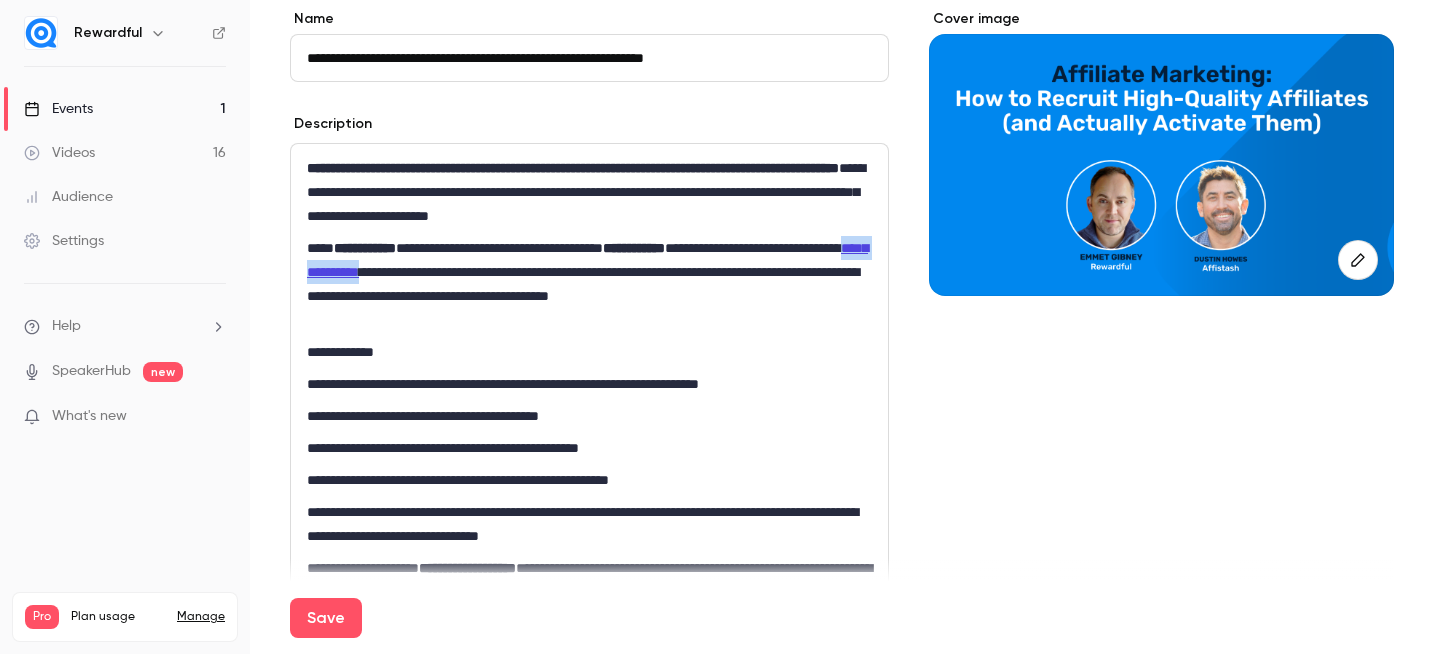 drag, startPoint x: 575, startPoint y: 269, endPoint x: 464, endPoint y: 270, distance: 111.0045 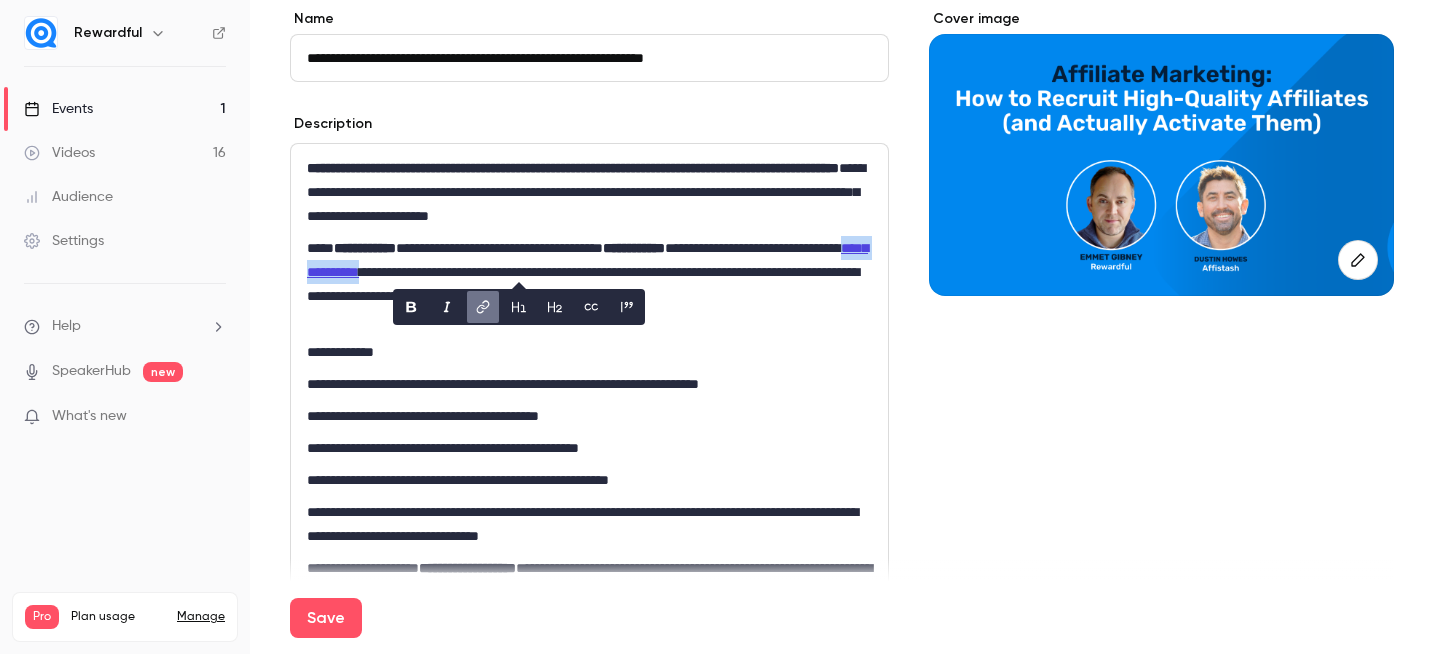 click 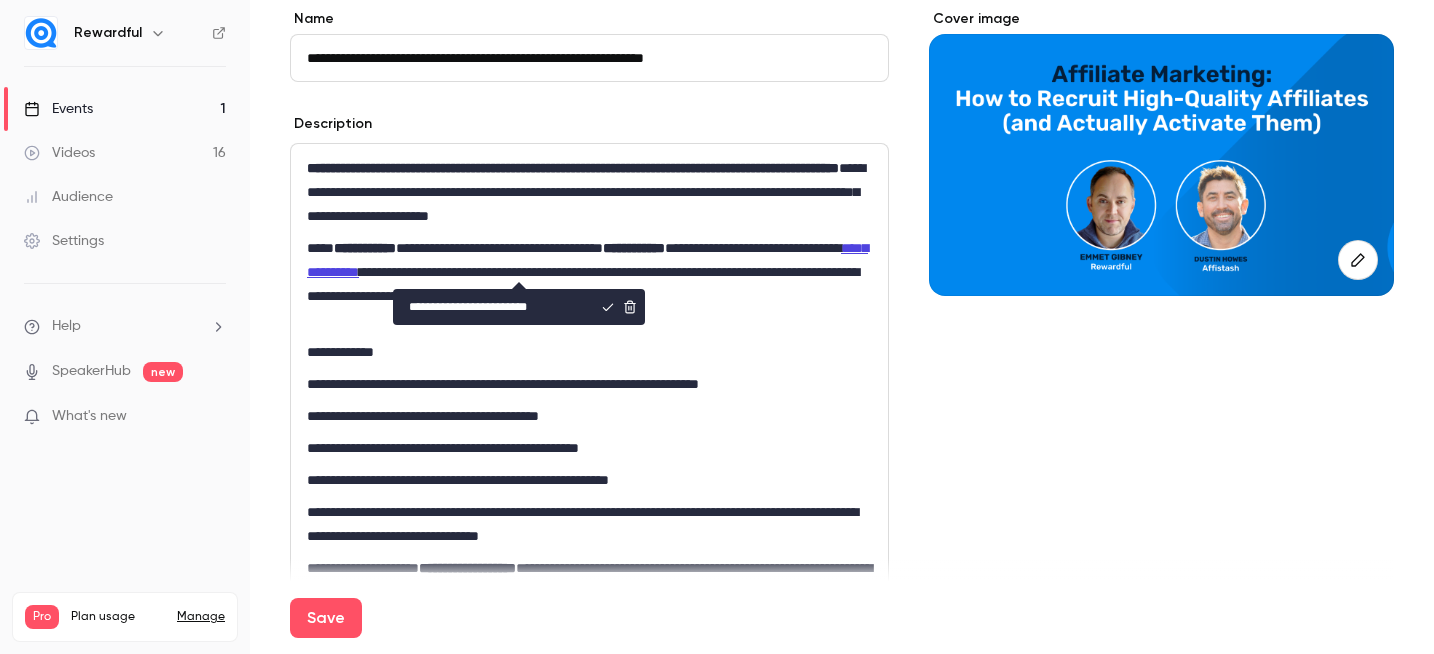 click 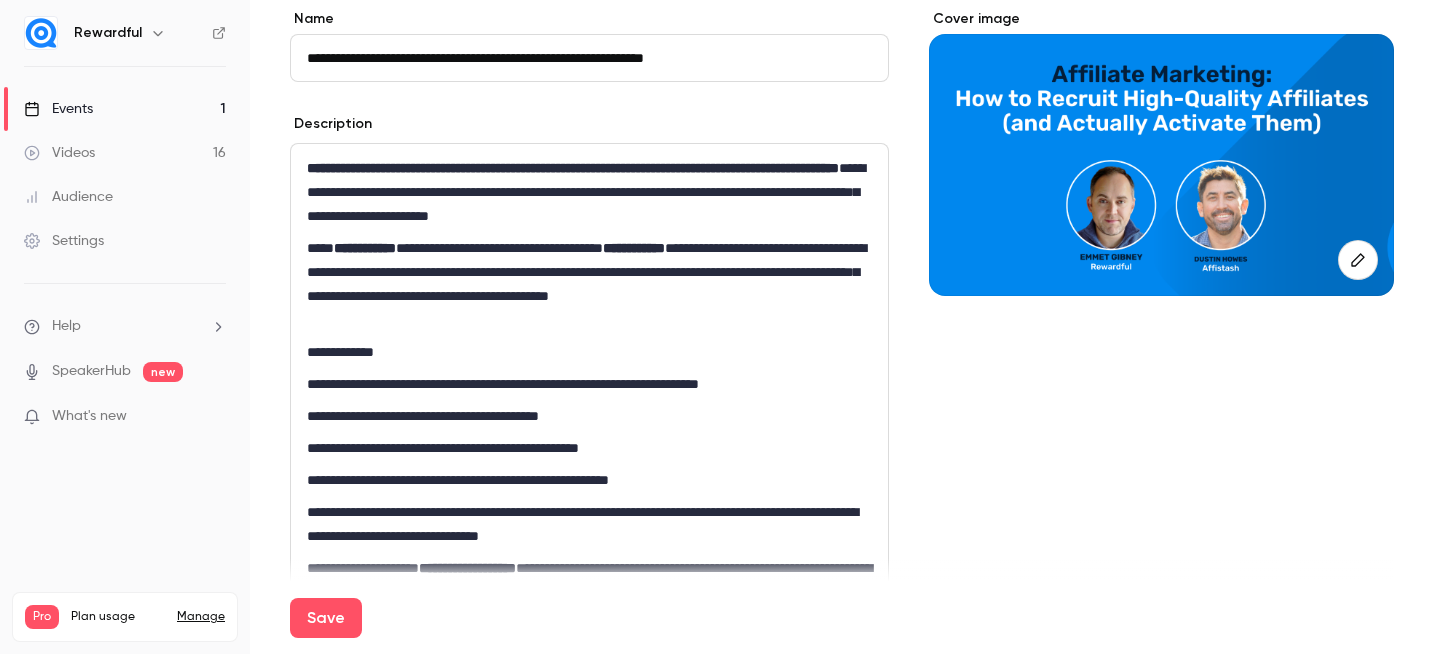 click on "**********" at bounding box center (589, 284) 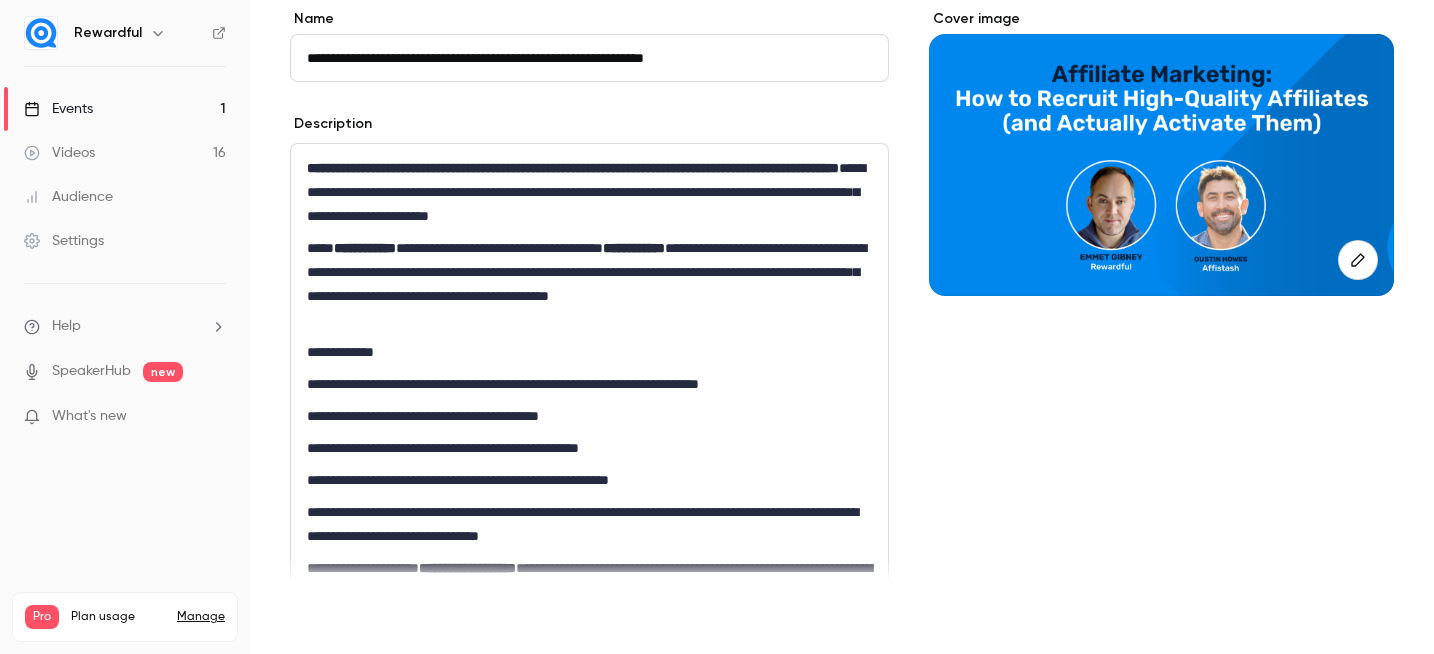 click on "Save" at bounding box center (326, 618) 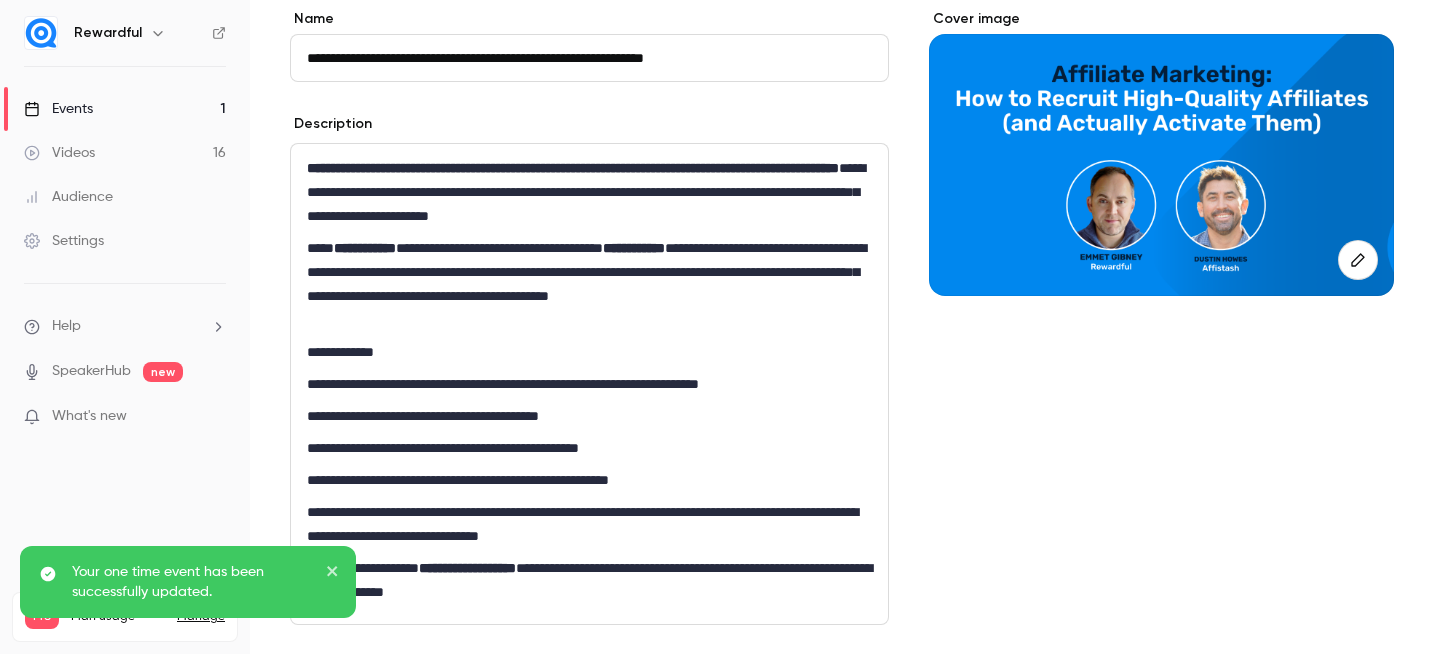 click on "Events" at bounding box center (58, 109) 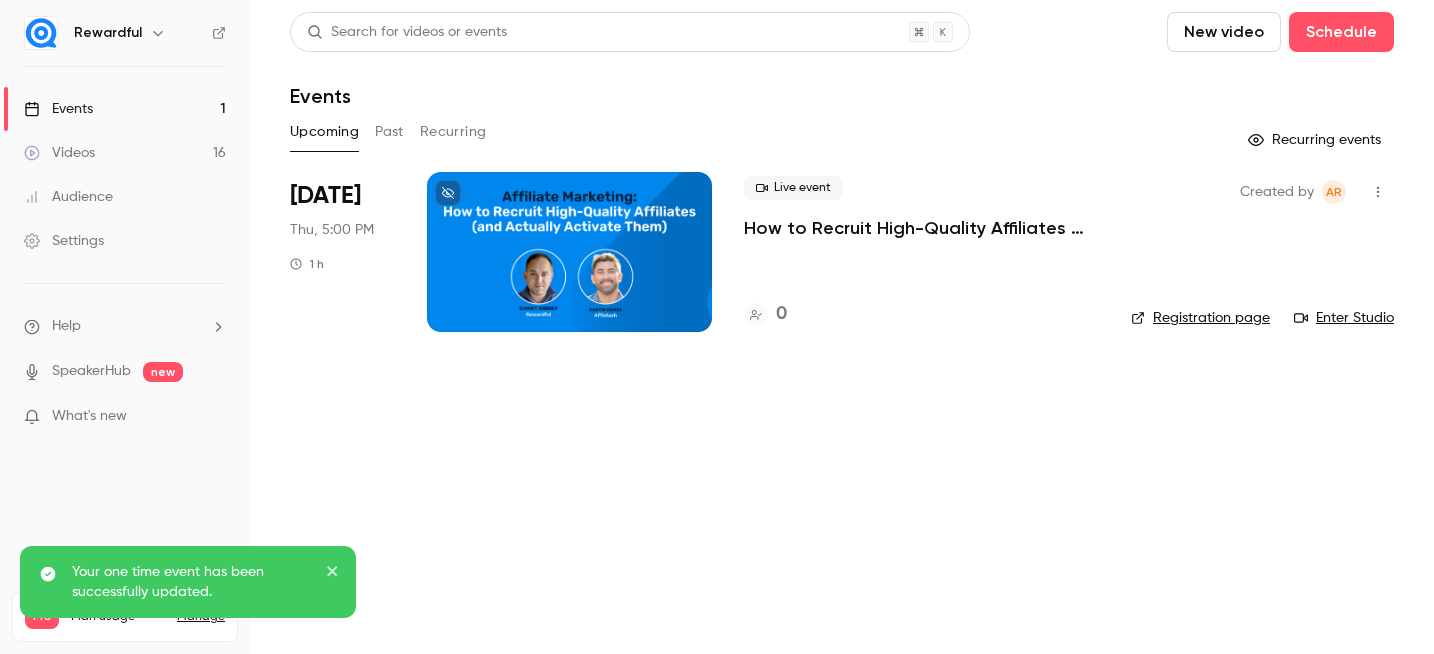 click on "Registration page" at bounding box center [1200, 318] 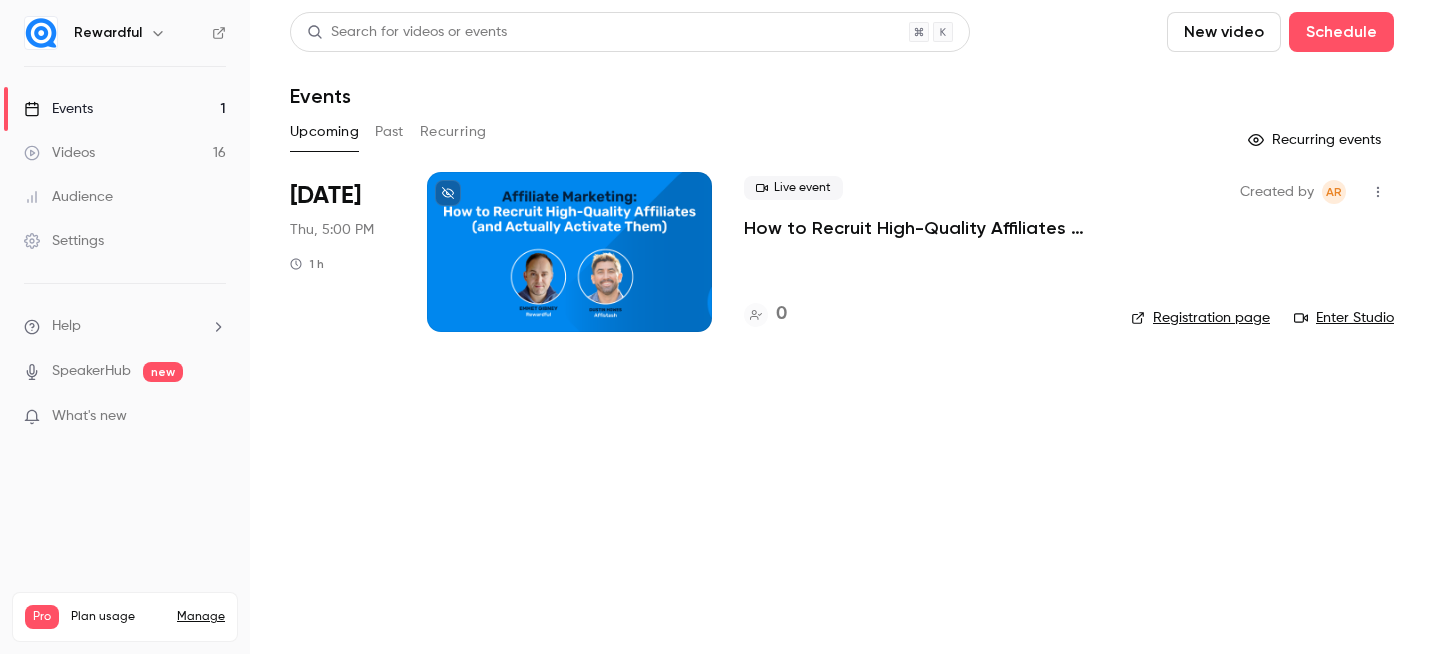click at bounding box center (569, 252) 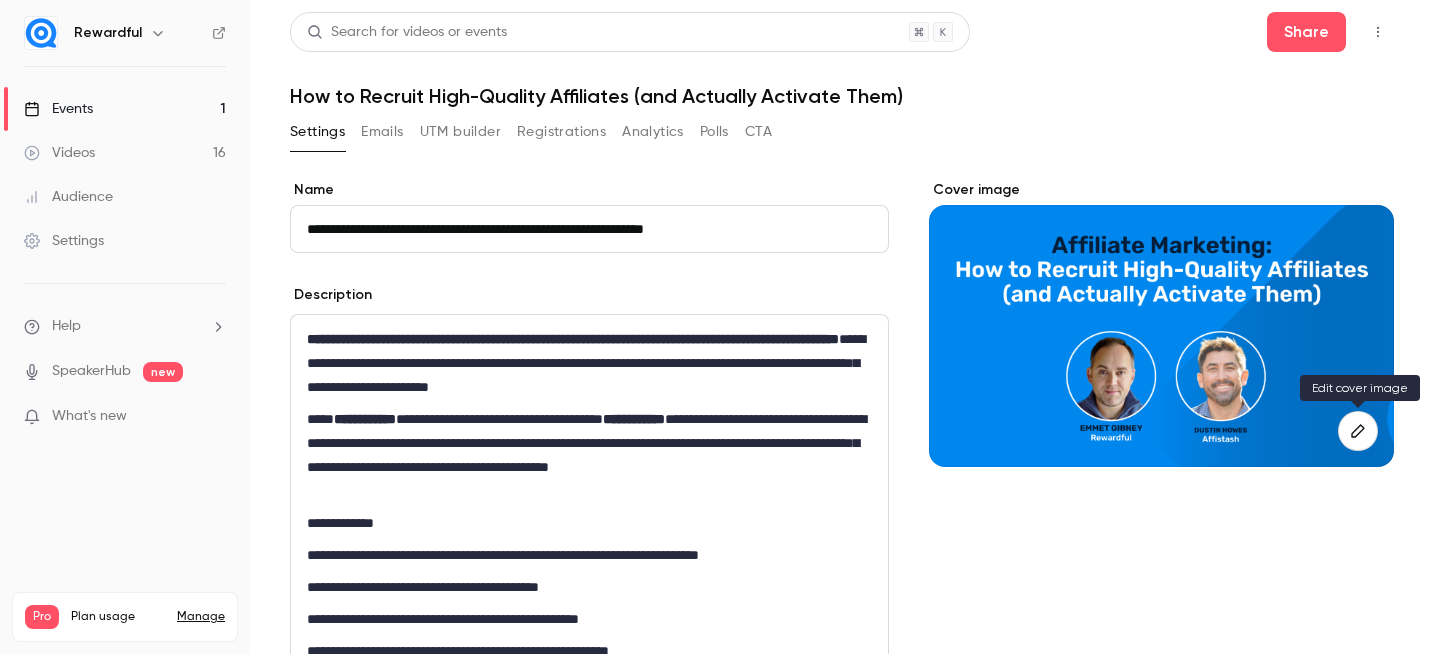click 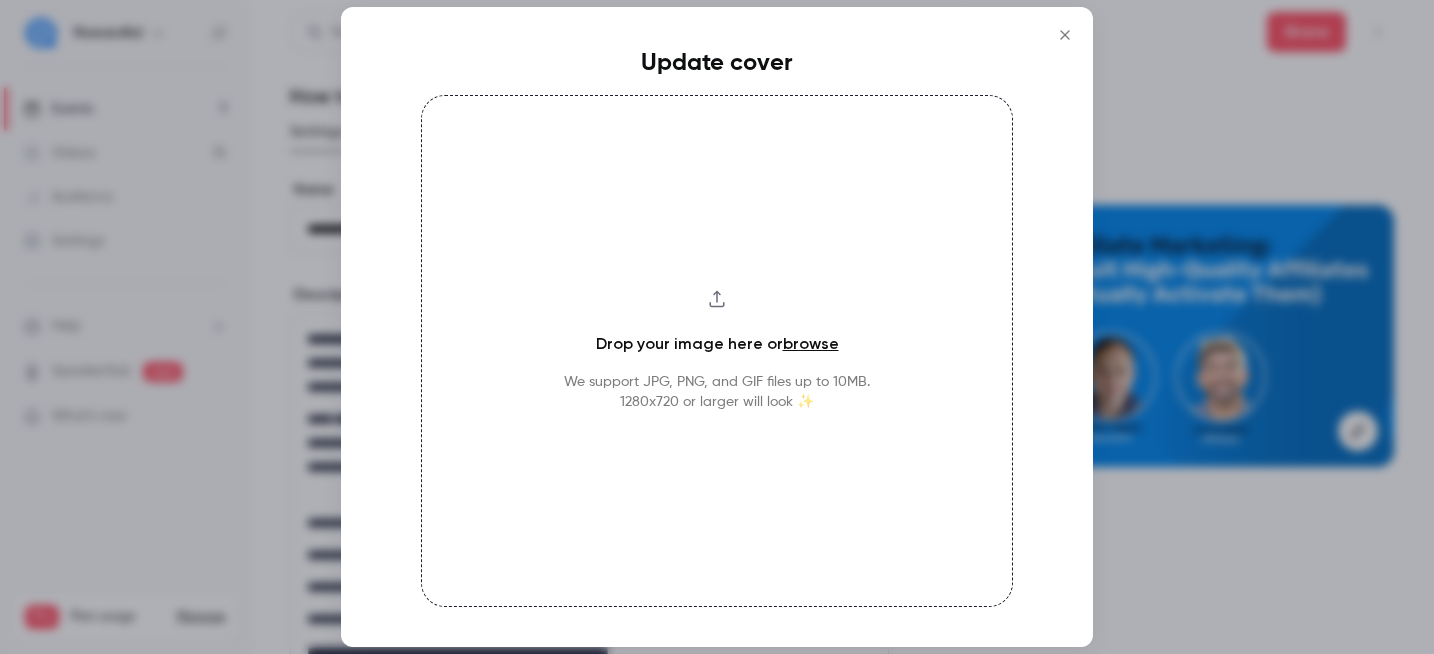 click on "browse" at bounding box center (811, 343) 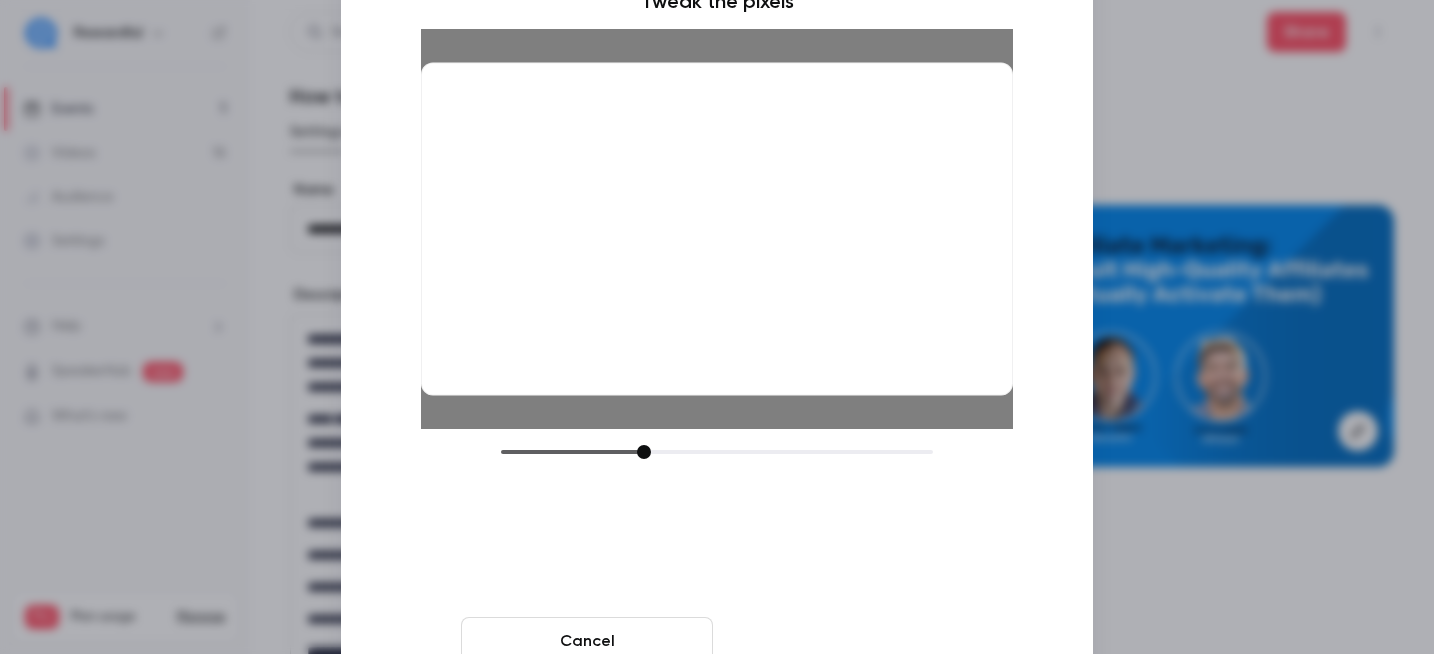 click on "Crop and save" at bounding box center (847, 641) 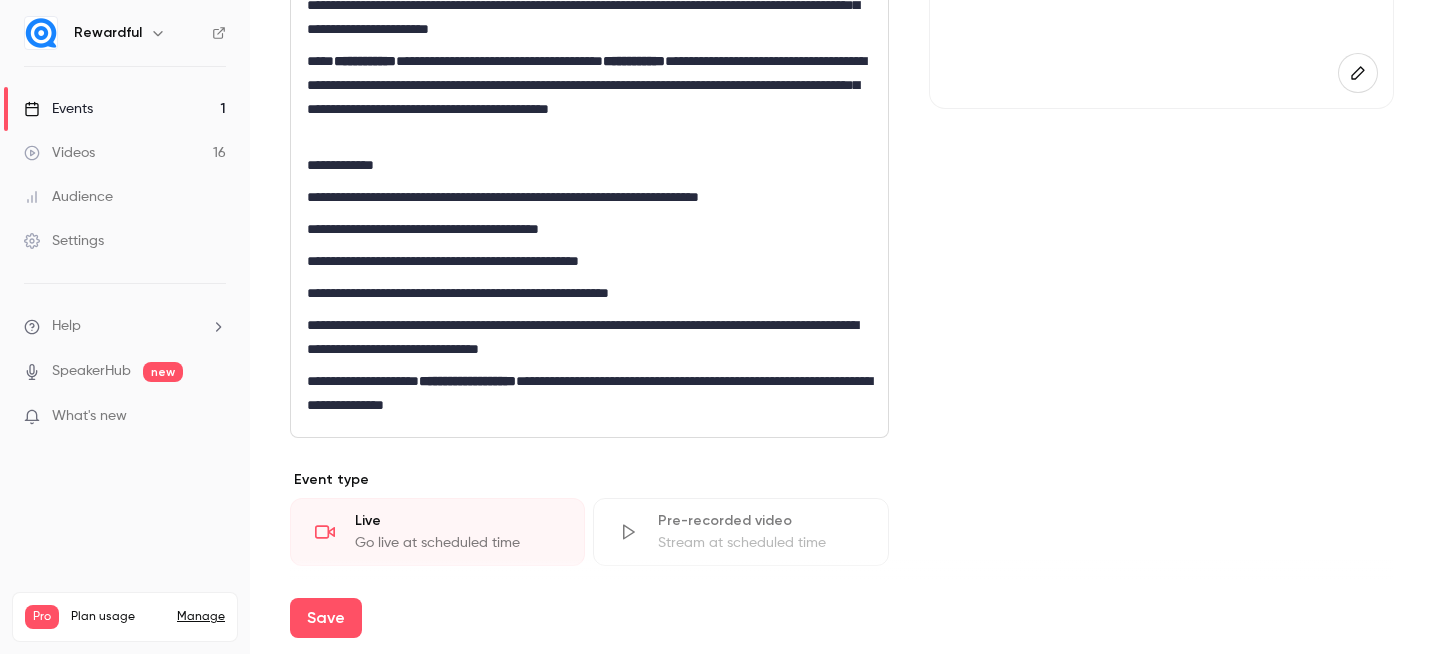 scroll, scrollTop: 359, scrollLeft: 0, axis: vertical 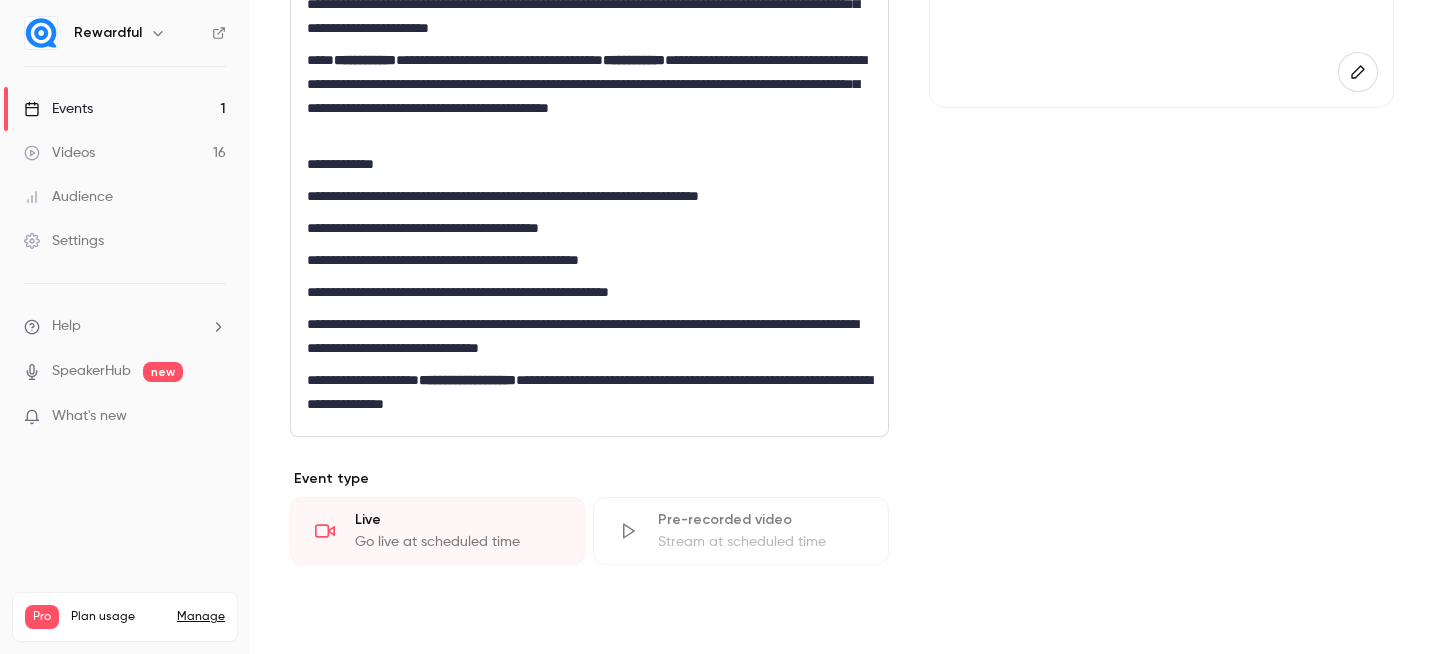 click on "Save" at bounding box center (326, 618) 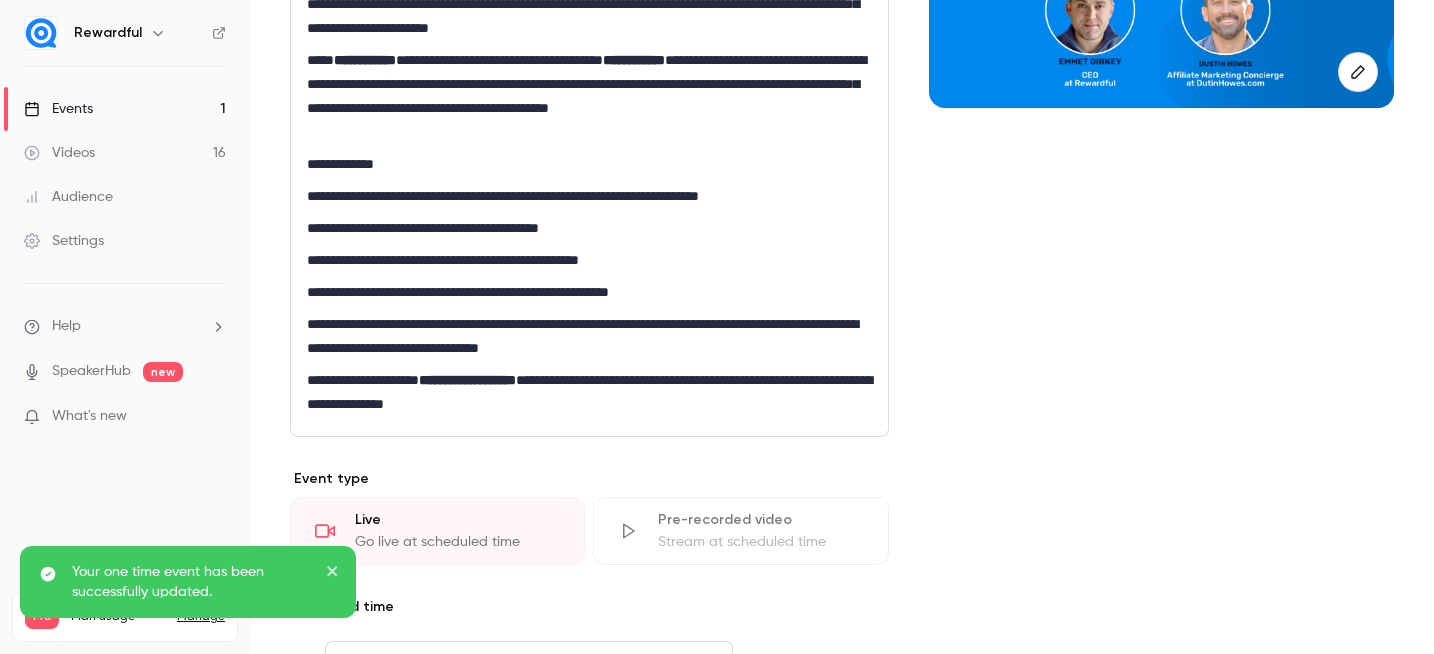 click on "Events" at bounding box center [58, 109] 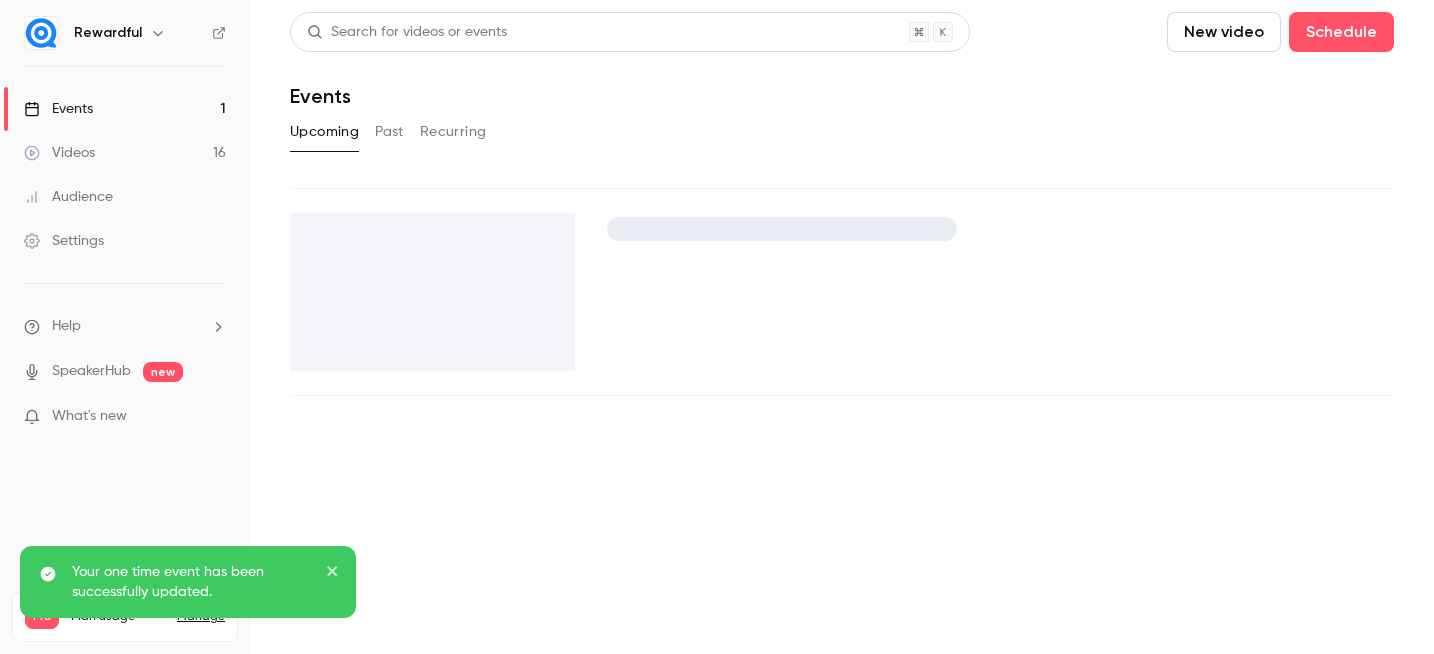 scroll, scrollTop: 0, scrollLeft: 0, axis: both 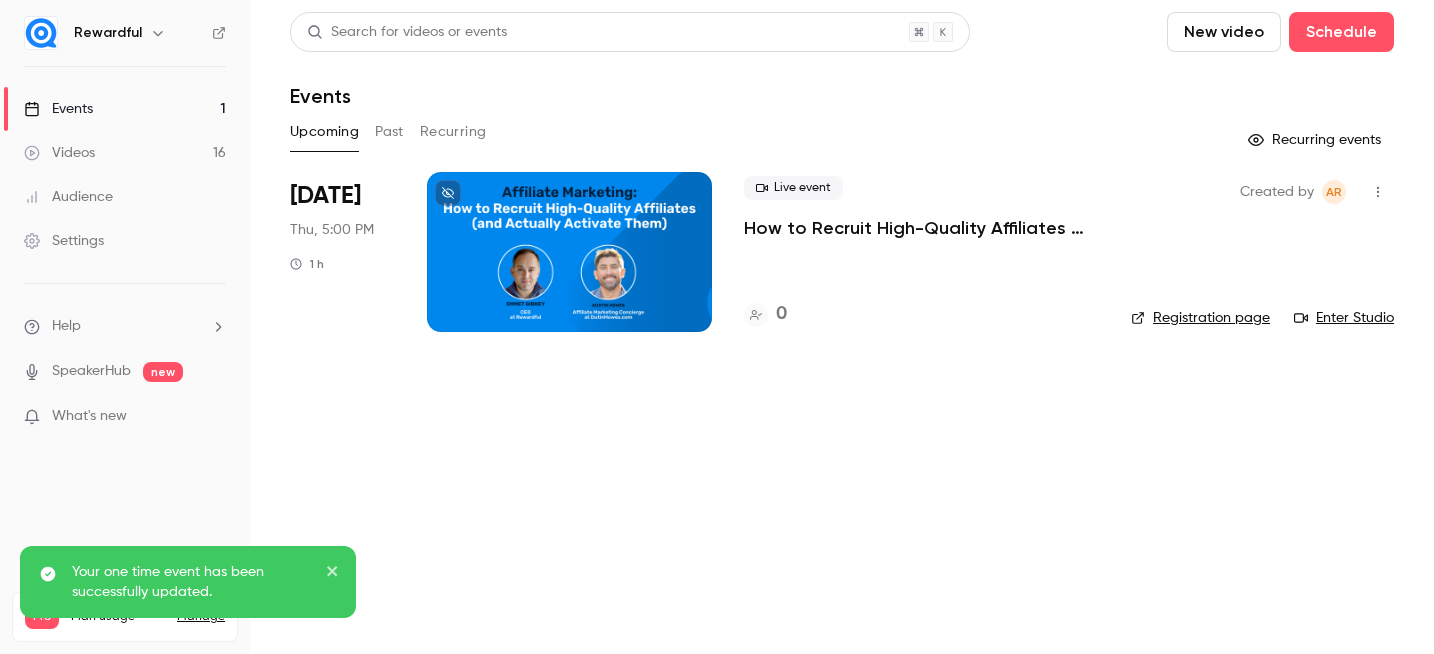 click on "Past" at bounding box center [389, 132] 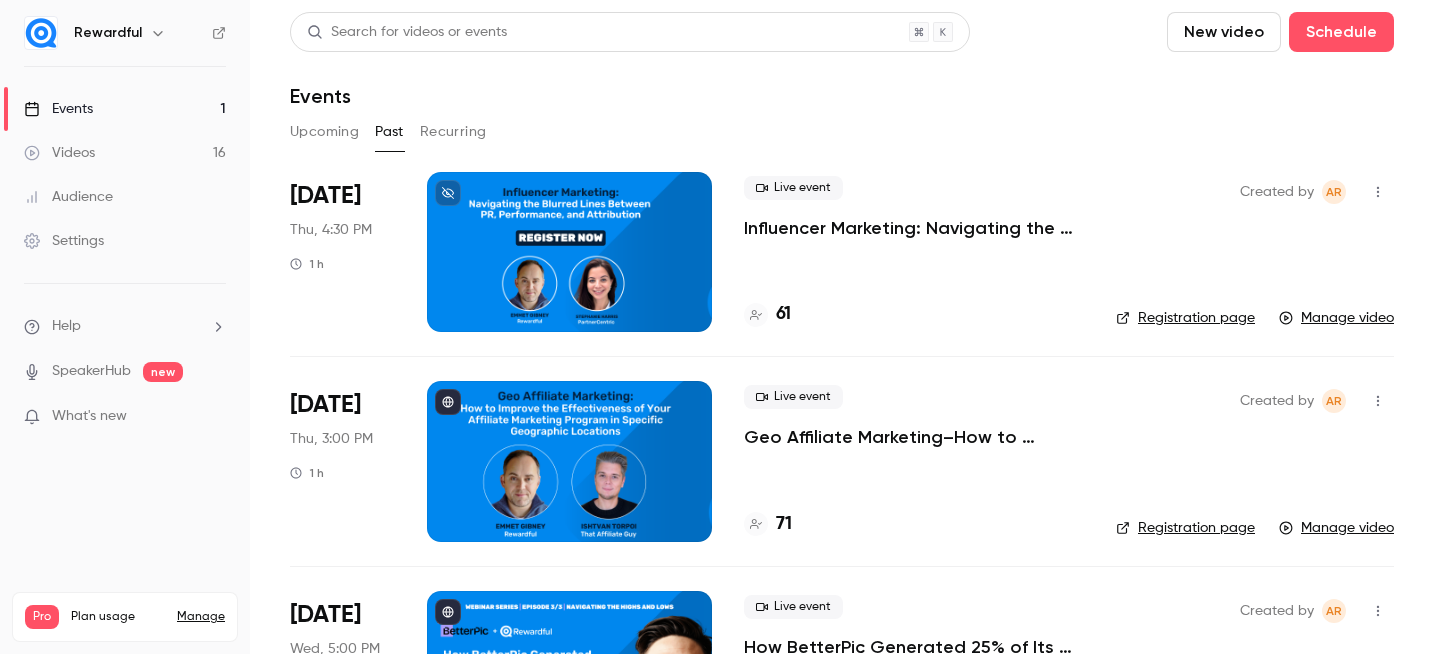 click at bounding box center [569, 252] 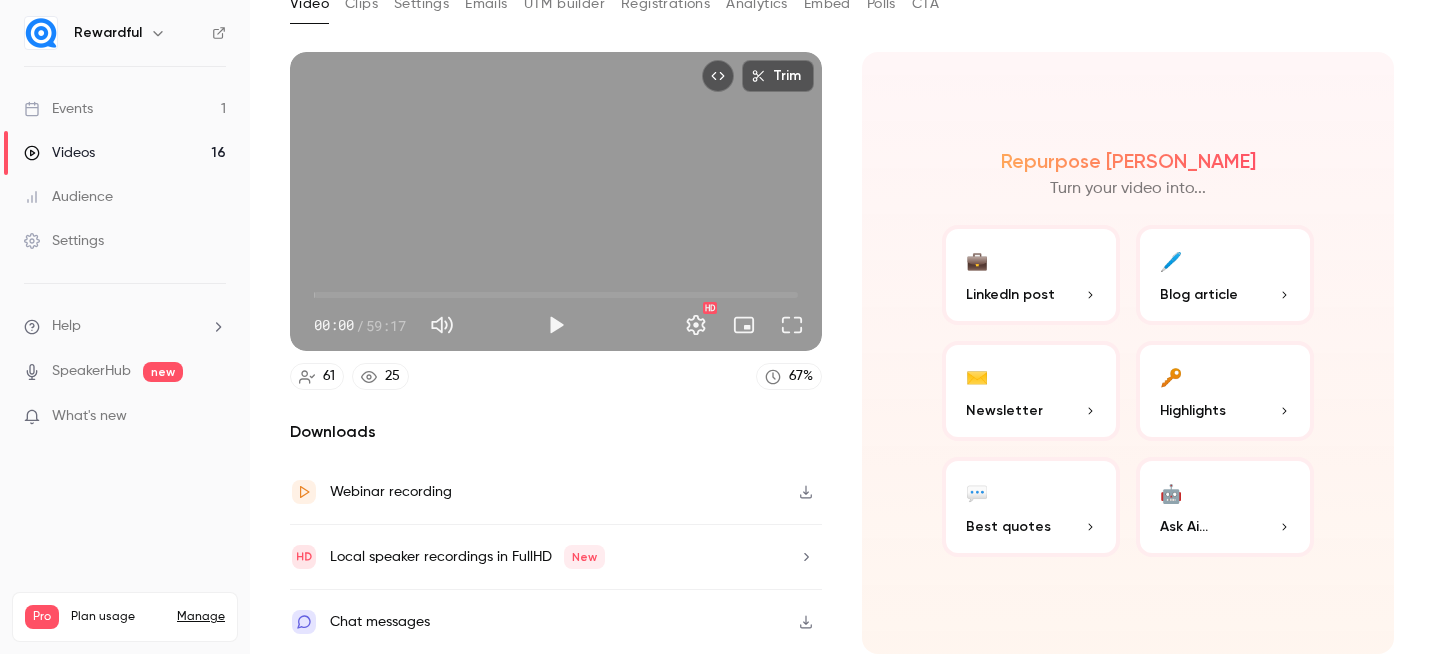 scroll, scrollTop: 0, scrollLeft: 0, axis: both 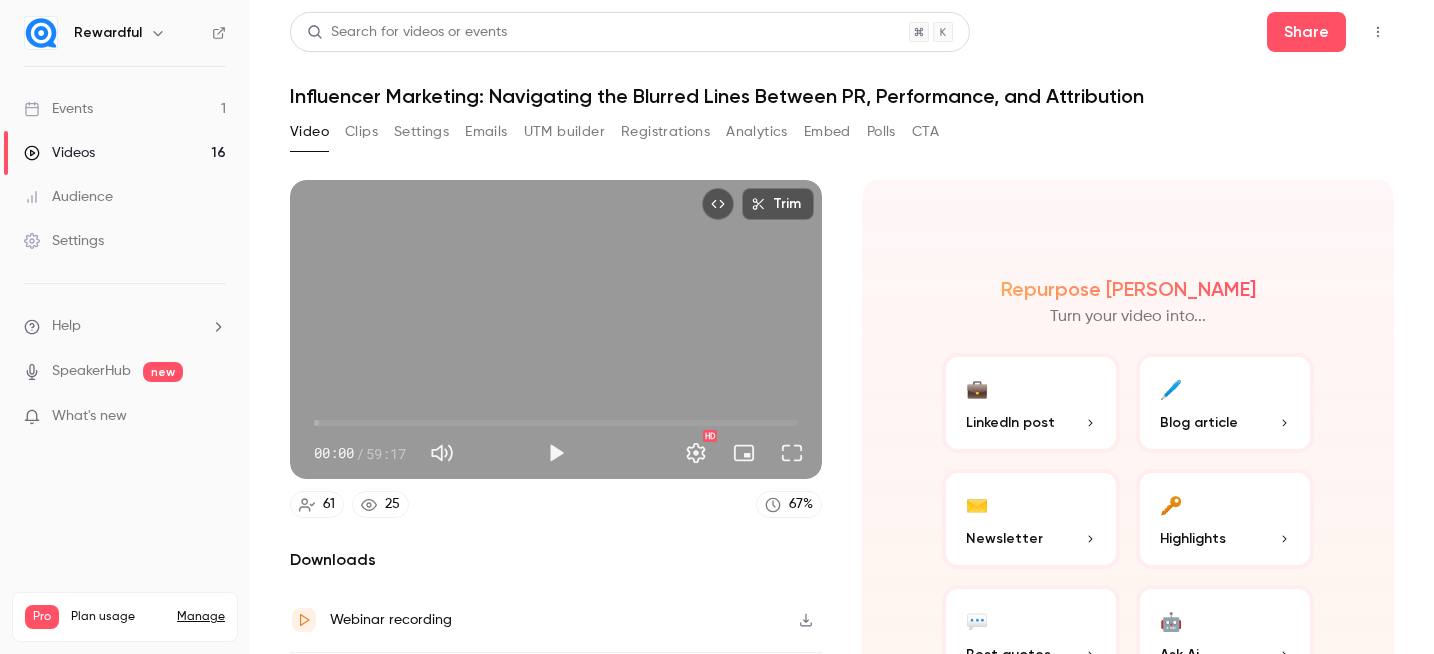 click on "Settings" at bounding box center [421, 132] 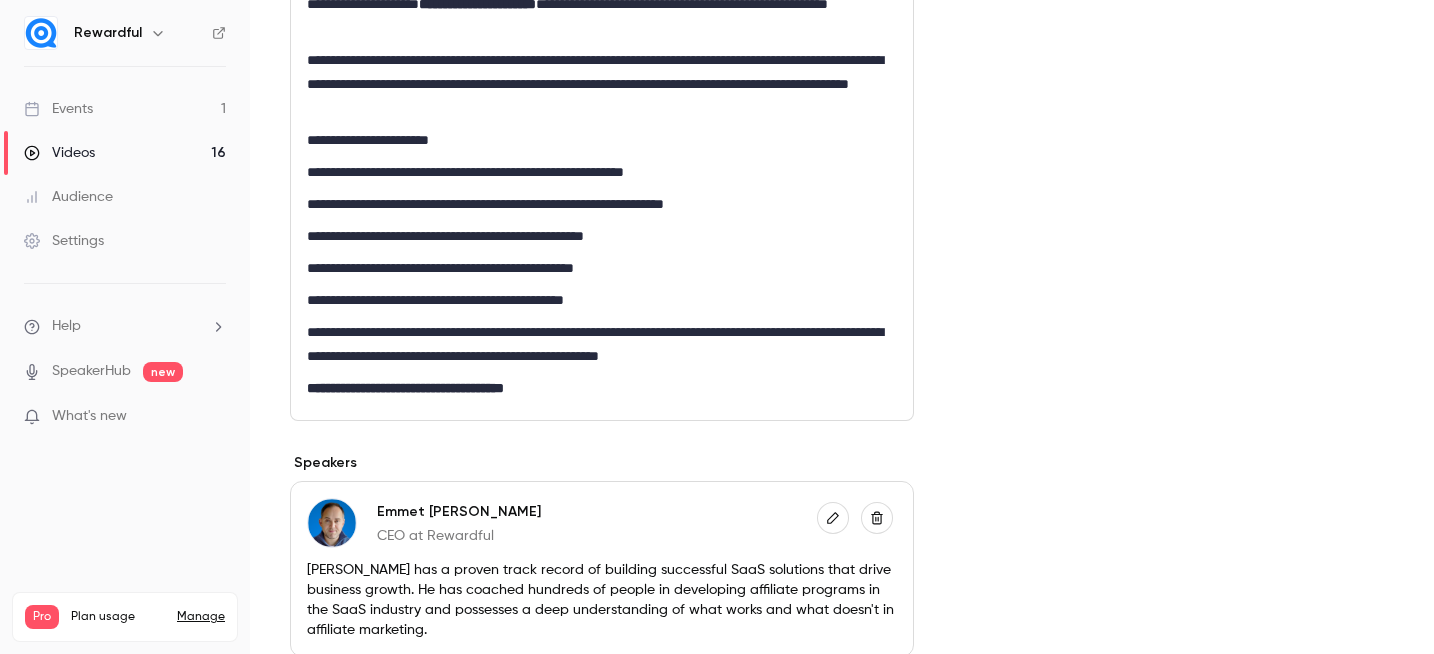 scroll, scrollTop: 1248, scrollLeft: 0, axis: vertical 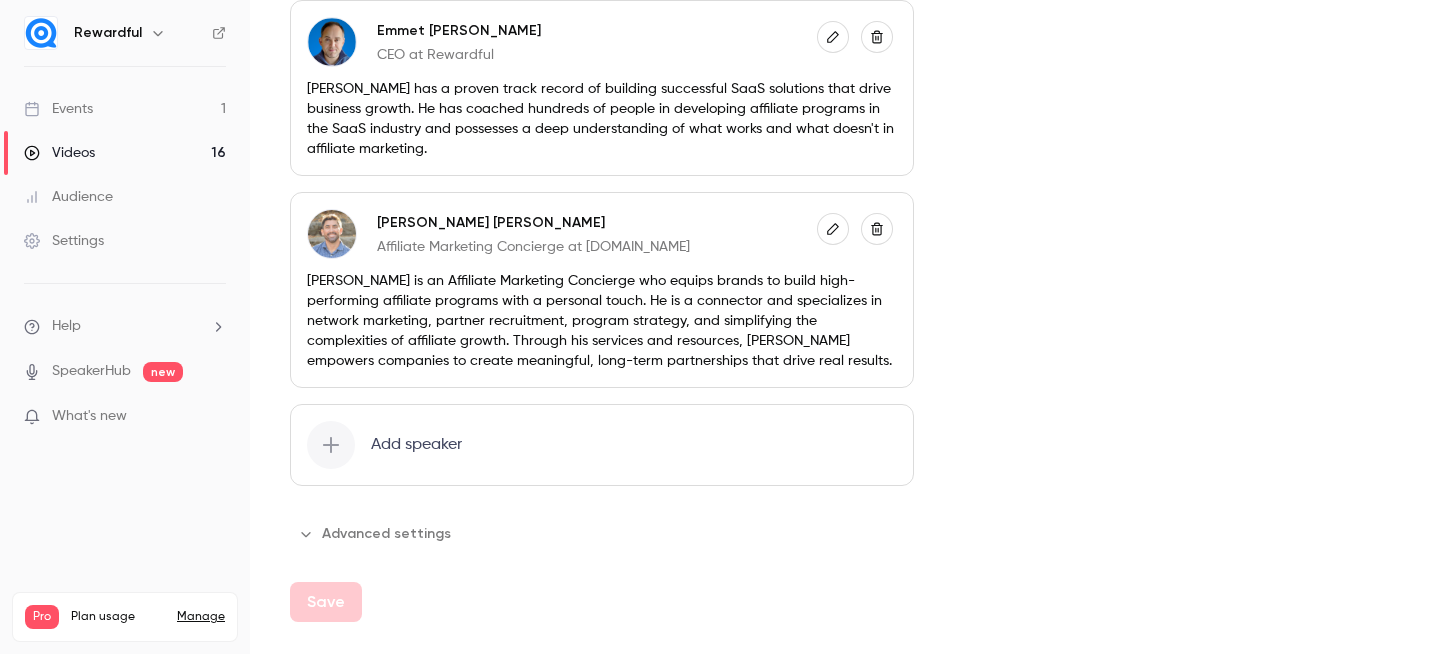 click on "Advanced settings" at bounding box center (376, 534) 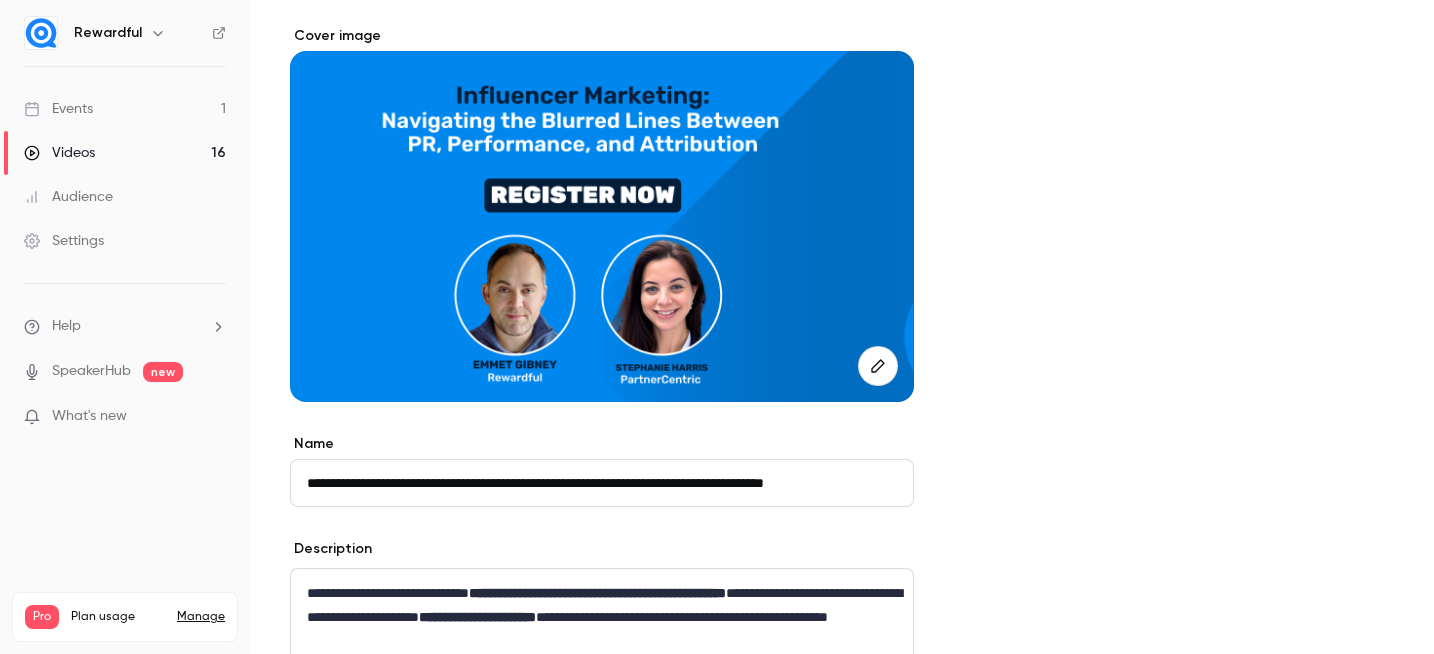 scroll, scrollTop: 152, scrollLeft: 0, axis: vertical 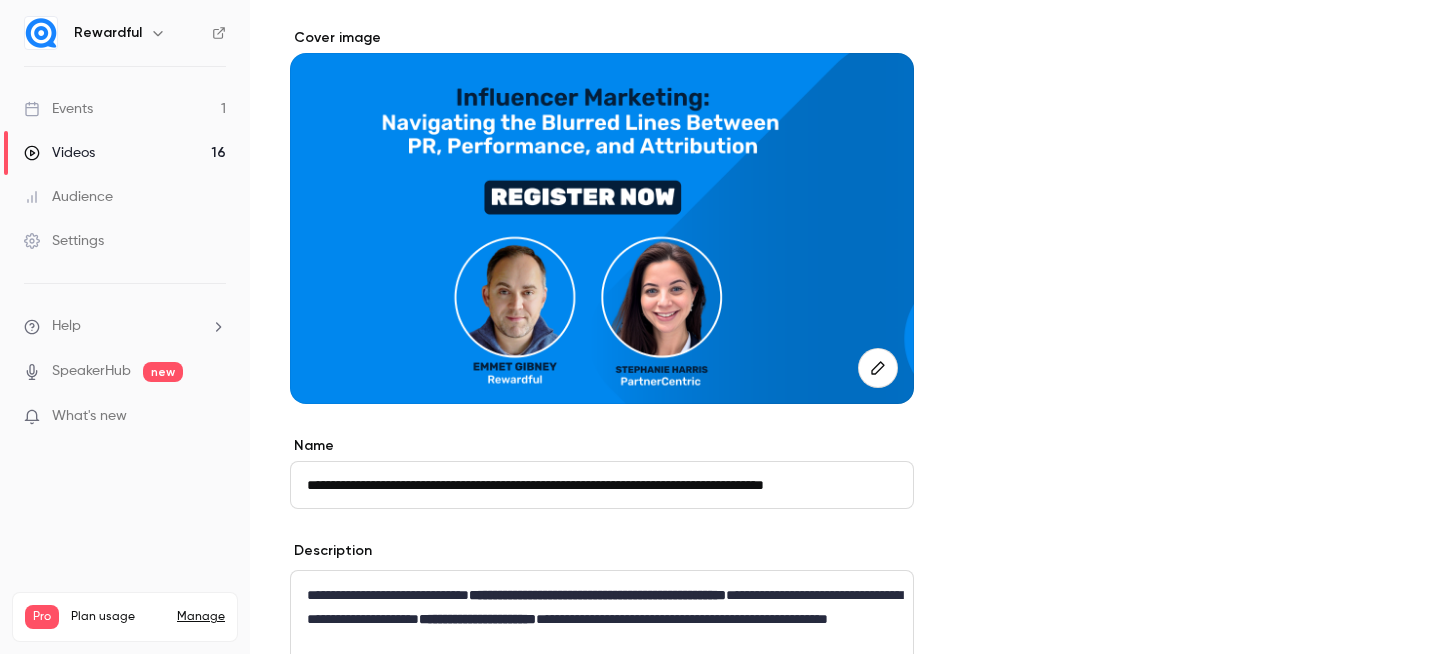 click on "Rewardful" at bounding box center (108, 33) 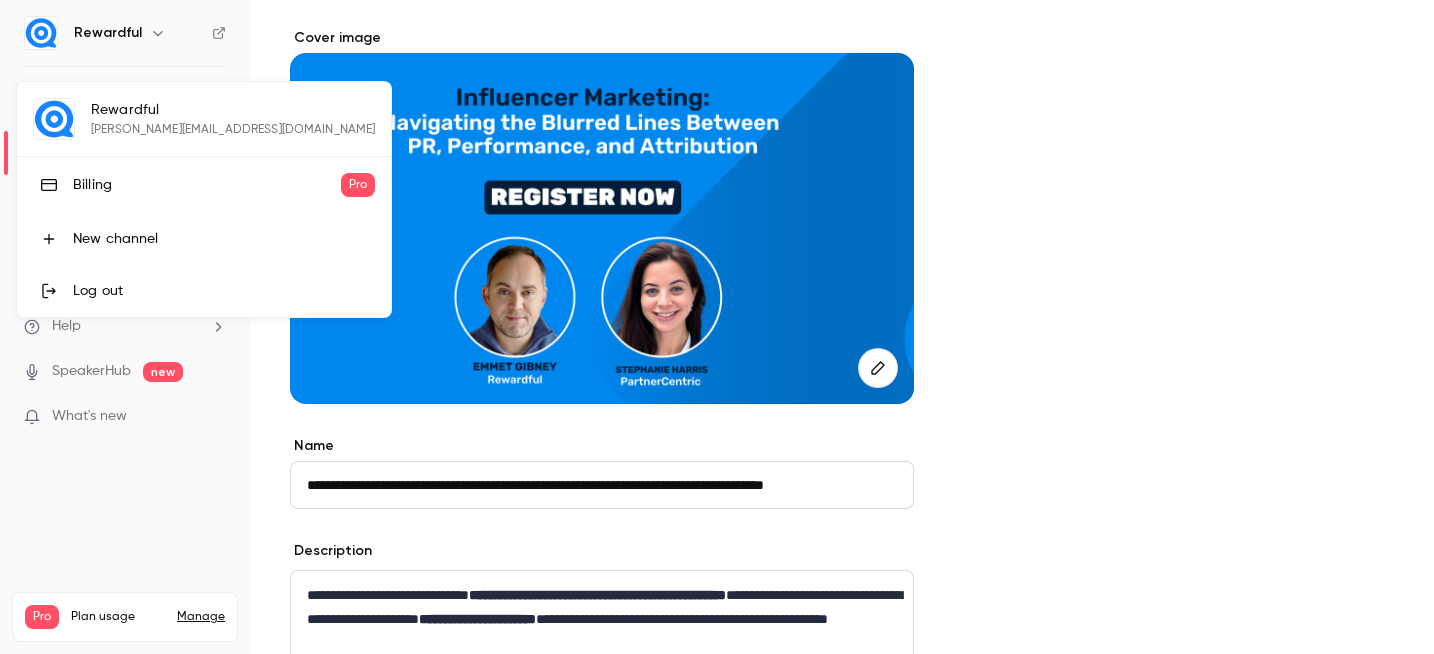 click at bounding box center (717, 327) 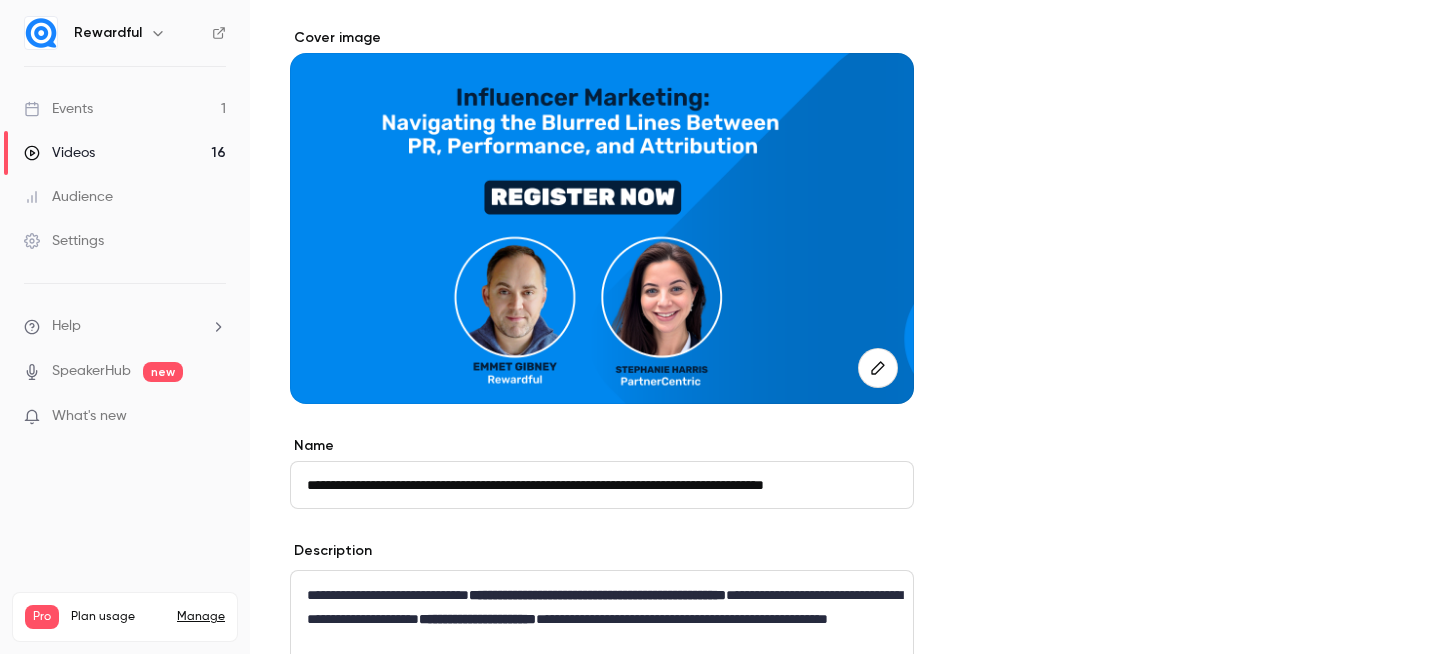 click on "Settings" at bounding box center [64, 241] 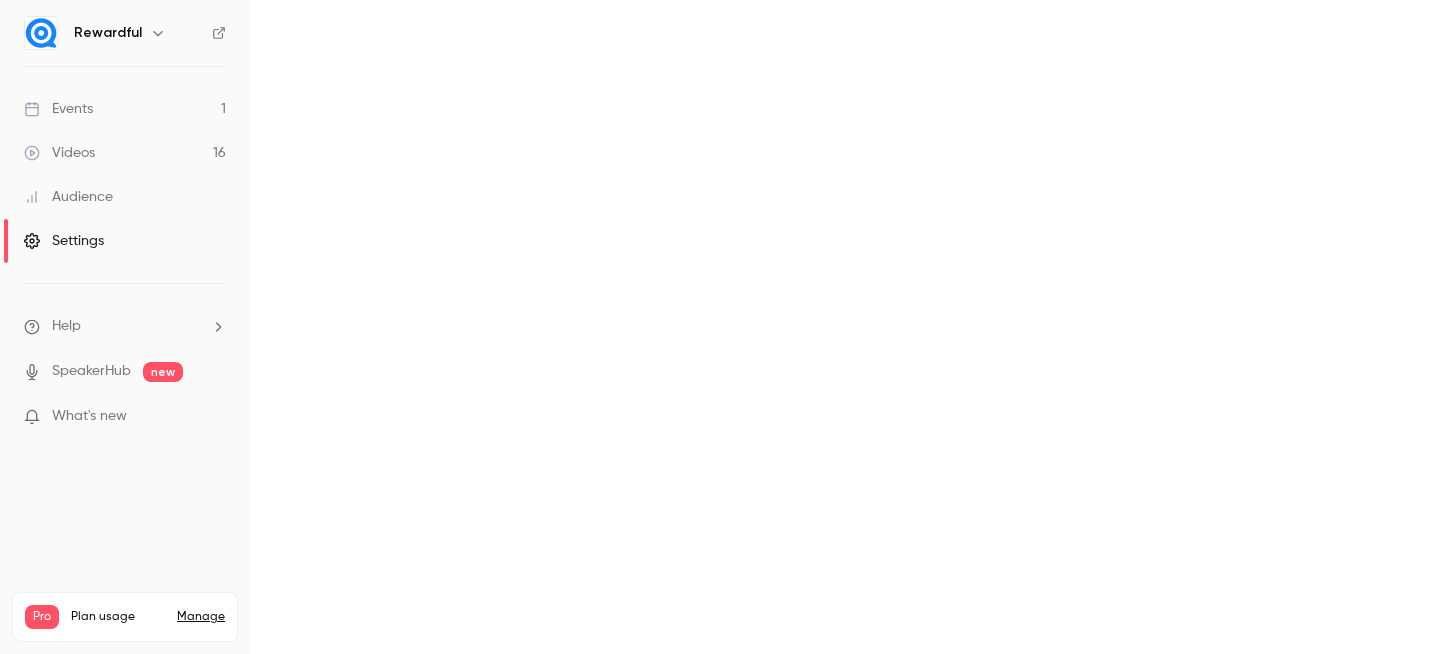 scroll, scrollTop: 0, scrollLeft: 0, axis: both 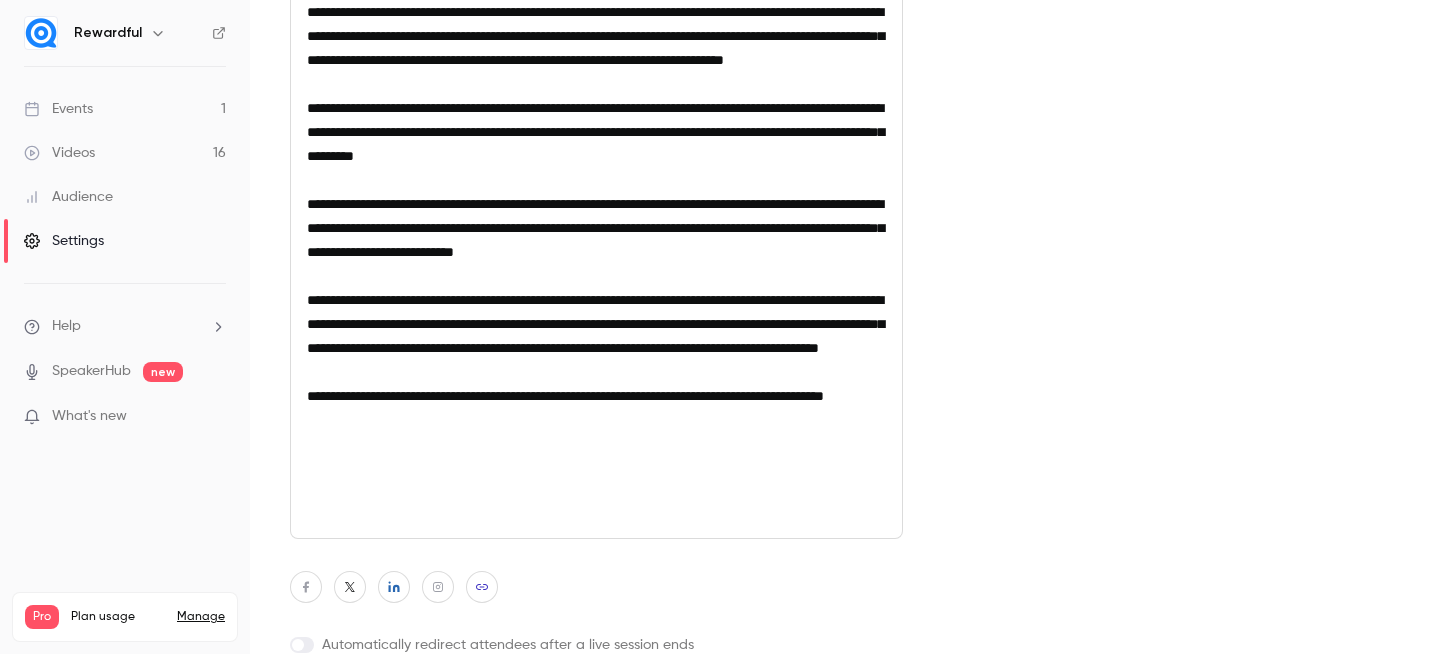 click 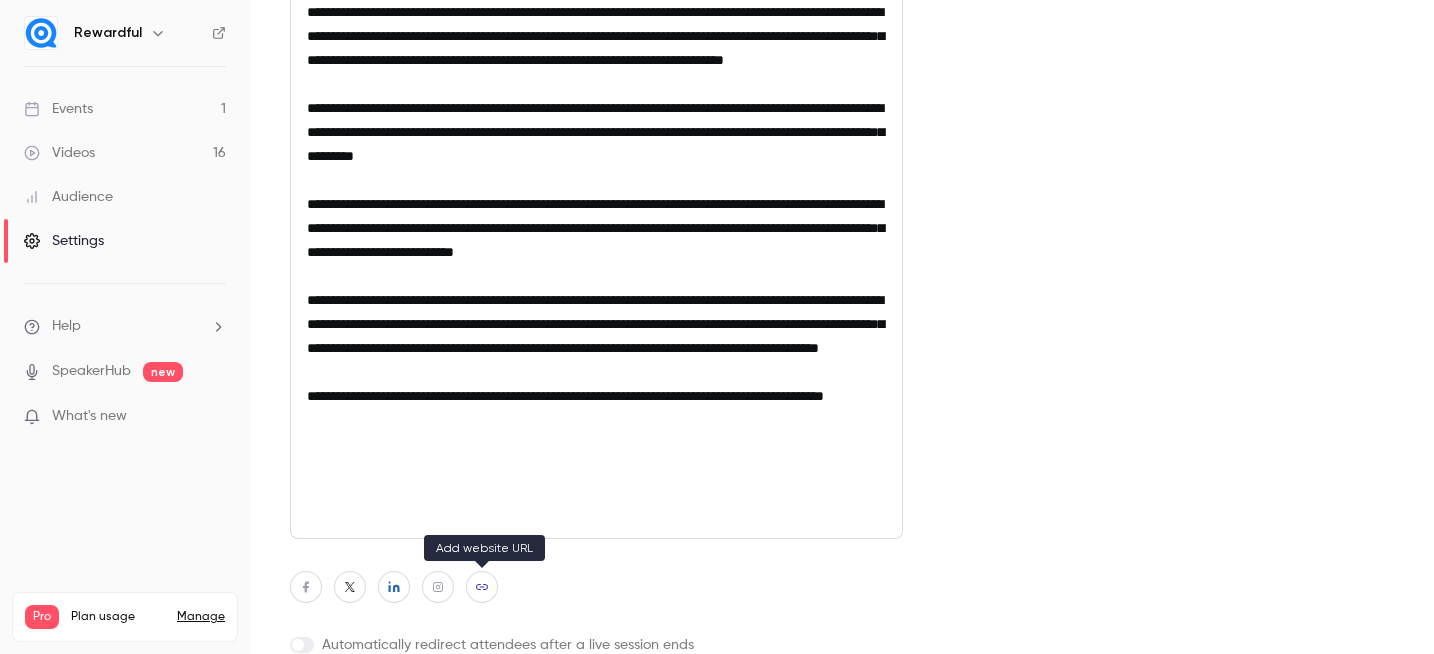 click at bounding box center [482, 587] 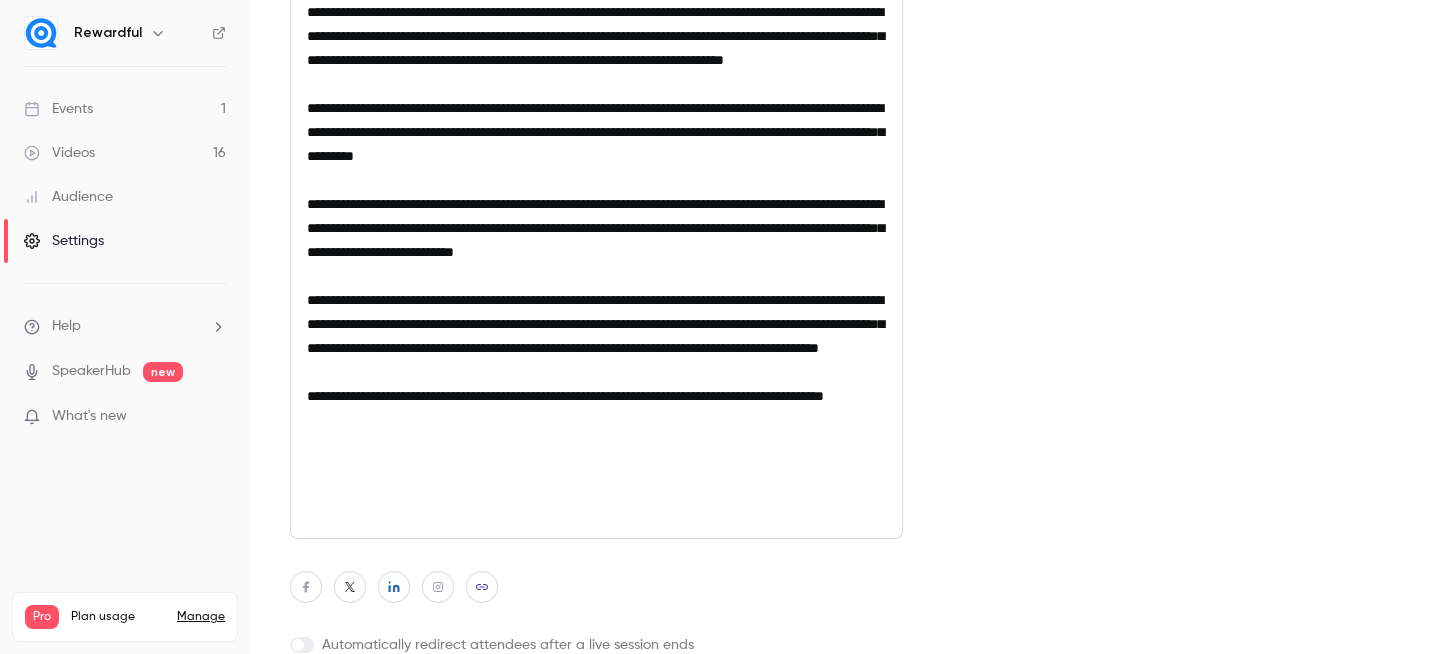 click at bounding box center (596, 587) 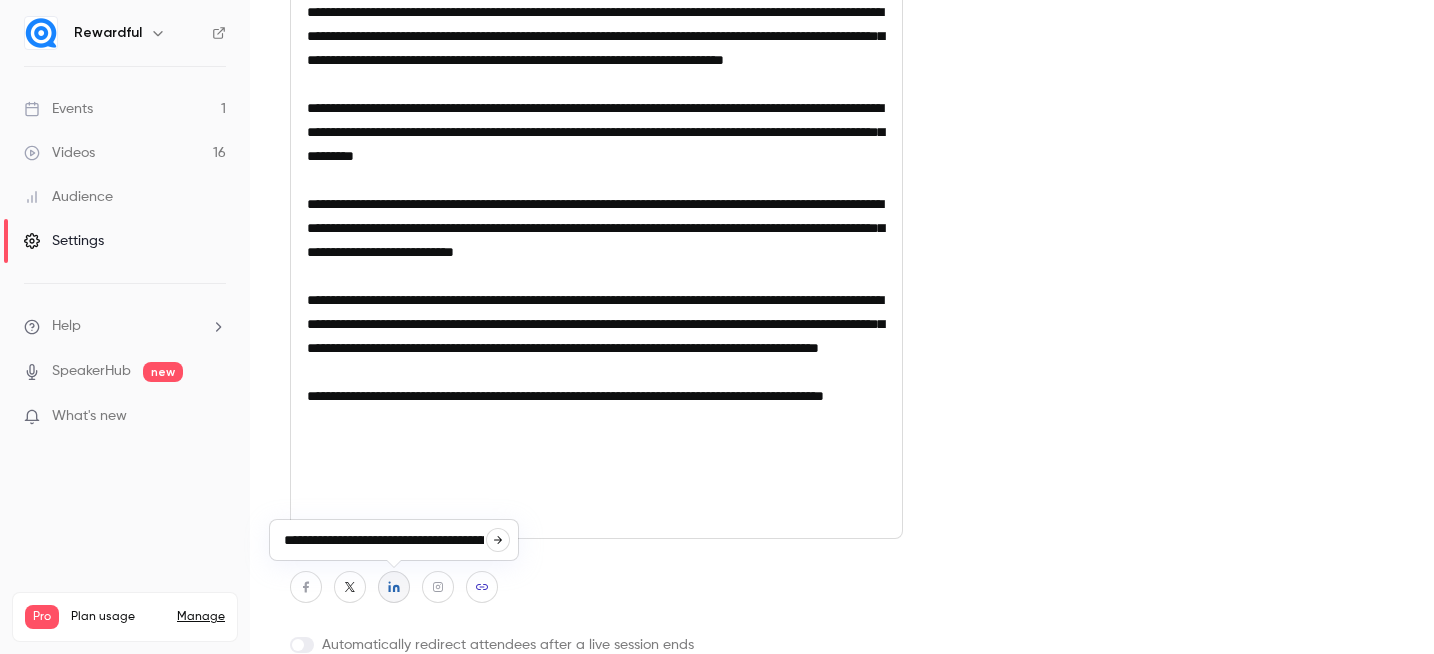 scroll, scrollTop: 0, scrollLeft: 79, axis: horizontal 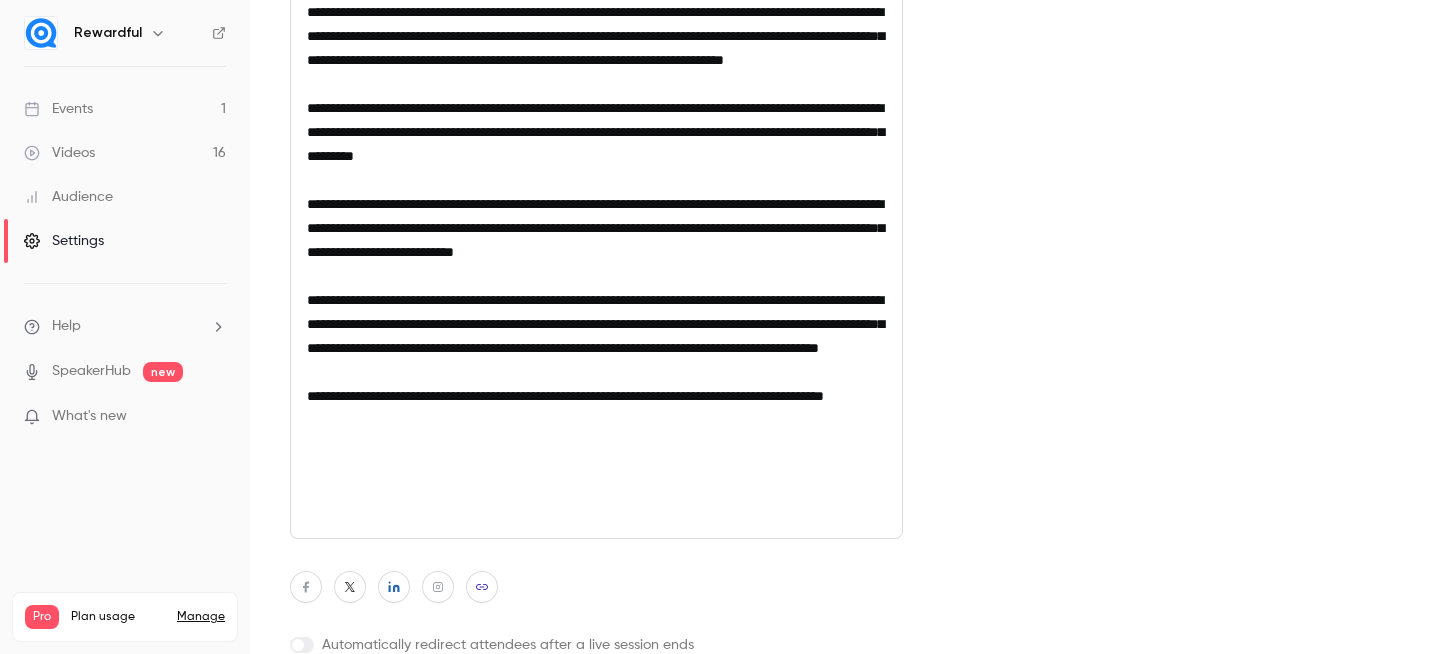 click at bounding box center [596, 587] 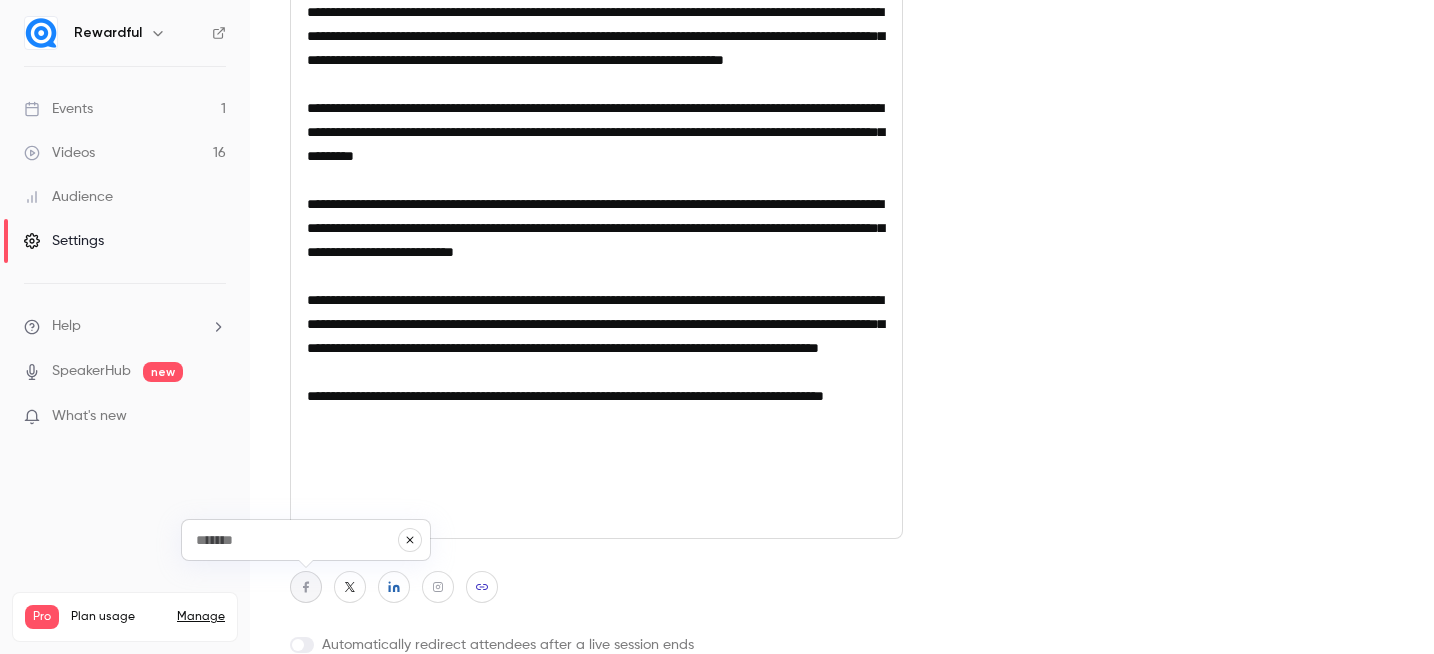 click at bounding box center [596, 587] 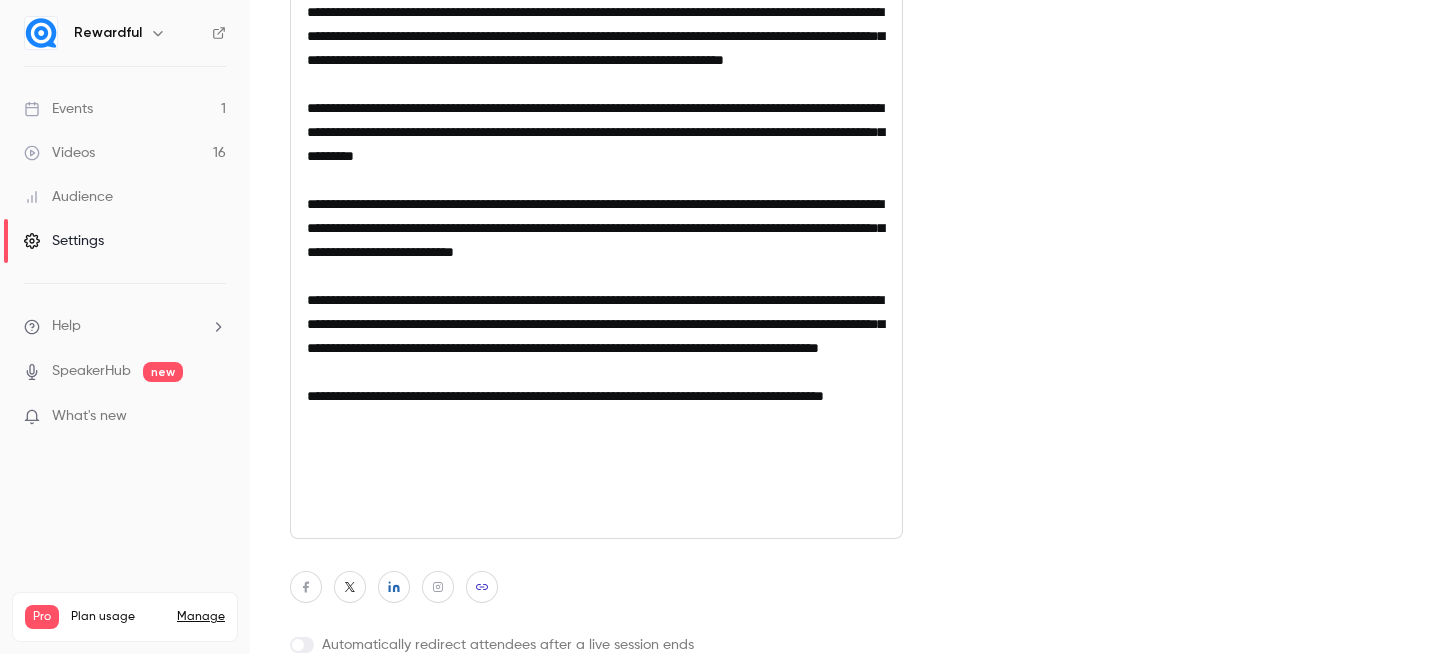 click on "Name ********* Channel URL [URL][DOMAIN_NAME] ********* Visit channel Description Automatically redirect attendees after a live session ends Update channel" at bounding box center [596, 239] 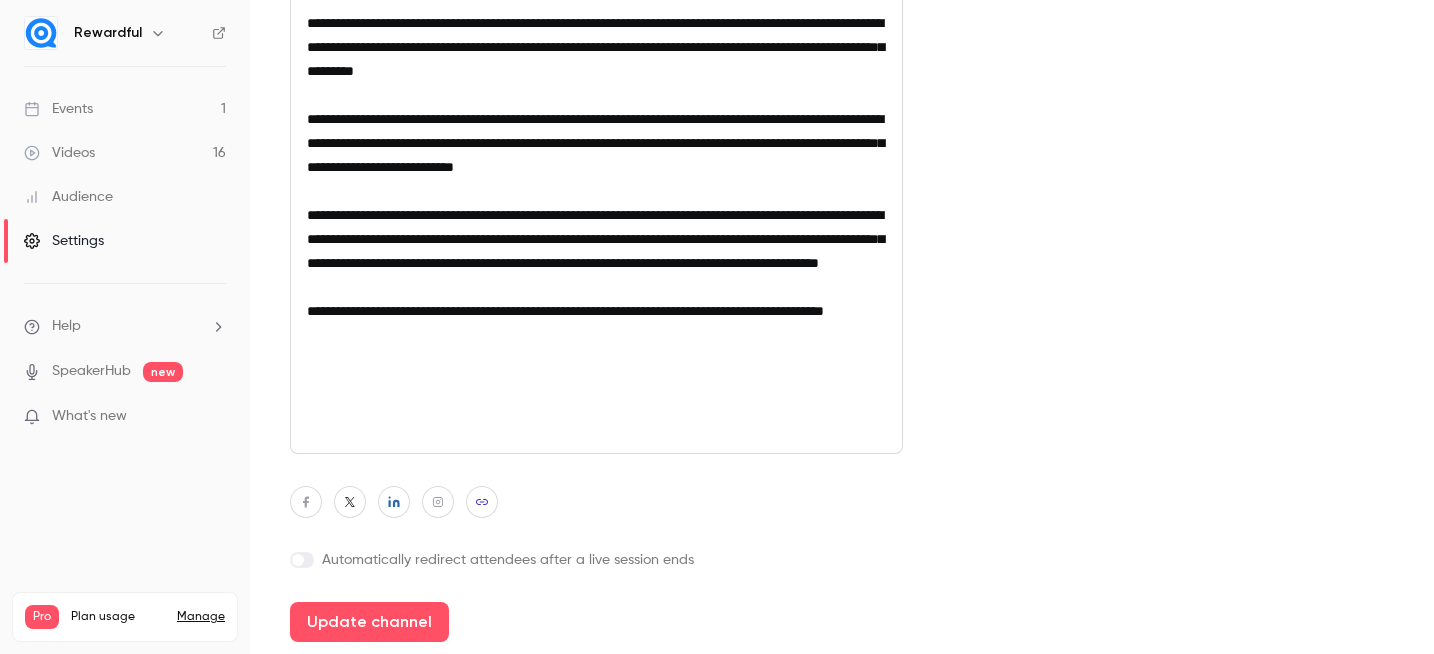 scroll, scrollTop: 0, scrollLeft: 0, axis: both 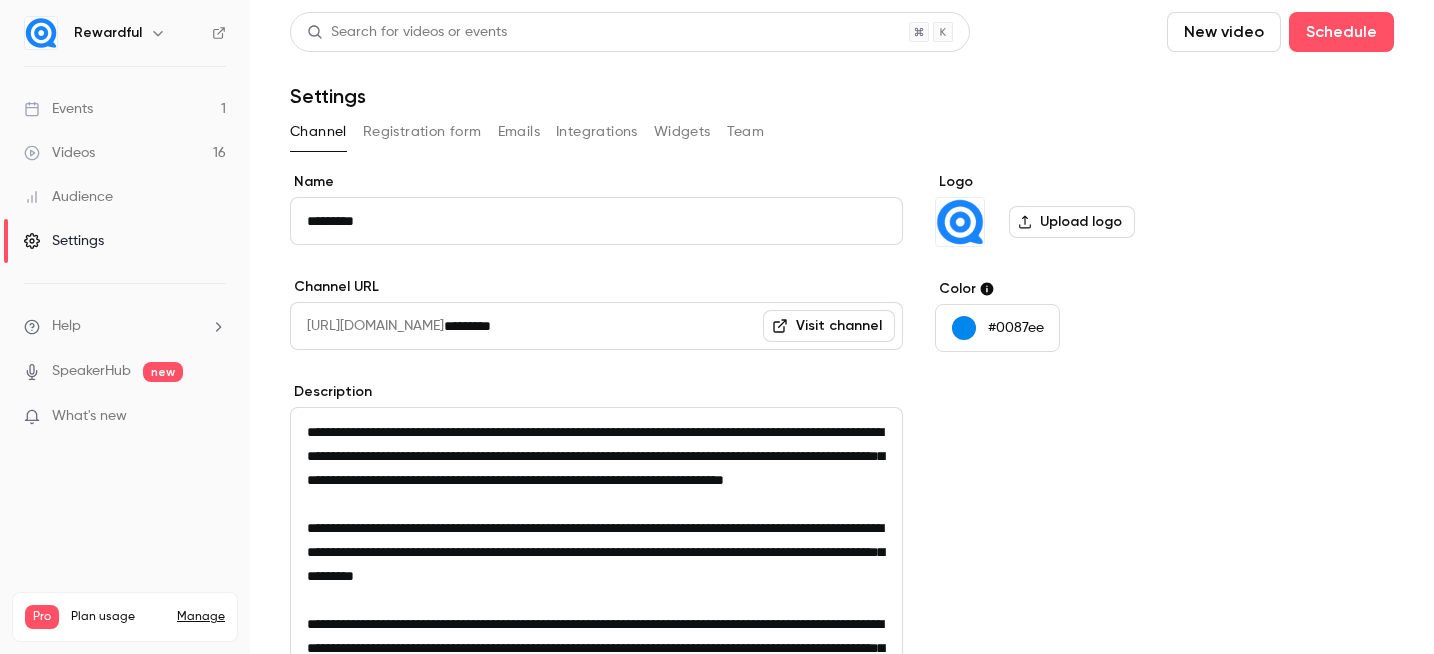 click on "Registration form" at bounding box center (422, 132) 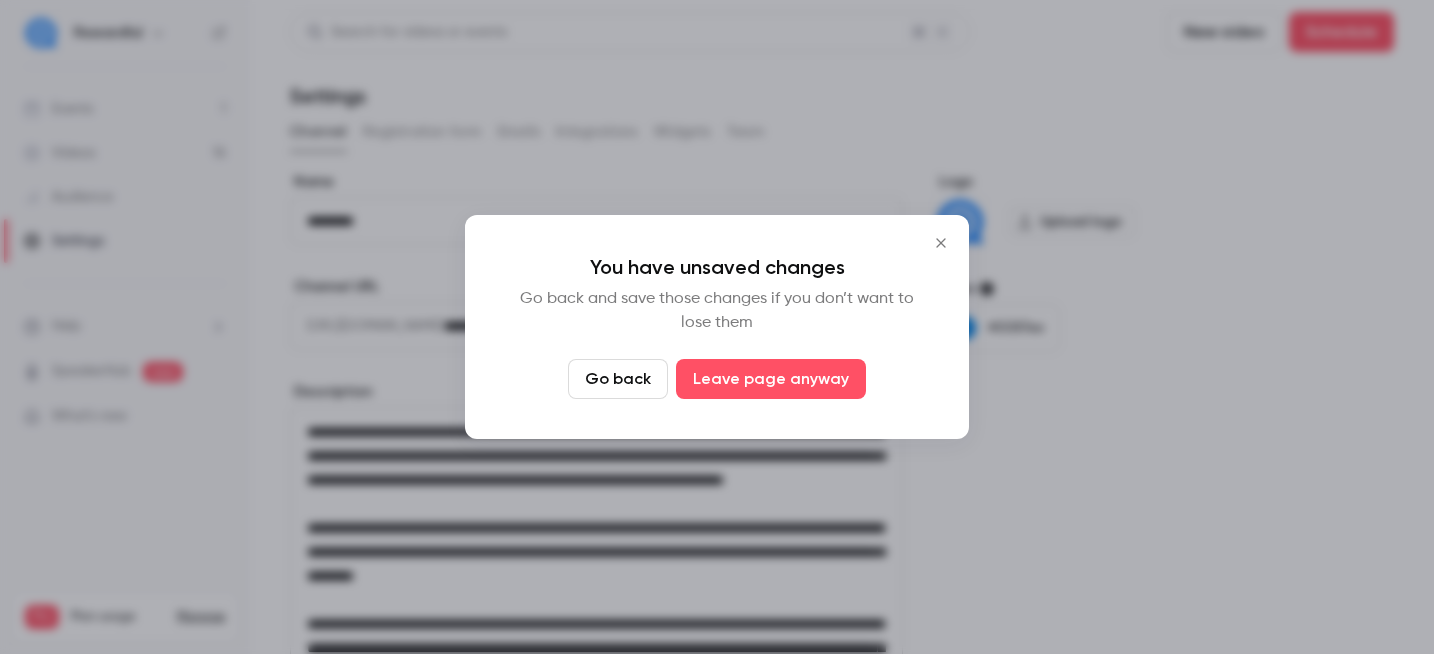 click 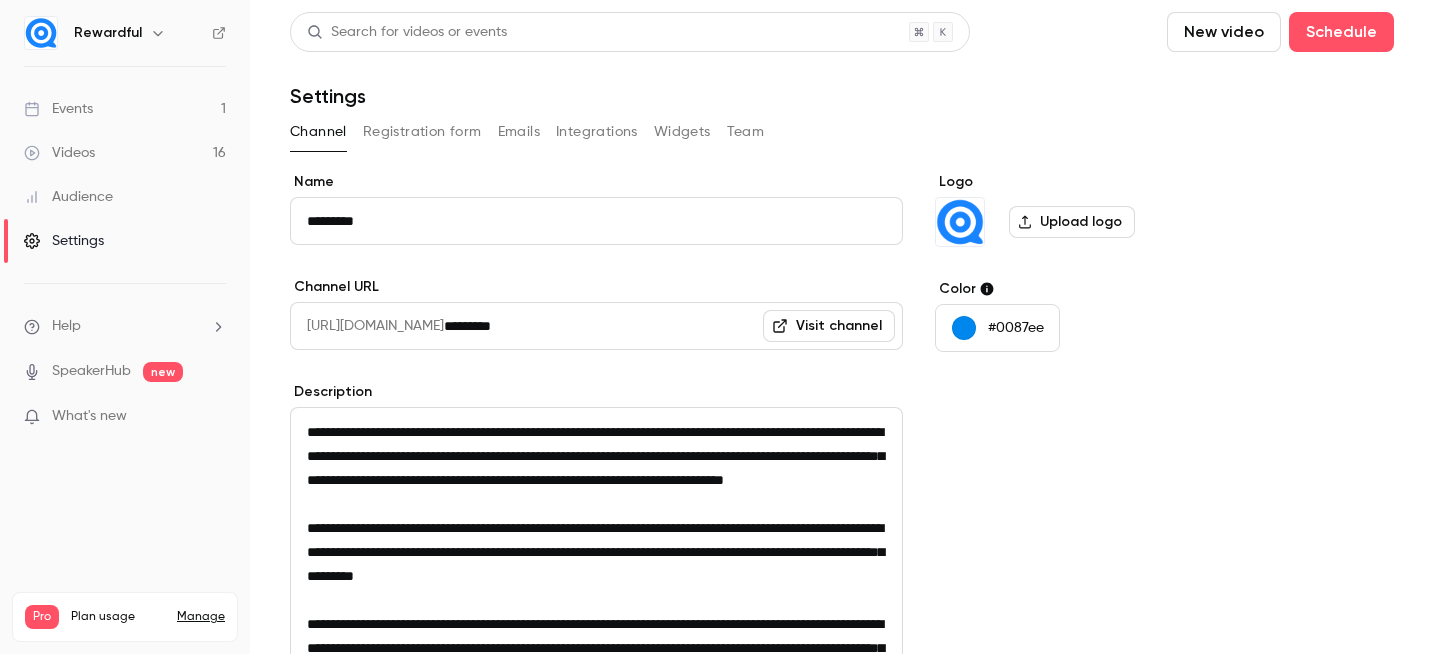 click on "Emails" at bounding box center (519, 132) 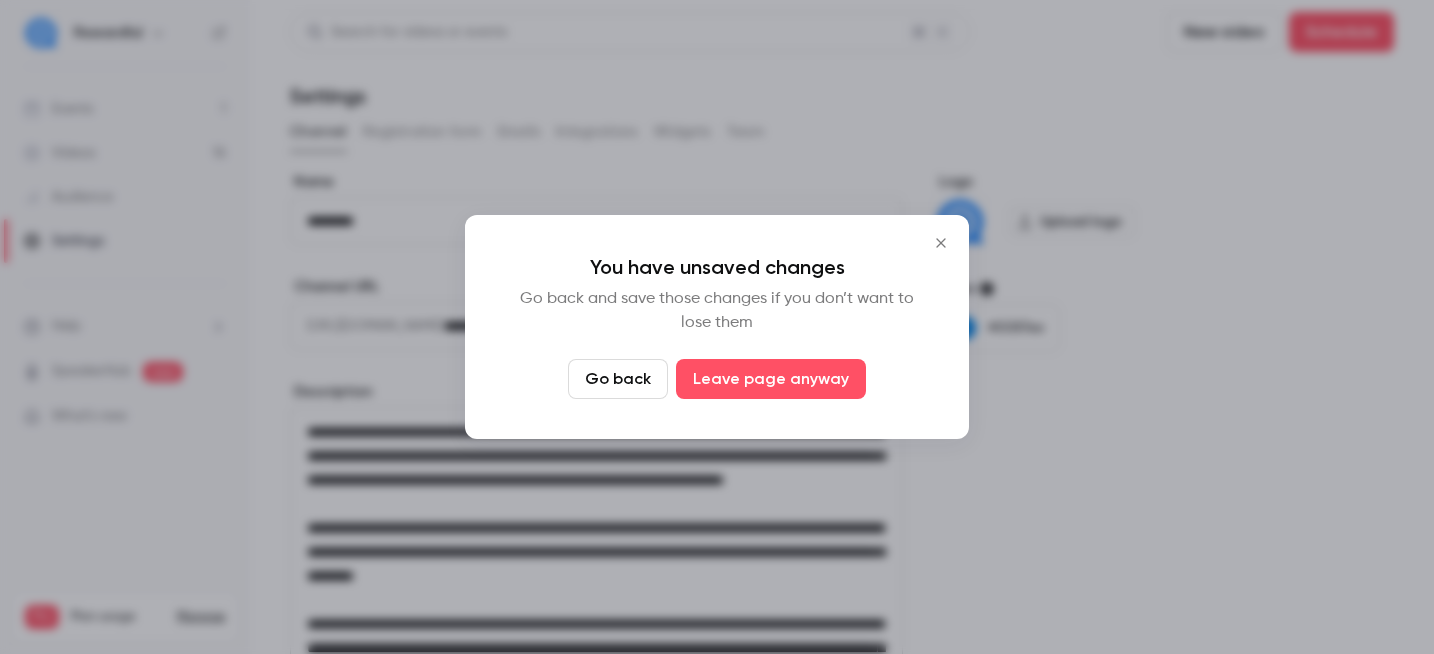 click 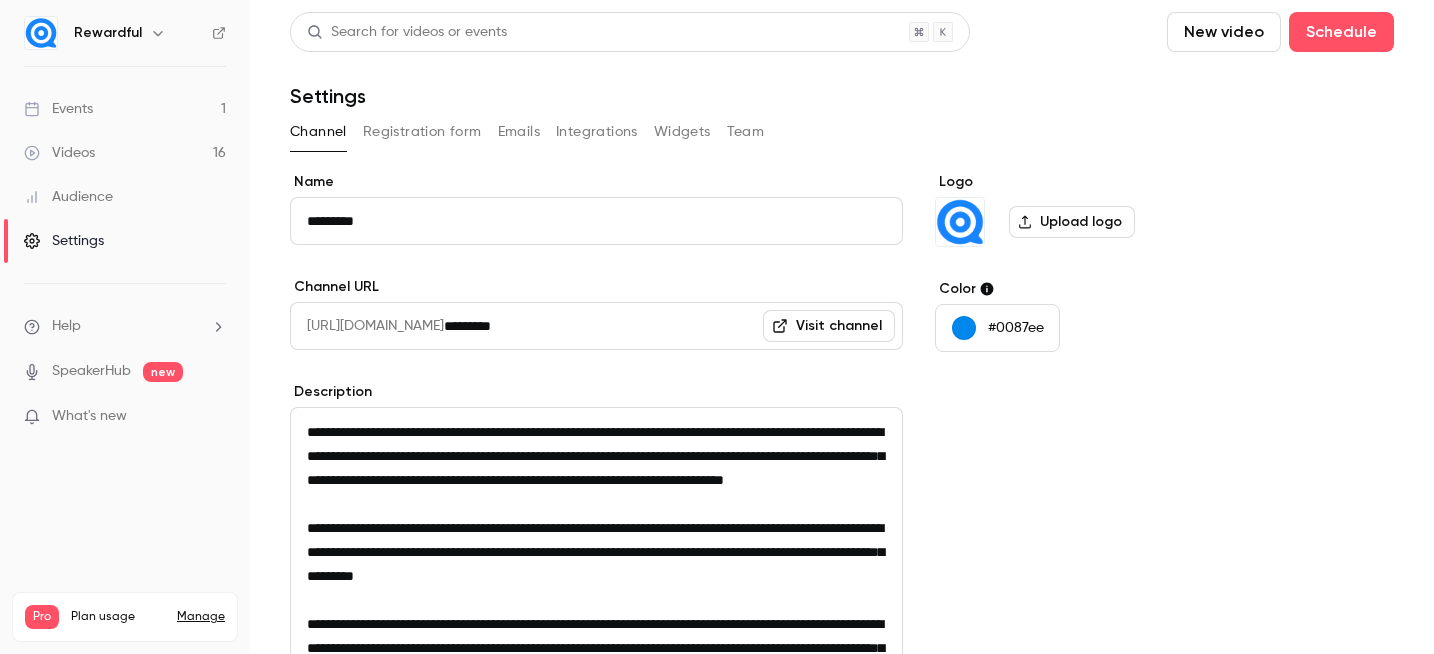 click on "Events 1" at bounding box center [125, 109] 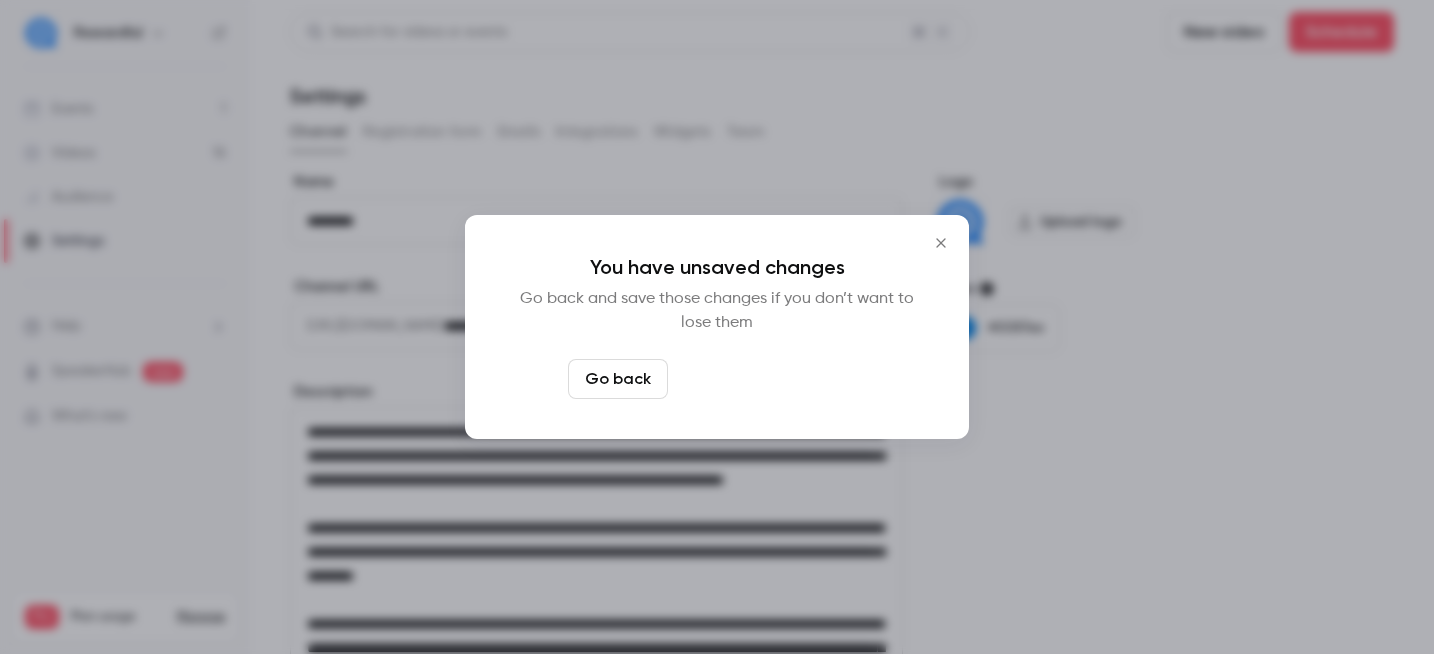 click on "Leave page anyway" at bounding box center (771, 379) 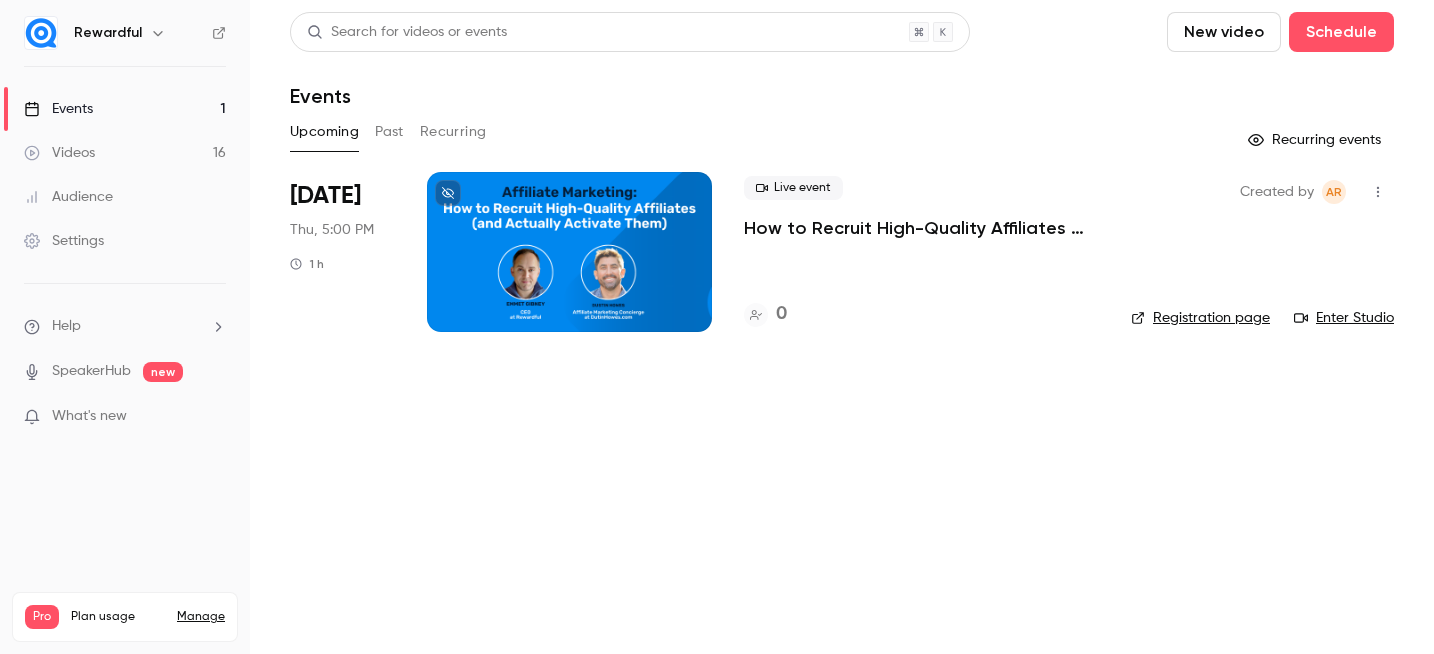 click on "Past" at bounding box center (389, 132) 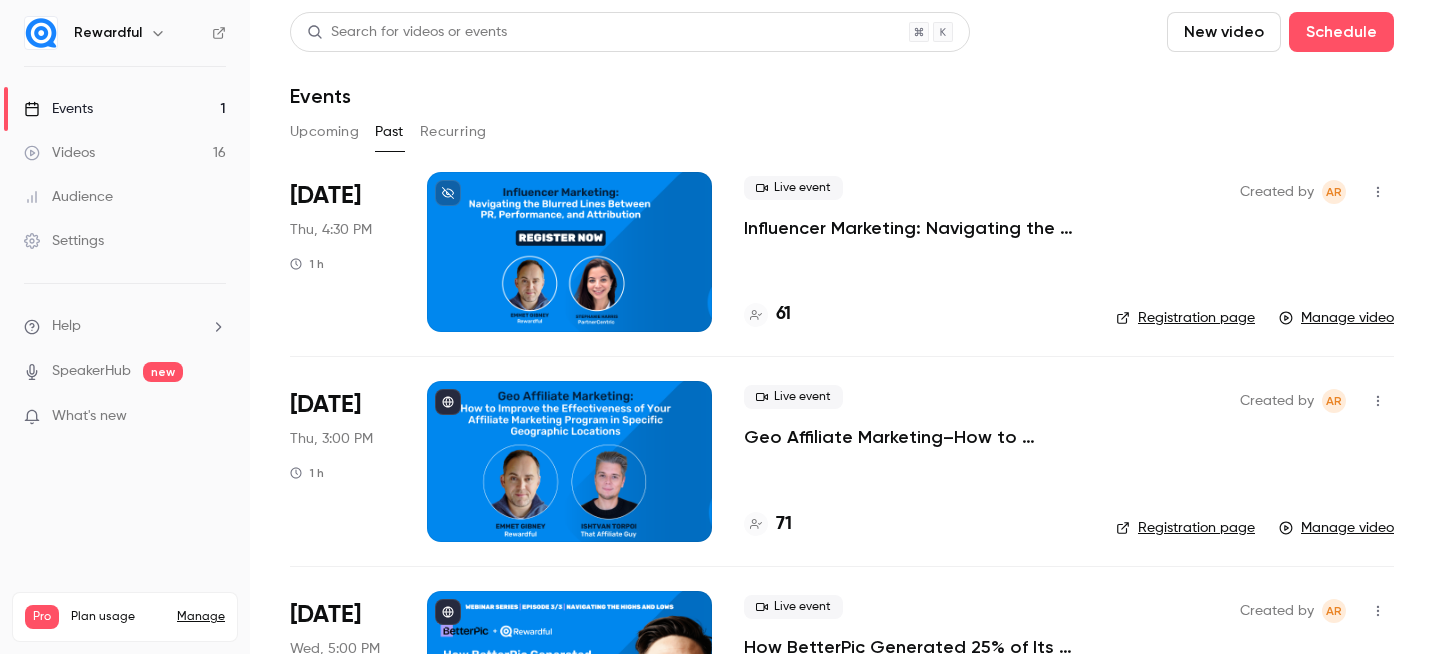 click 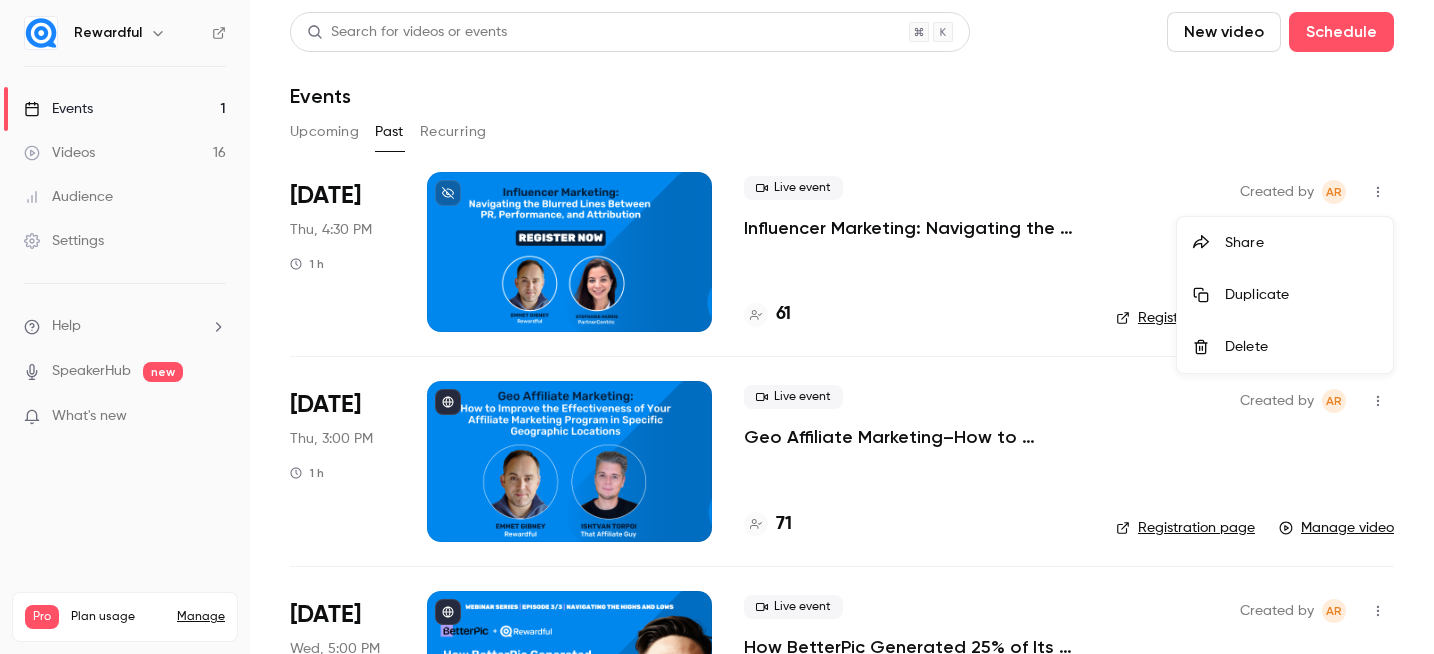 click at bounding box center [717, 327] 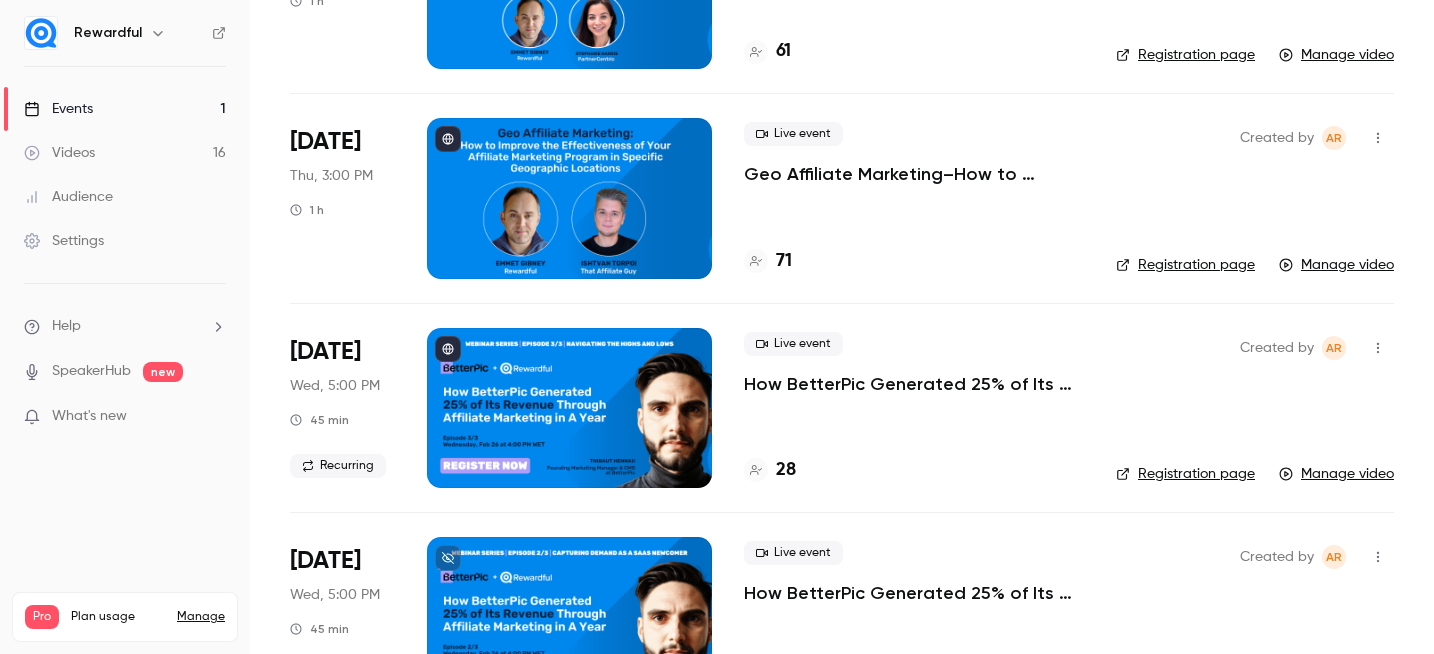 scroll, scrollTop: 418, scrollLeft: 0, axis: vertical 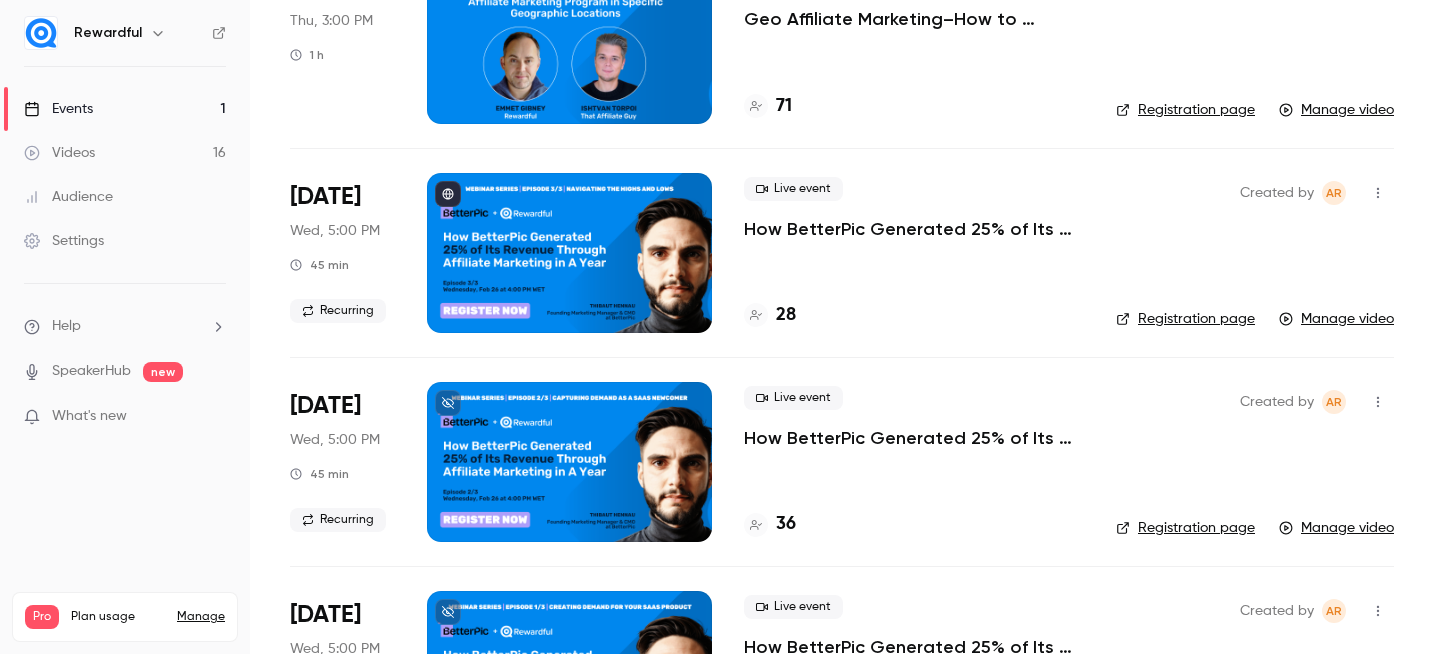 click 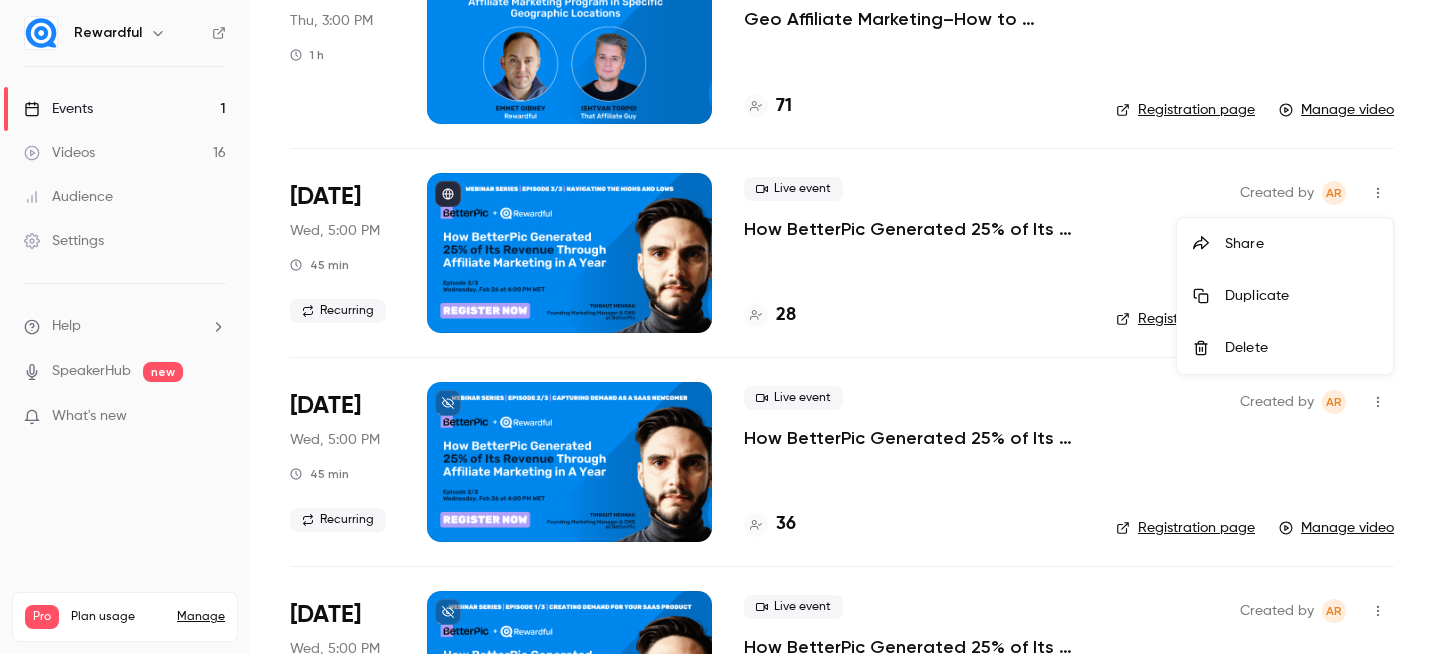 click at bounding box center [717, 327] 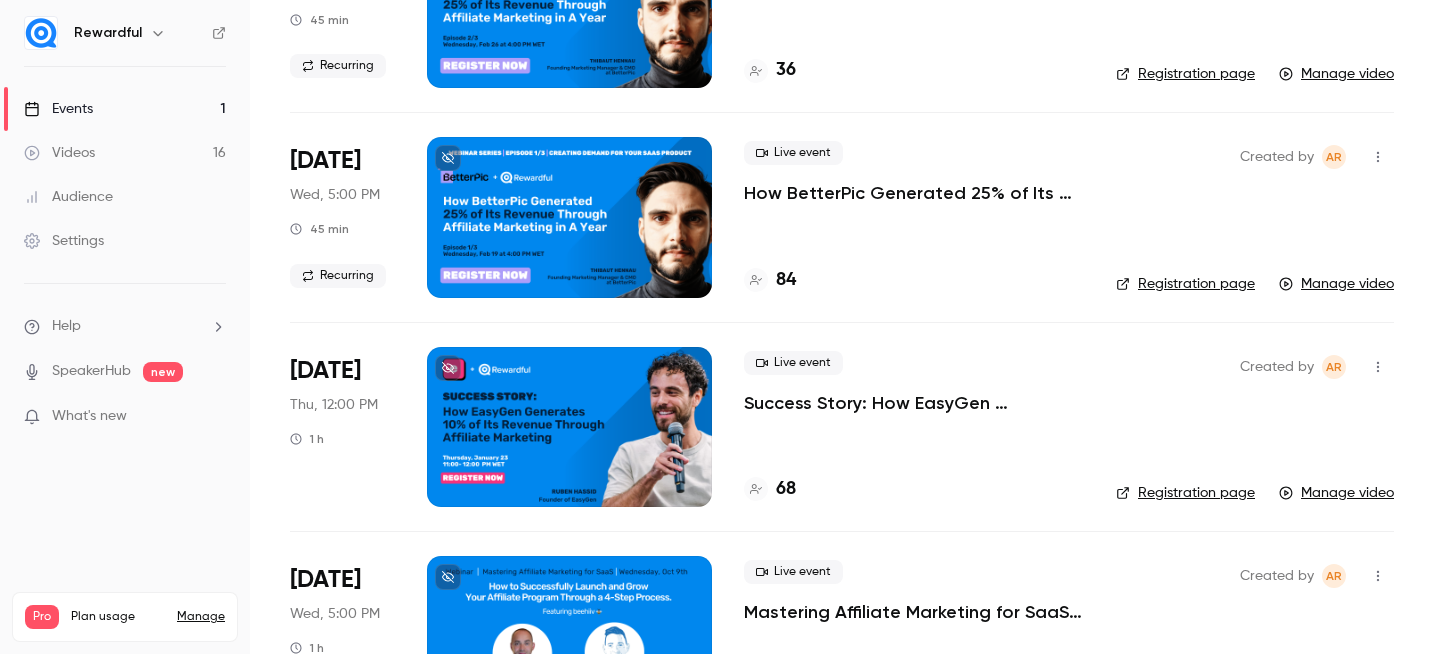 scroll, scrollTop: 970, scrollLeft: 0, axis: vertical 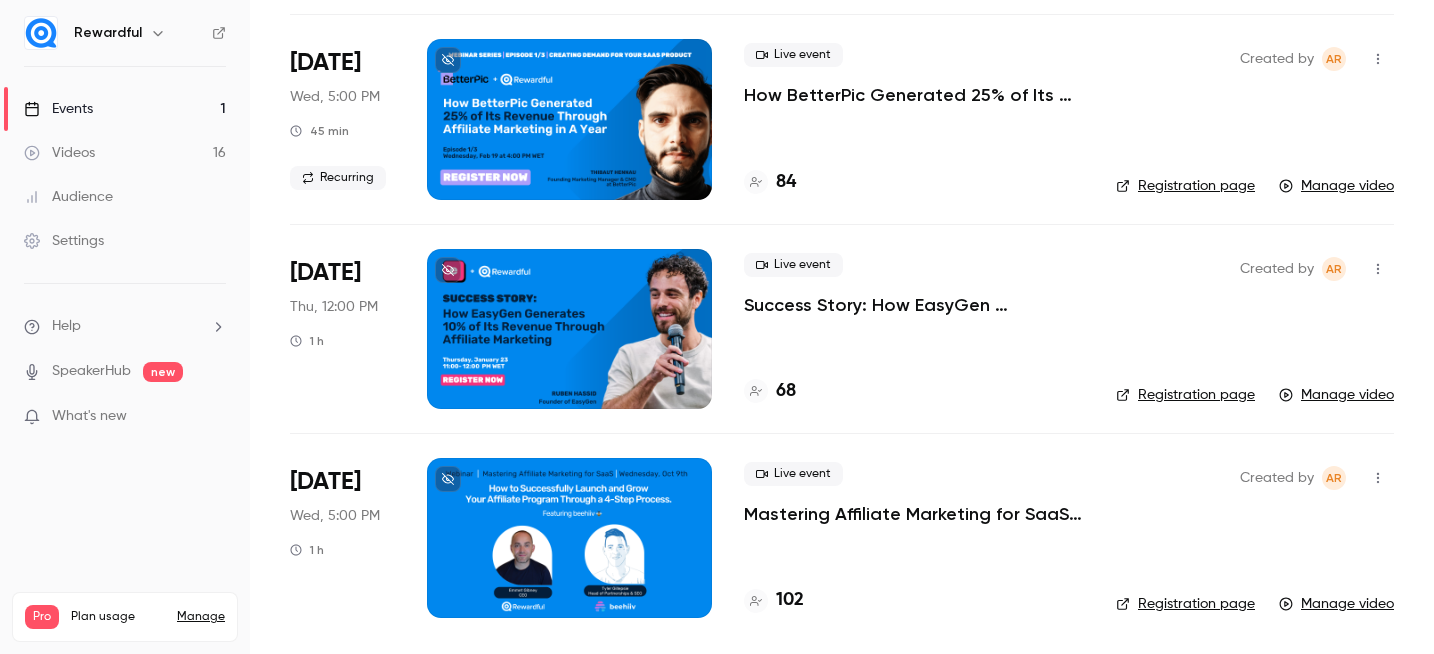 click 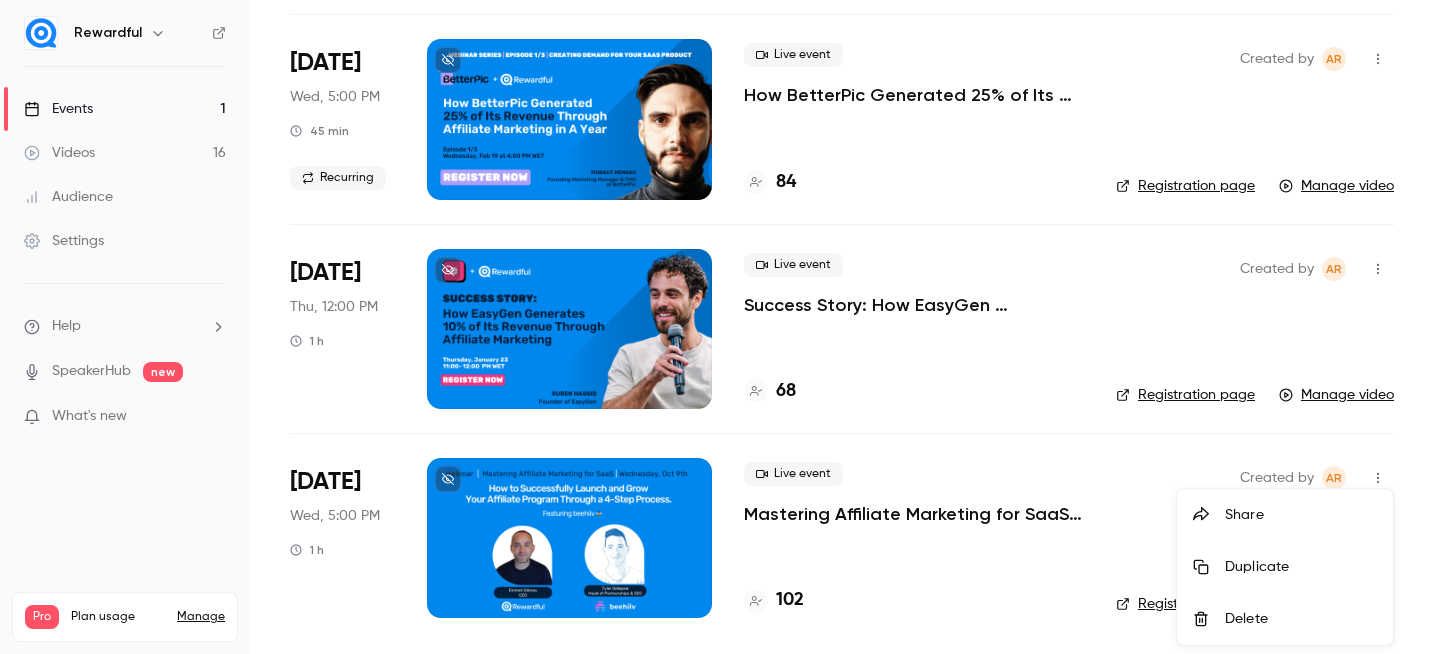 click at bounding box center [717, 327] 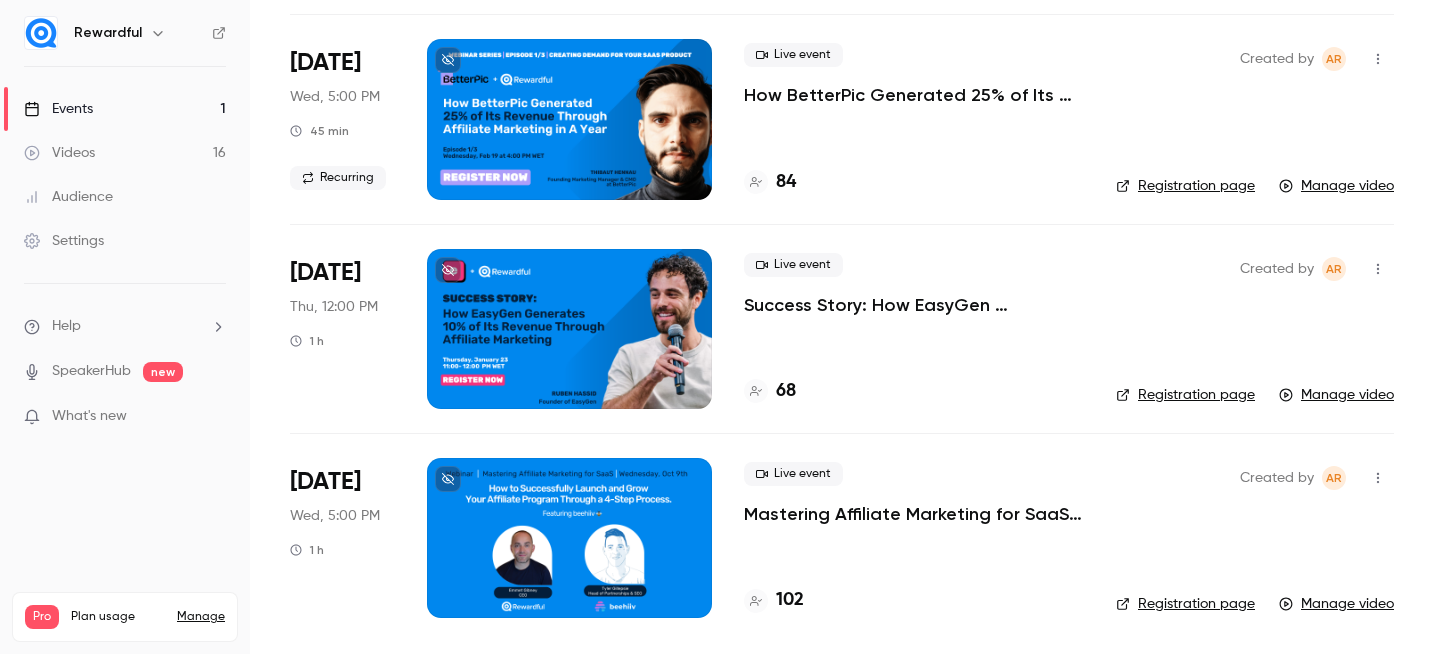 click at bounding box center (569, 538) 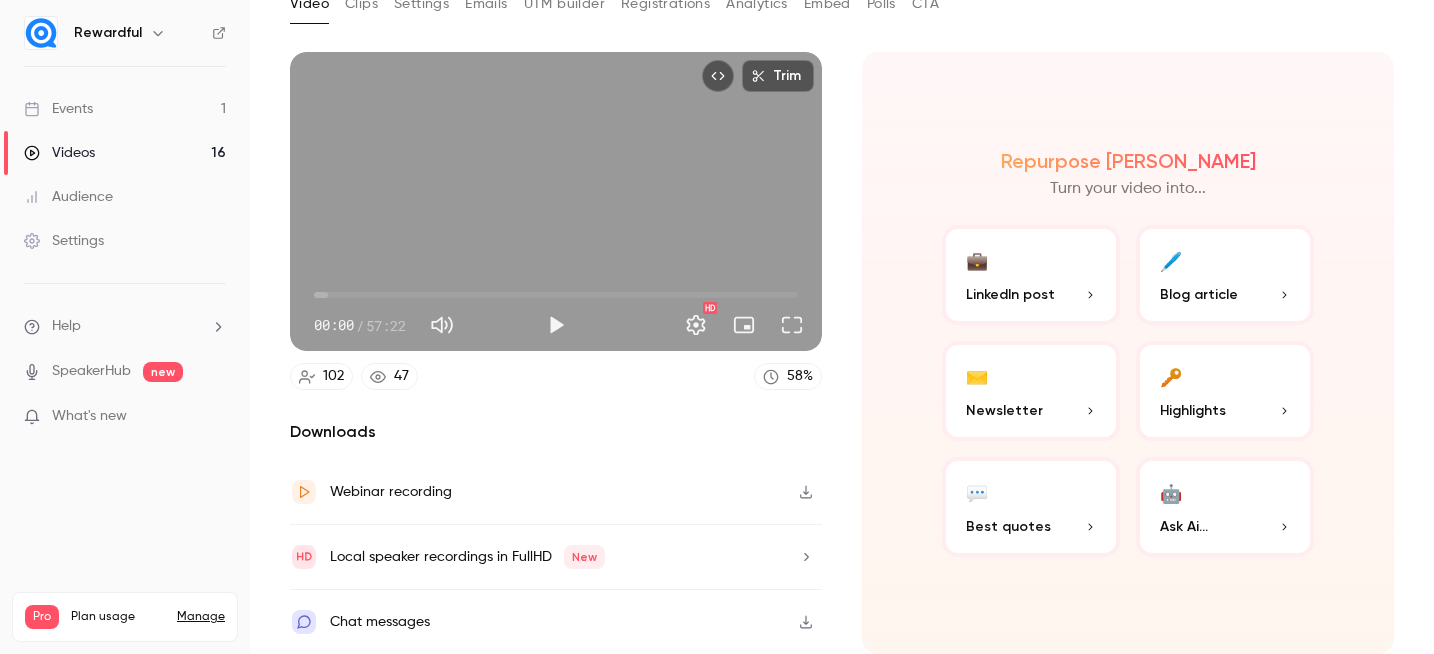 scroll, scrollTop: 0, scrollLeft: 0, axis: both 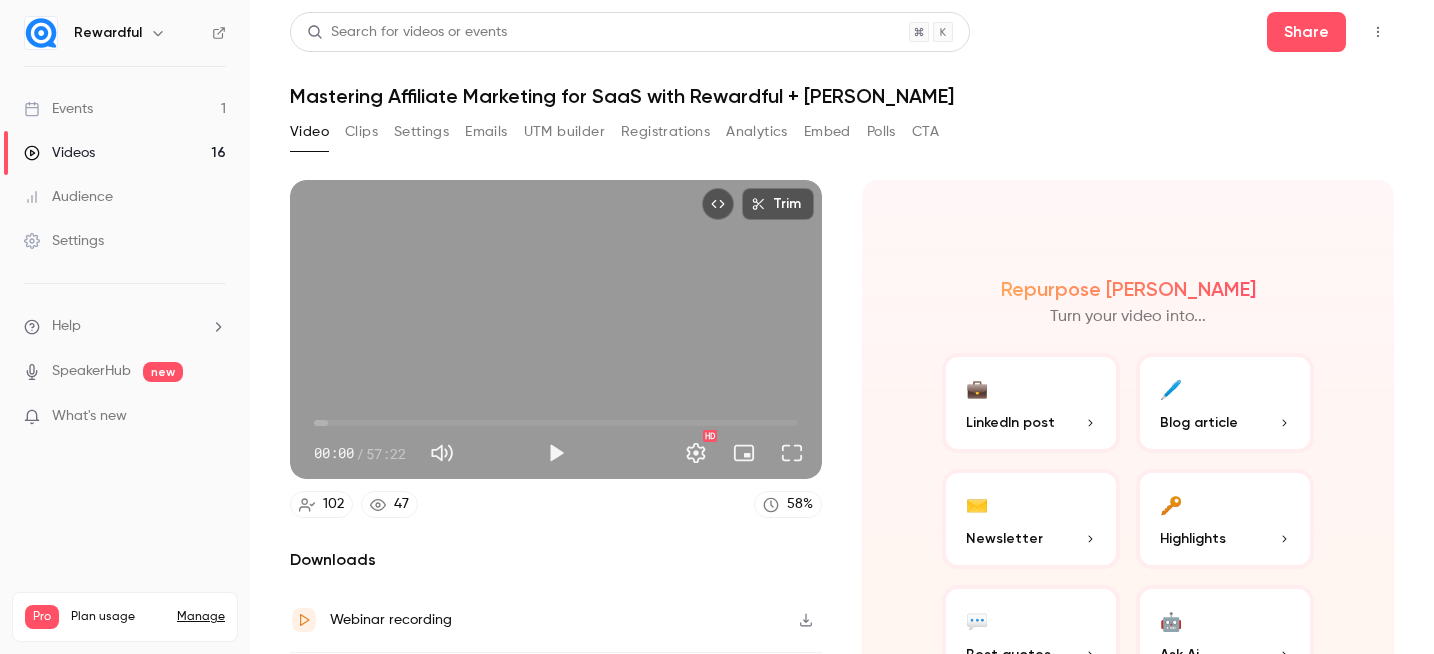 click on "Clips" at bounding box center (361, 132) 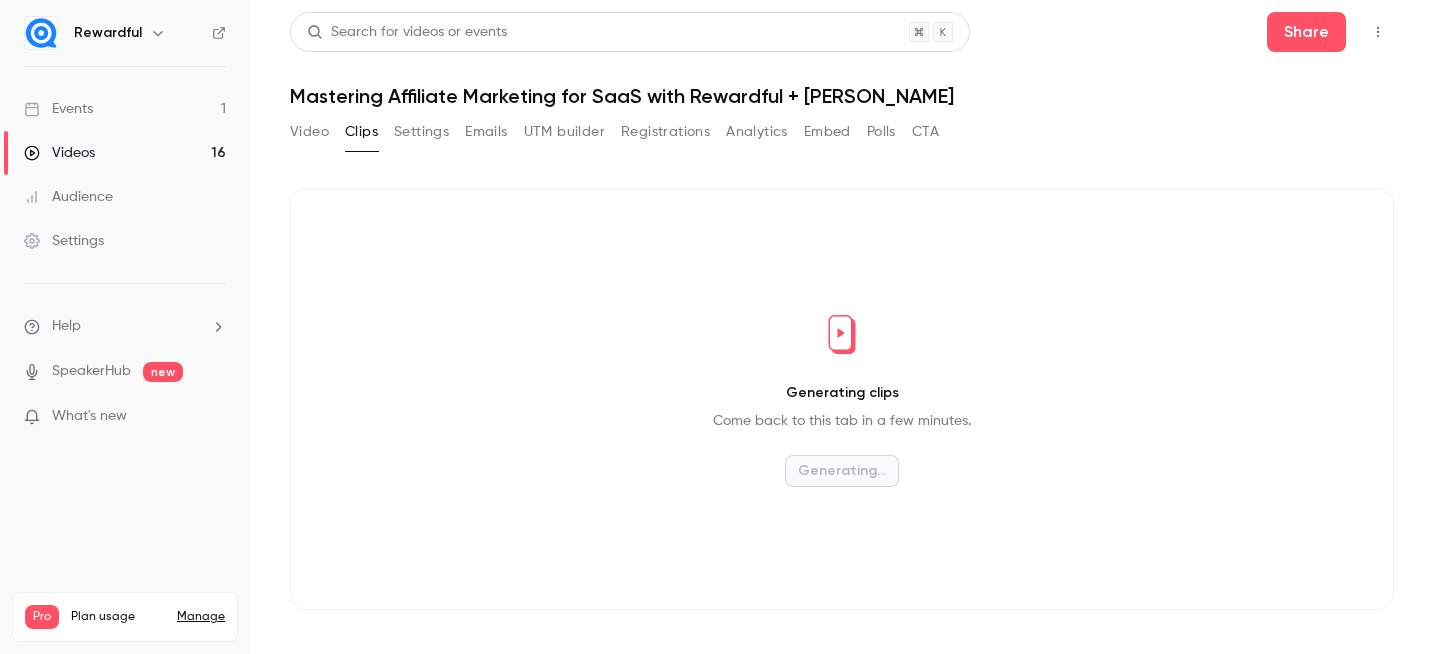click on "Settings" at bounding box center (421, 132) 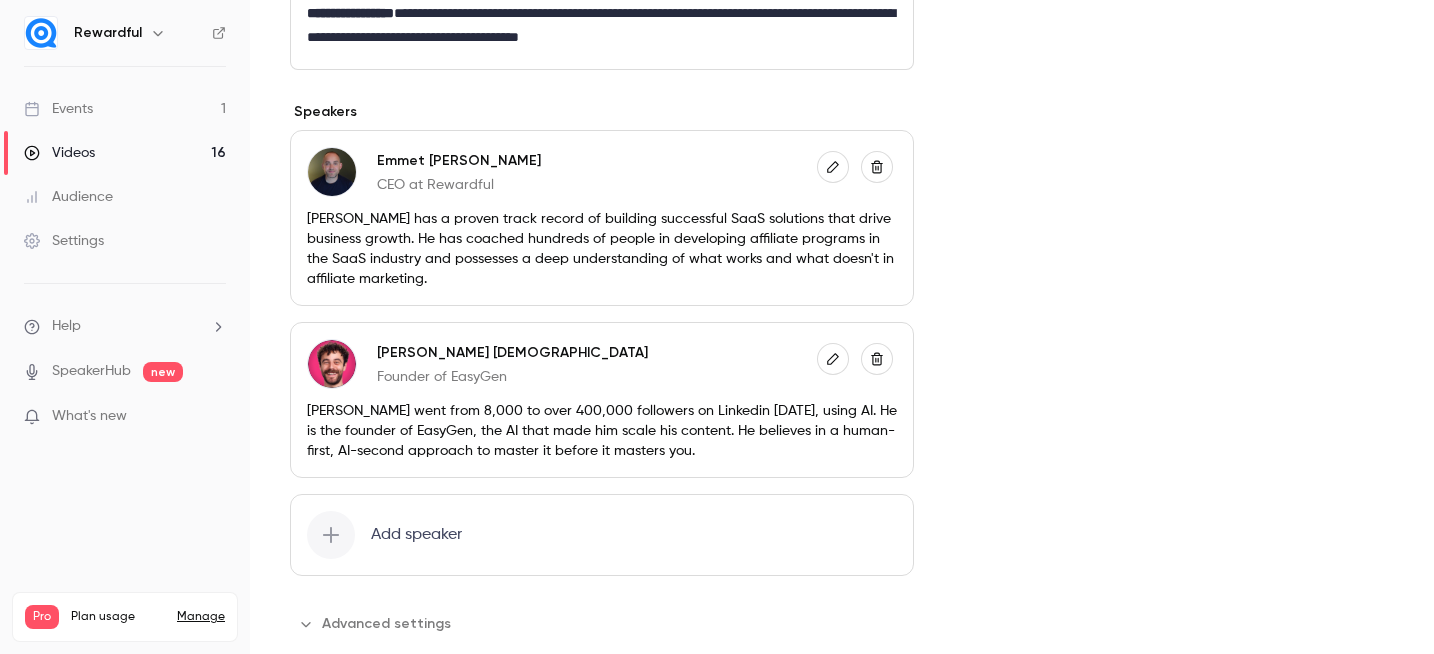 scroll, scrollTop: 1232, scrollLeft: 0, axis: vertical 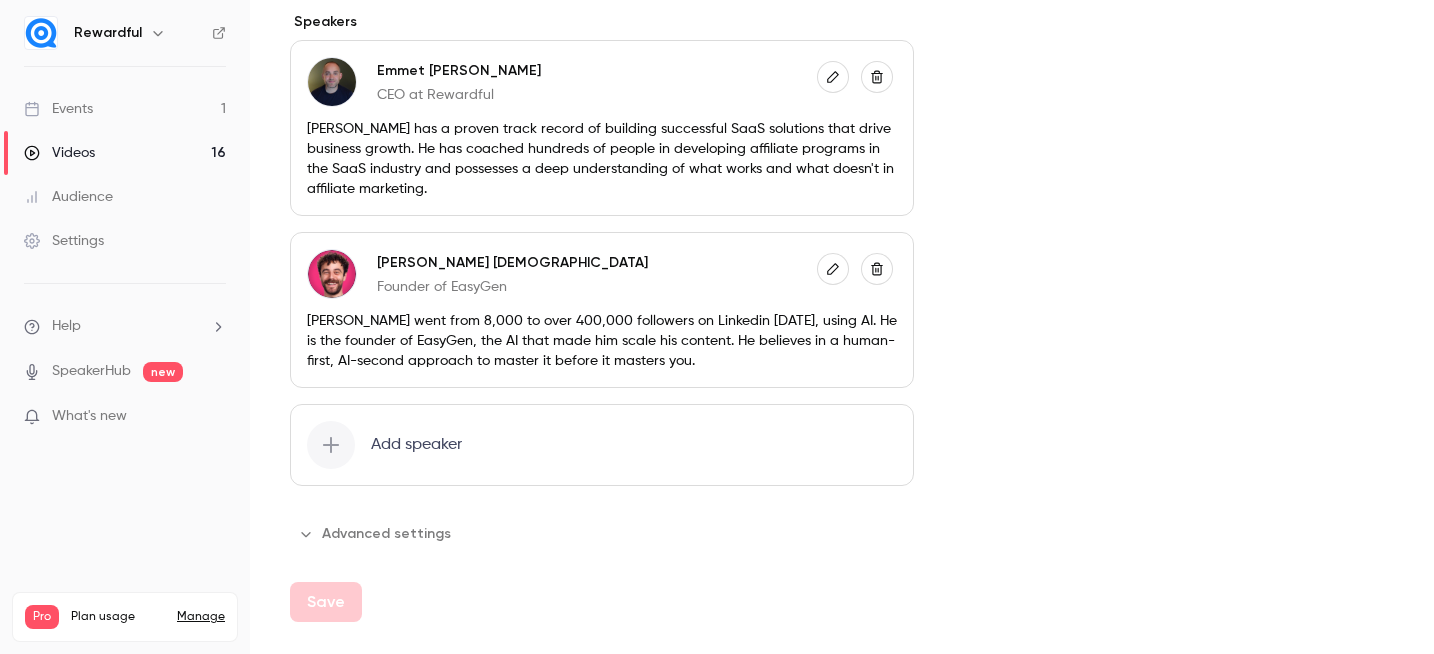 click on "Advanced settings" at bounding box center (376, 534) 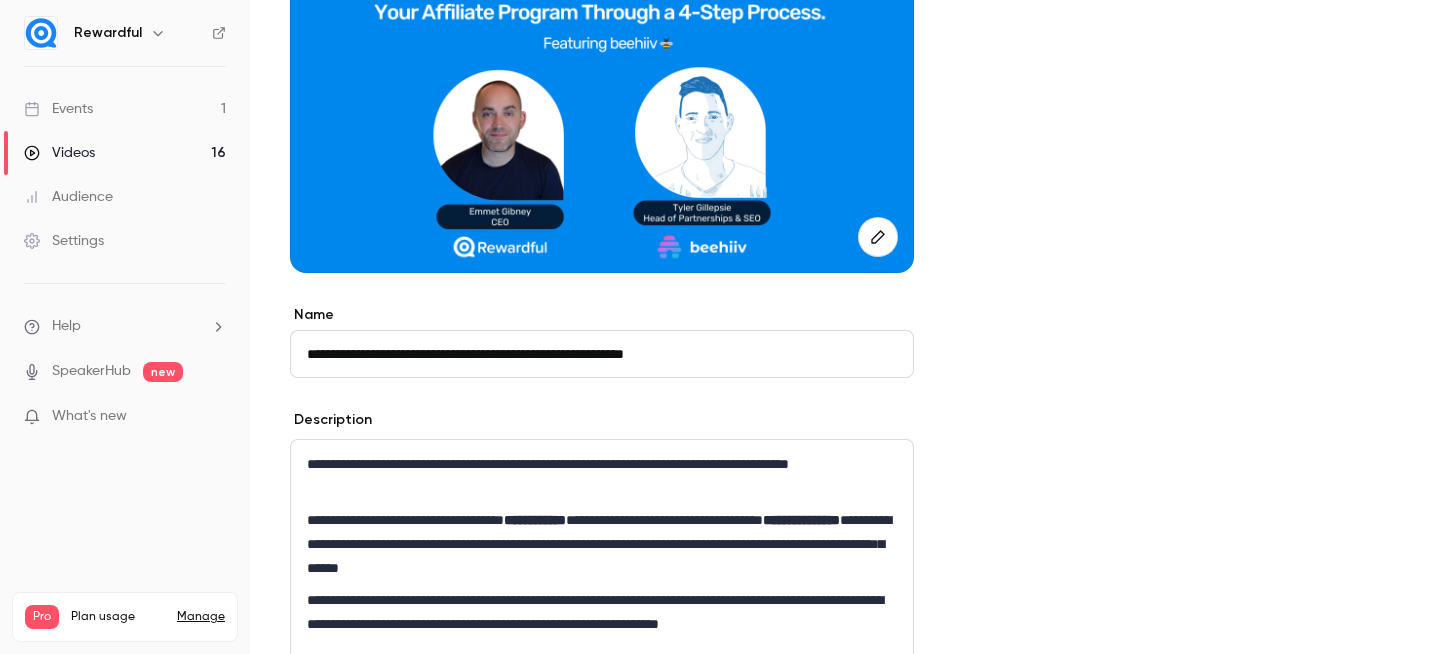 scroll, scrollTop: 0, scrollLeft: 0, axis: both 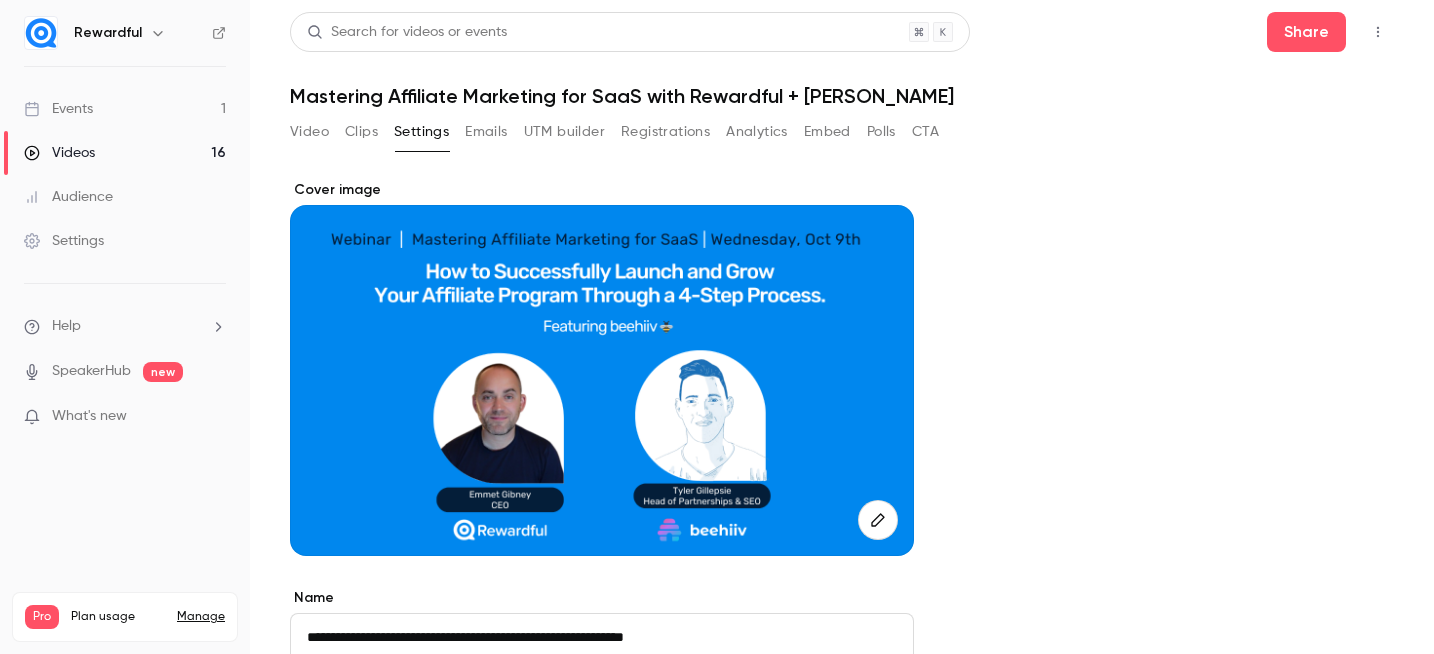 click on "Emails" at bounding box center [486, 132] 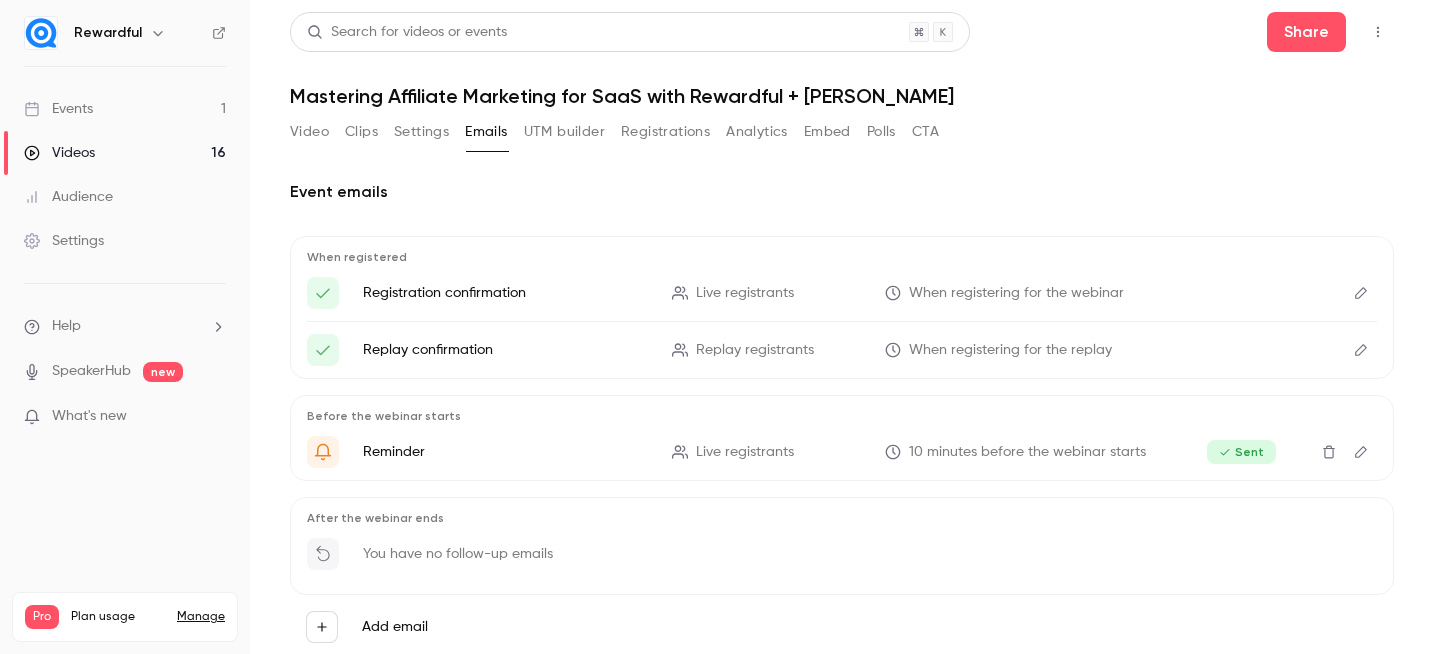 click on "UTM builder" at bounding box center (564, 132) 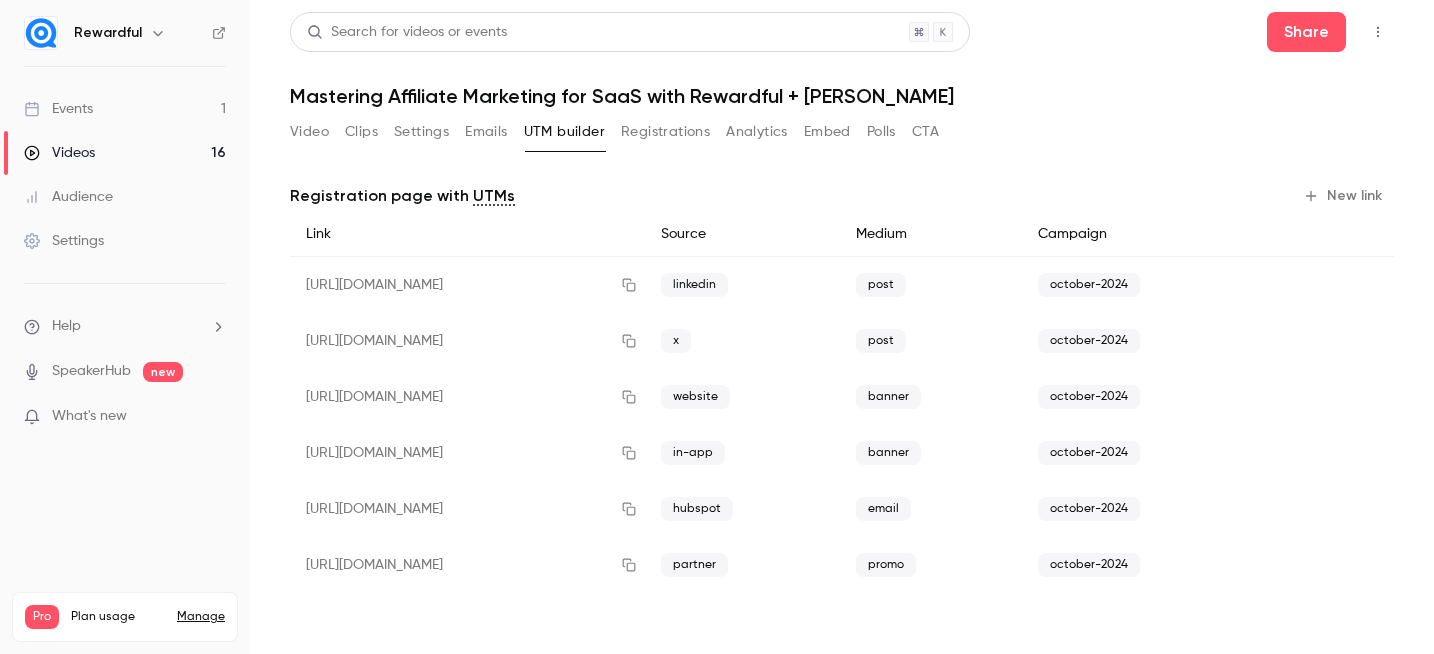 click on "CTA" at bounding box center [925, 132] 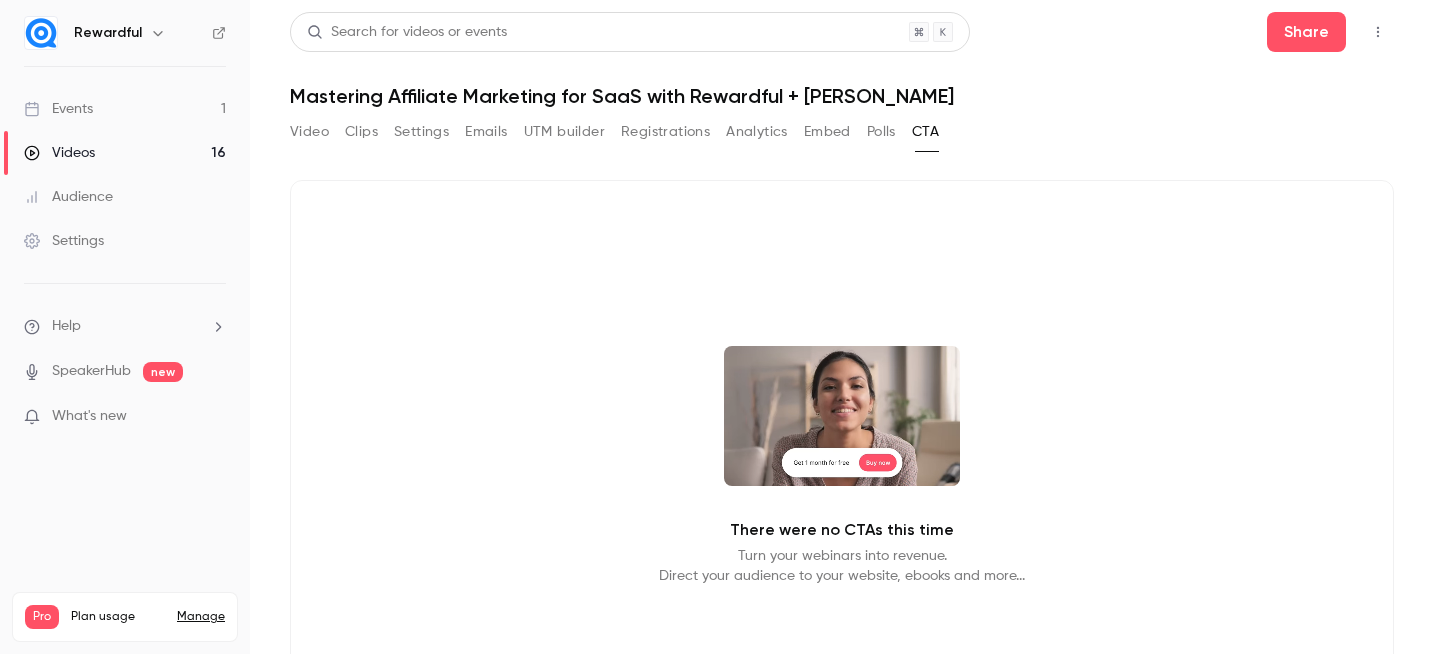 click on "Polls" at bounding box center (881, 132) 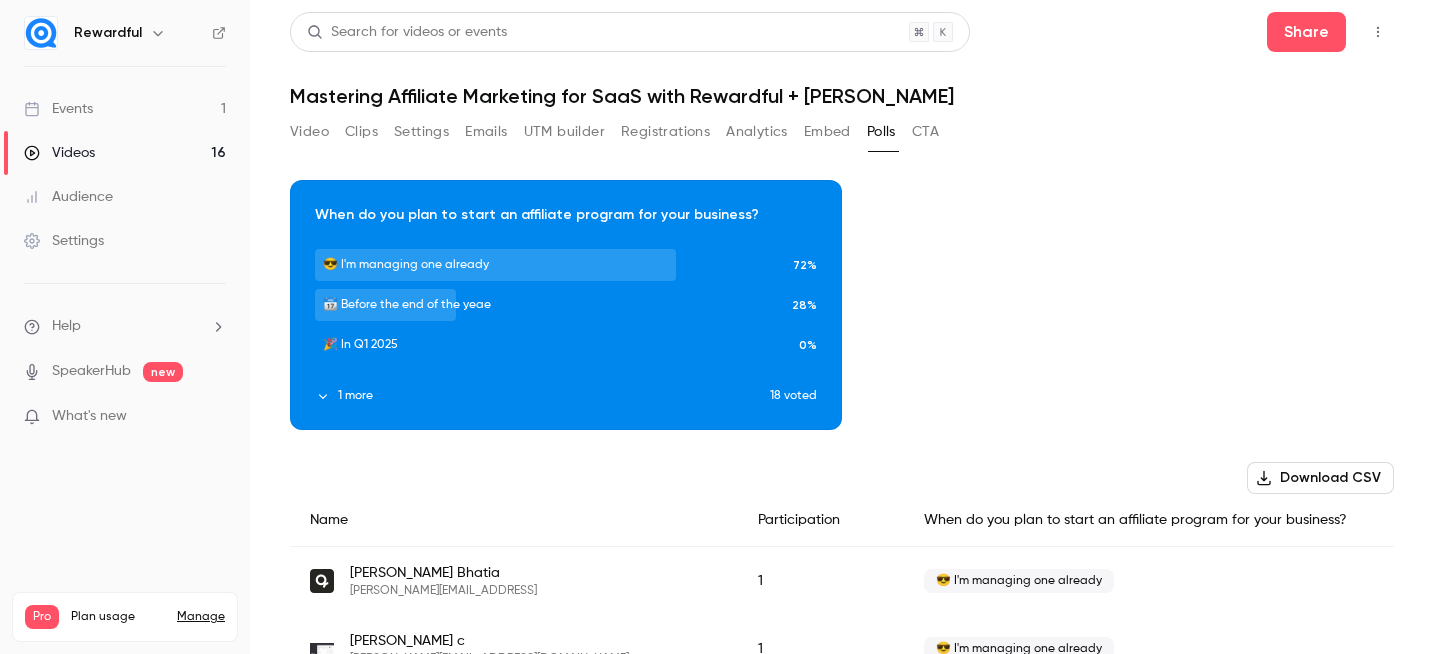 click on "Embed" at bounding box center [827, 132] 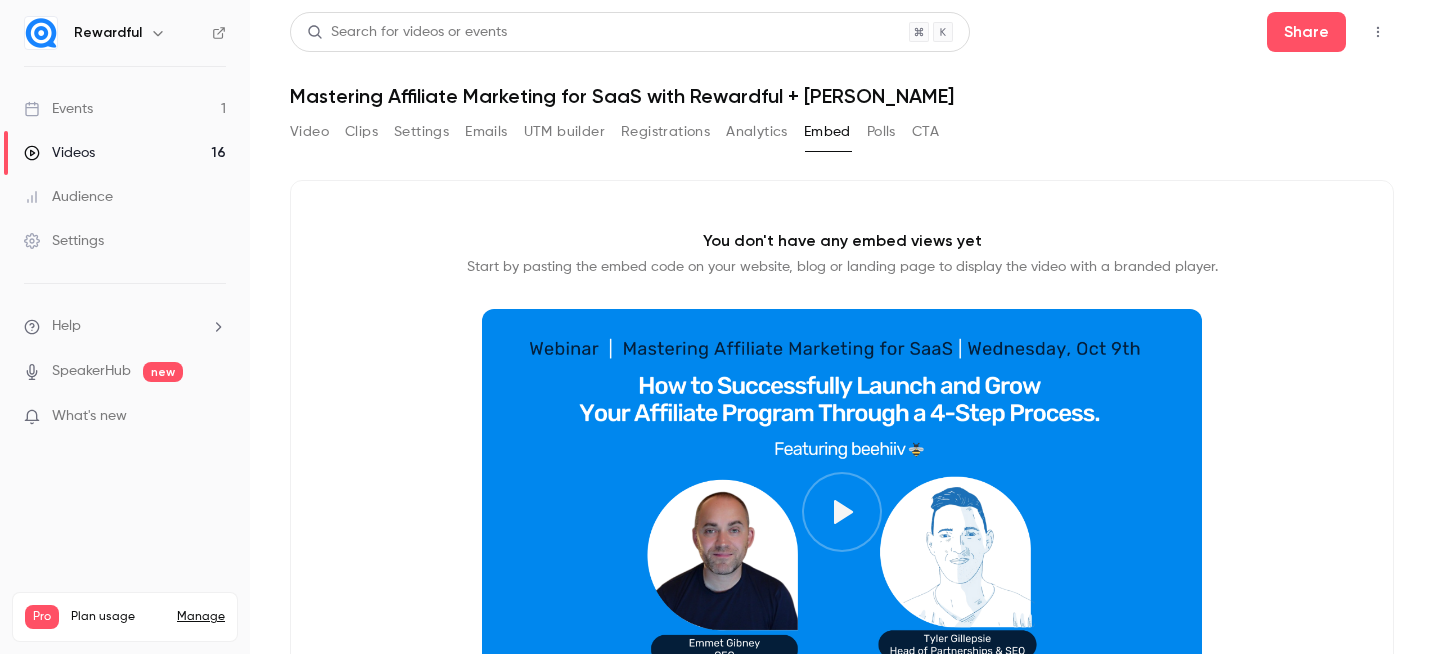 click on "Analytics" at bounding box center (757, 132) 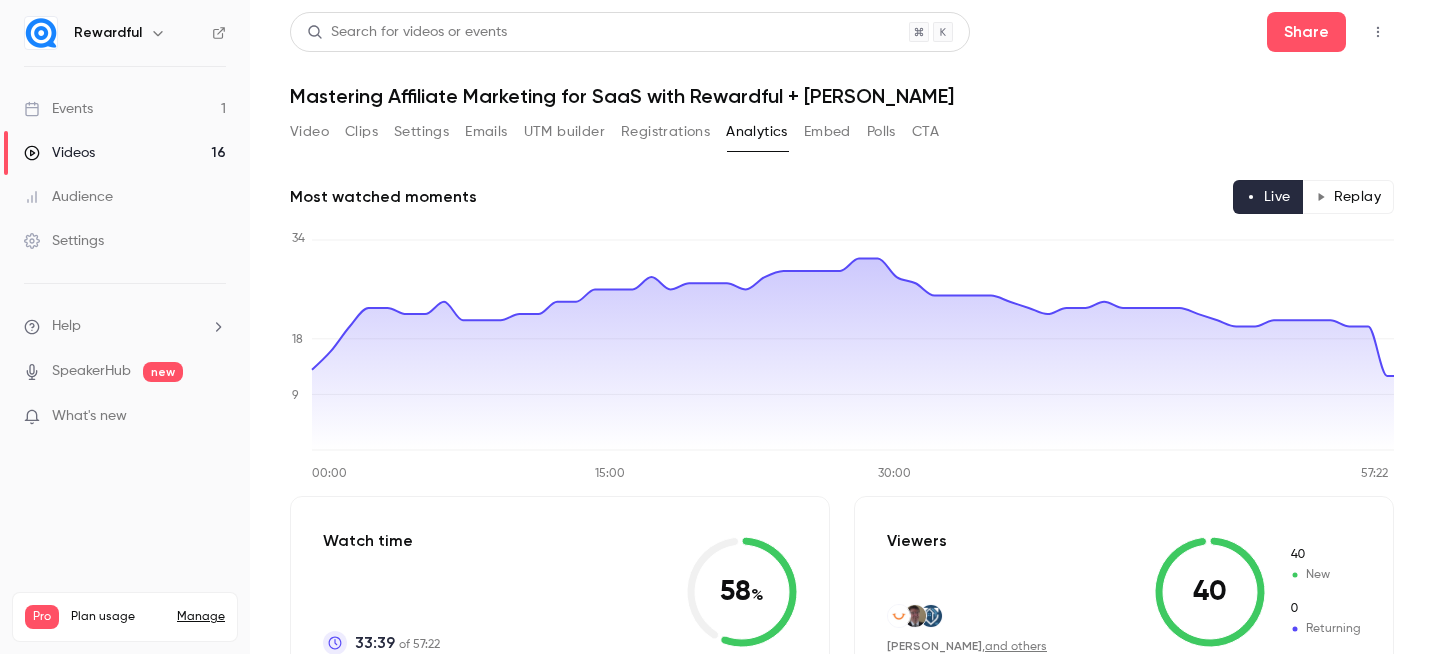 click 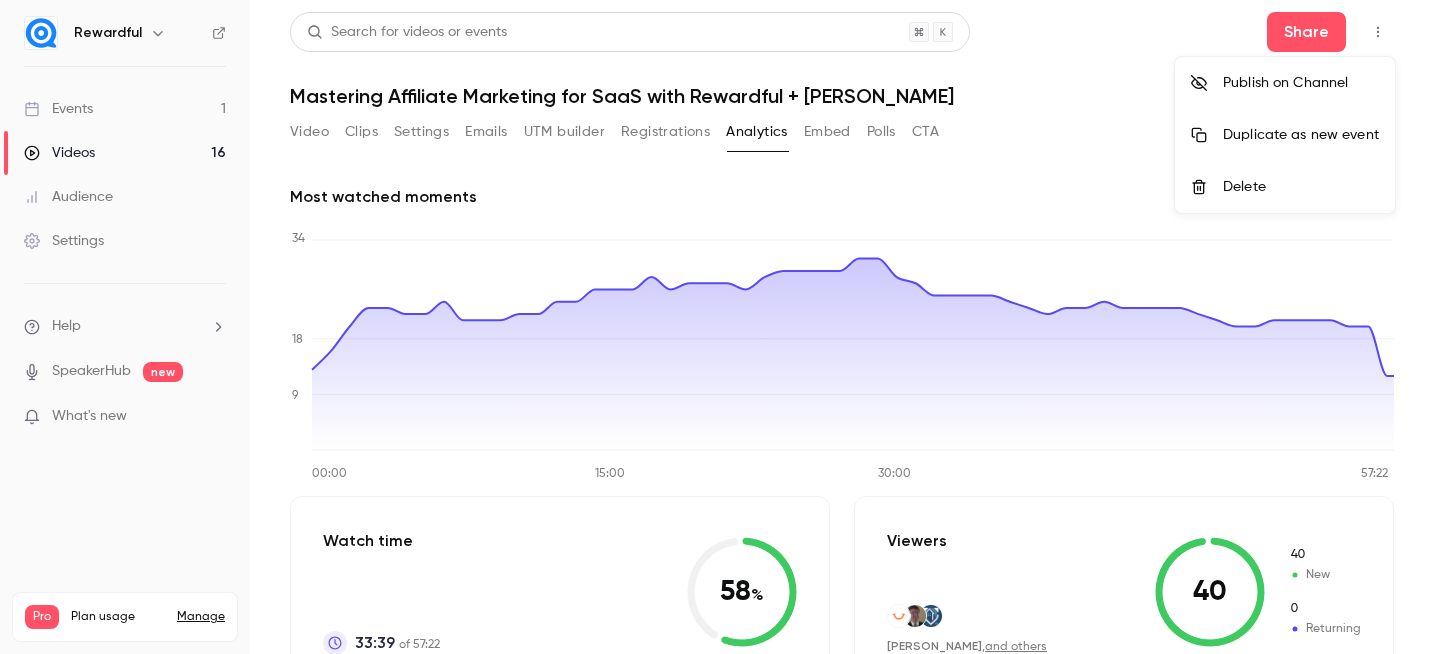 click on "Publish on Channel" at bounding box center [1285, 83] 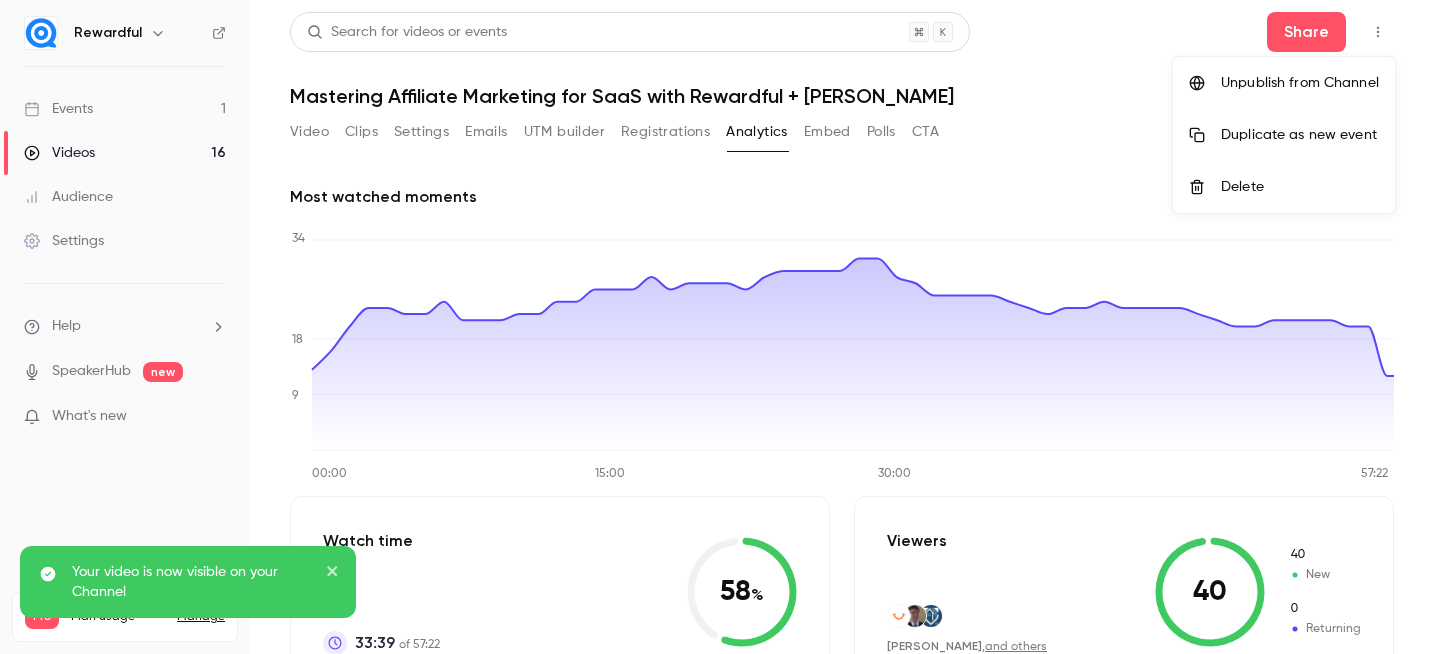 click at bounding box center [717, 327] 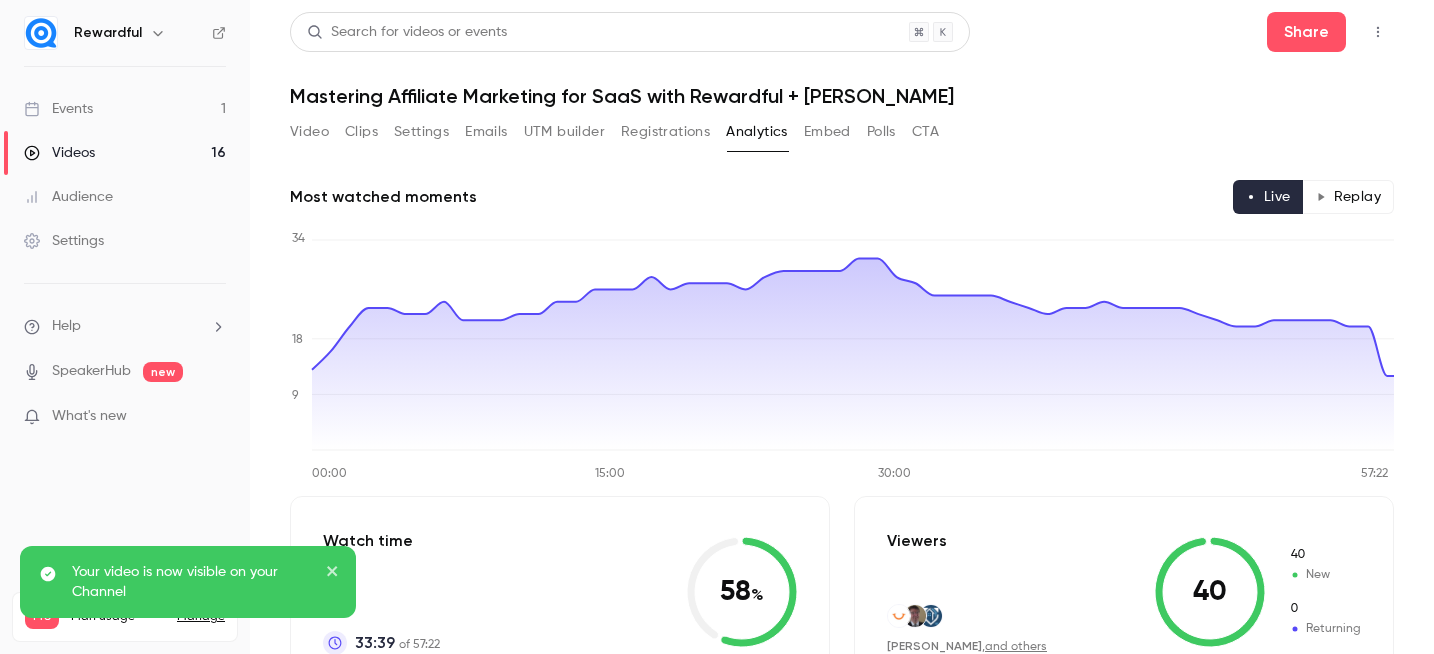 click on "Events" at bounding box center [58, 109] 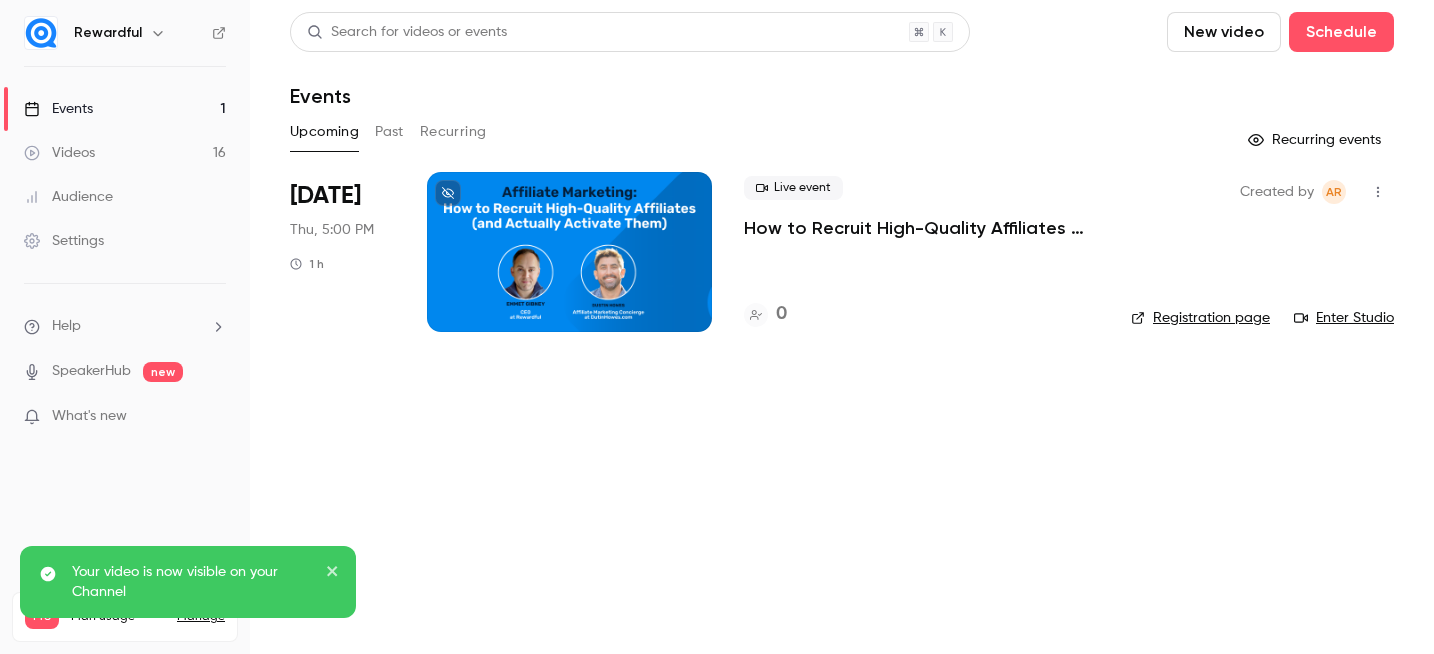click on "Past" at bounding box center [389, 132] 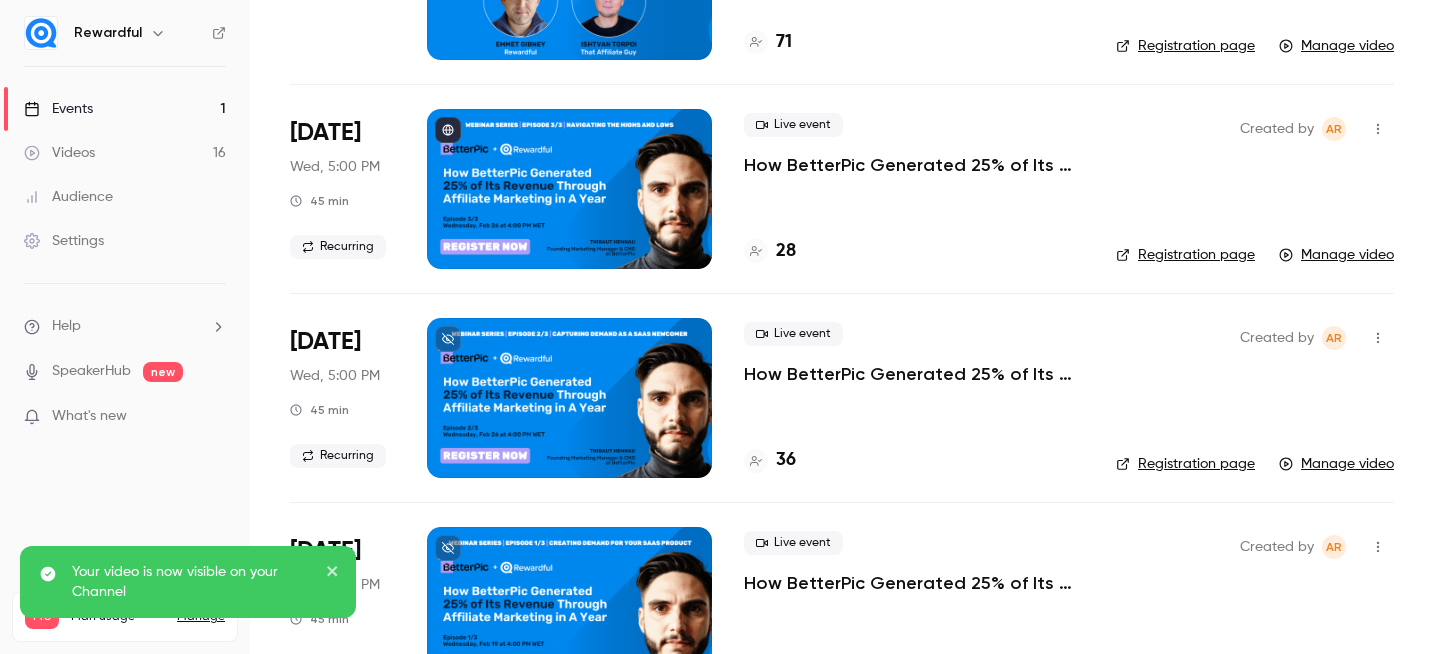 scroll, scrollTop: 970, scrollLeft: 0, axis: vertical 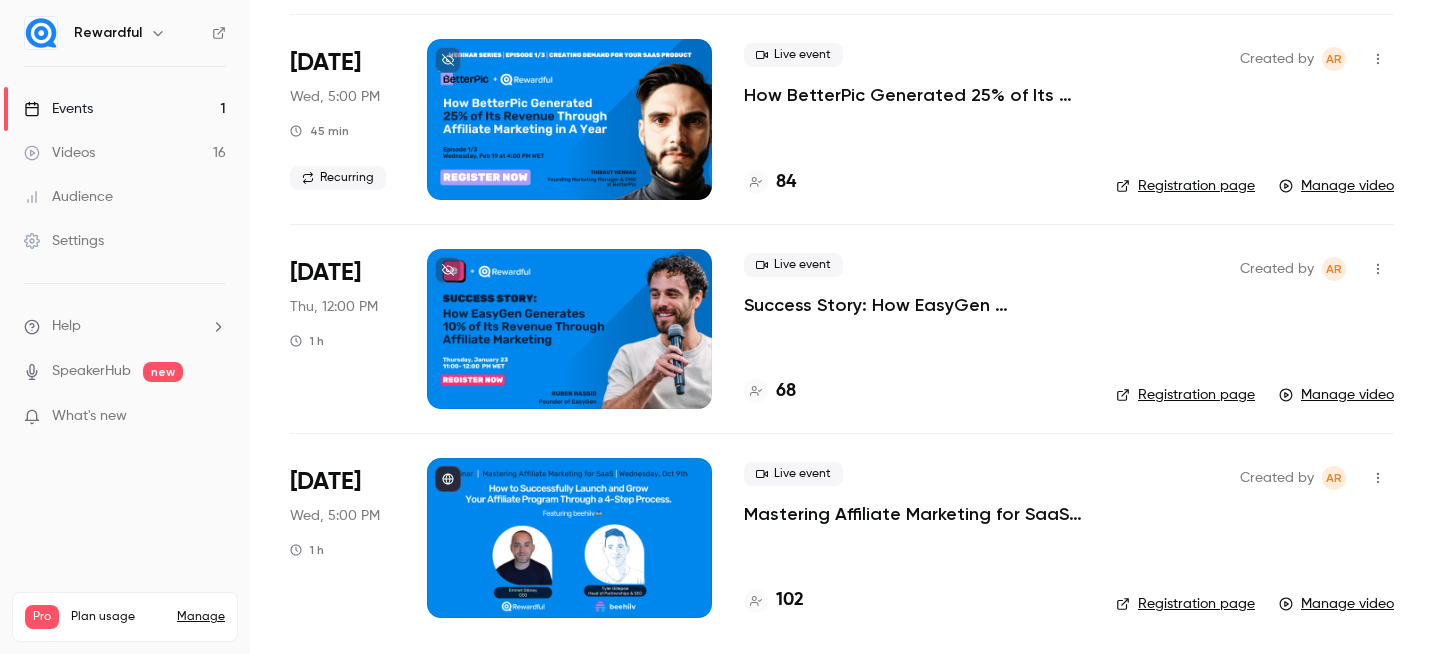 click at bounding box center [569, 329] 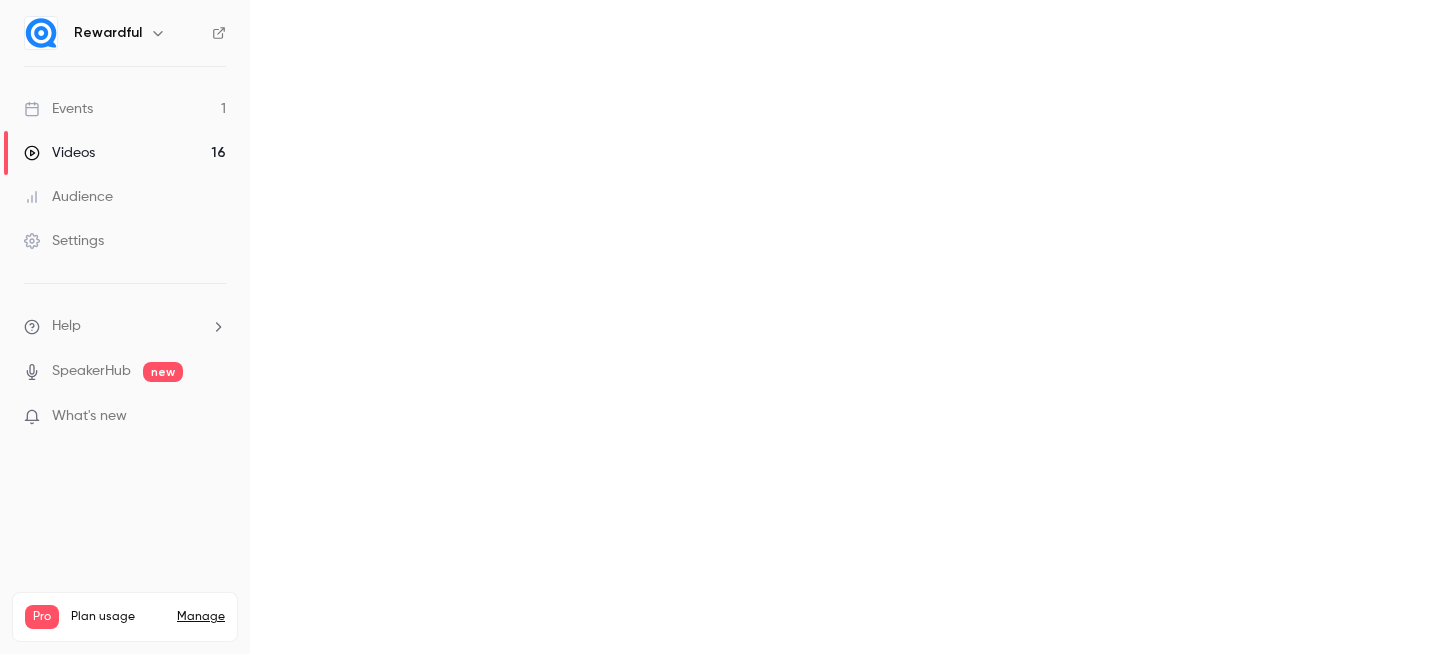 scroll, scrollTop: 0, scrollLeft: 0, axis: both 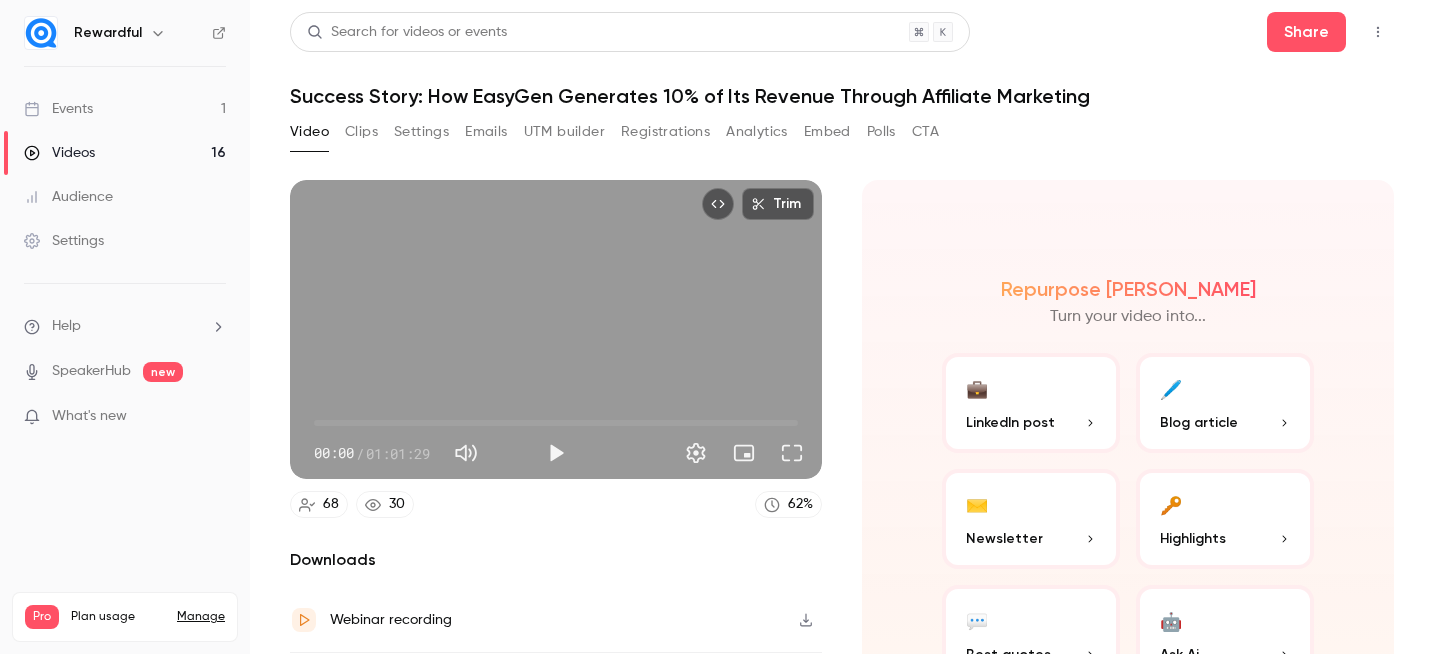 click 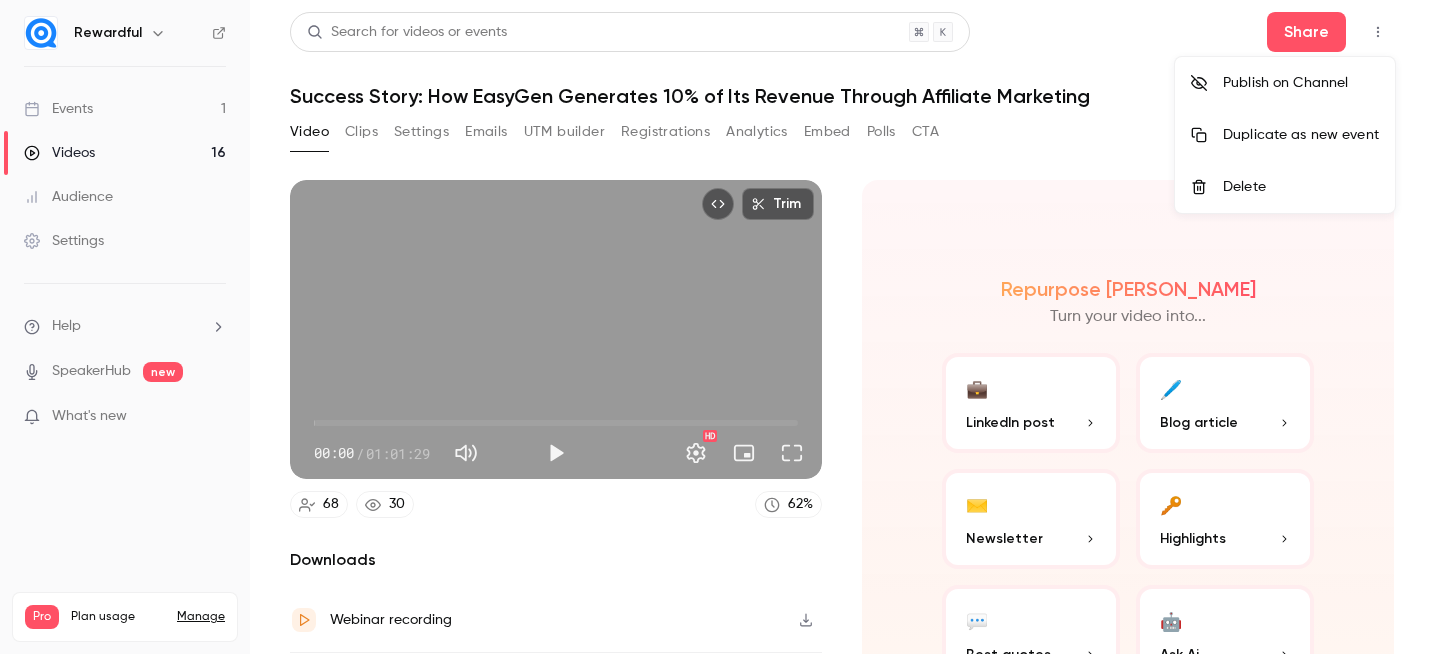 click on "Publish on Channel" at bounding box center [1301, 83] 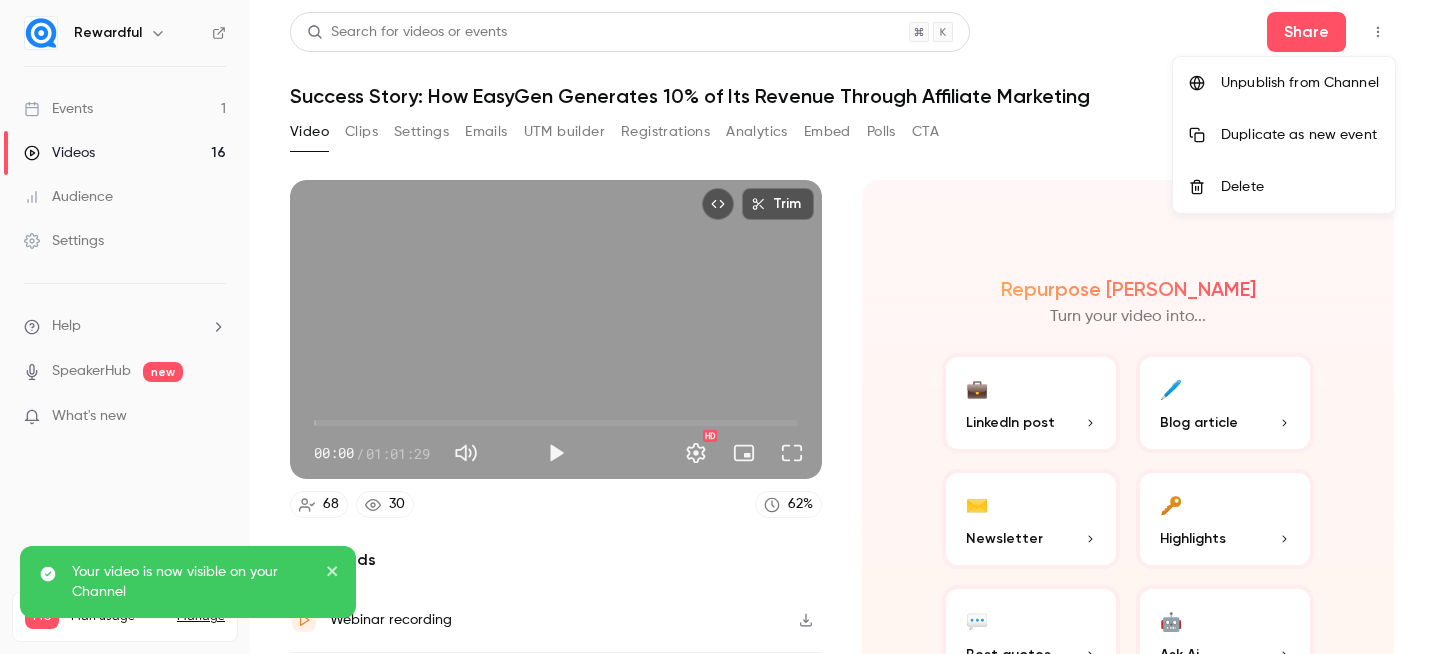 click at bounding box center (717, 327) 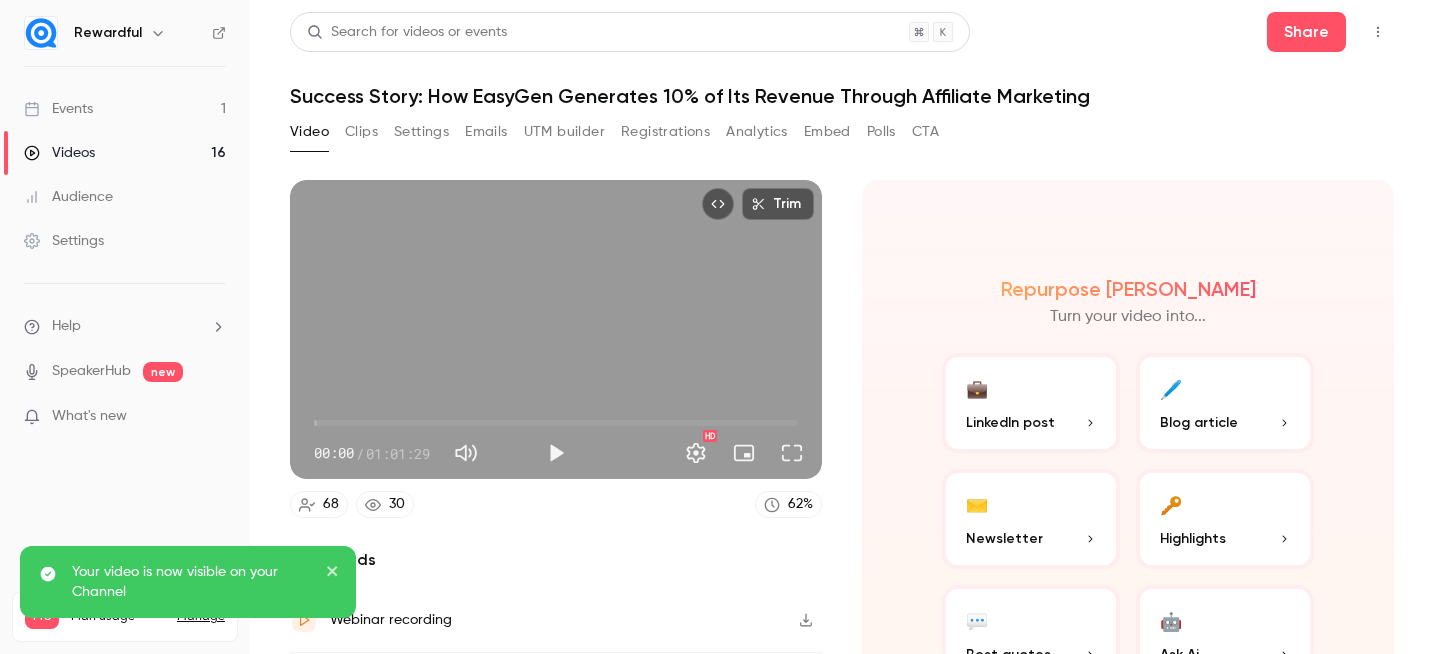 click on "Events" at bounding box center (58, 109) 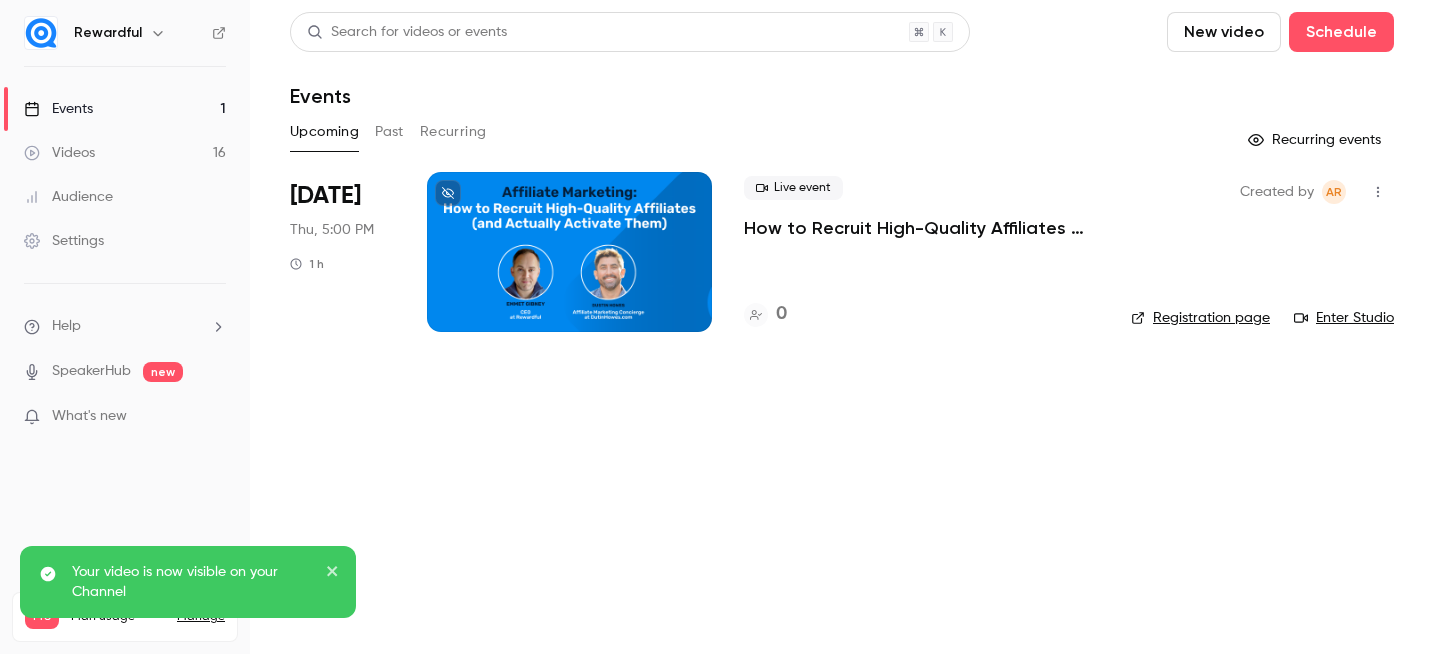 click on "Events 1" at bounding box center [125, 109] 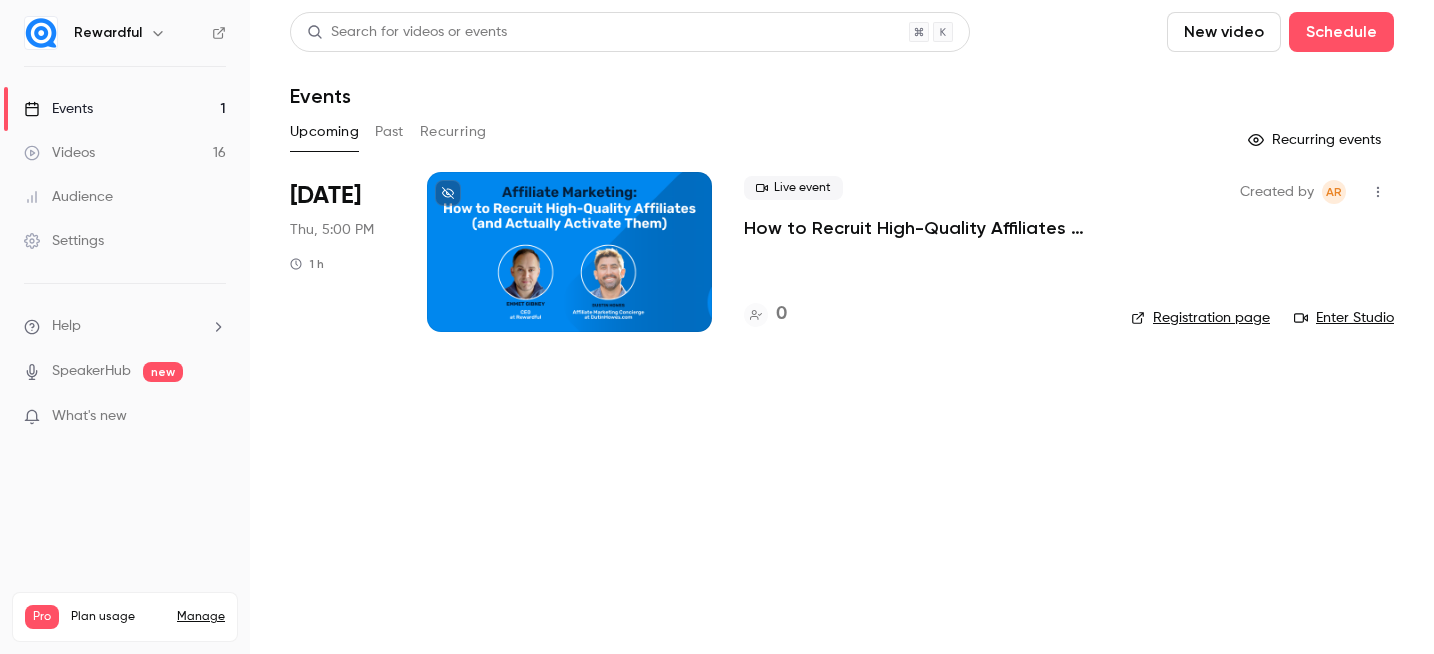 click on "Past" at bounding box center [389, 132] 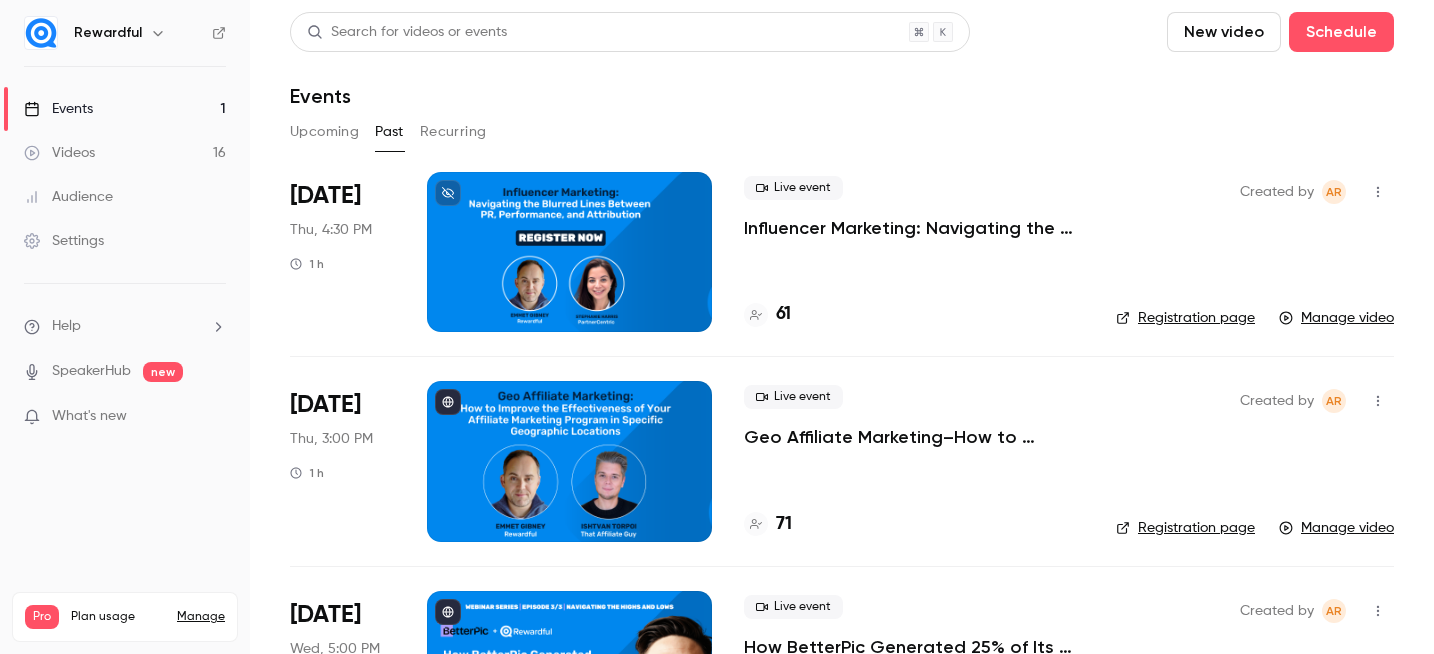 scroll, scrollTop: 970, scrollLeft: 0, axis: vertical 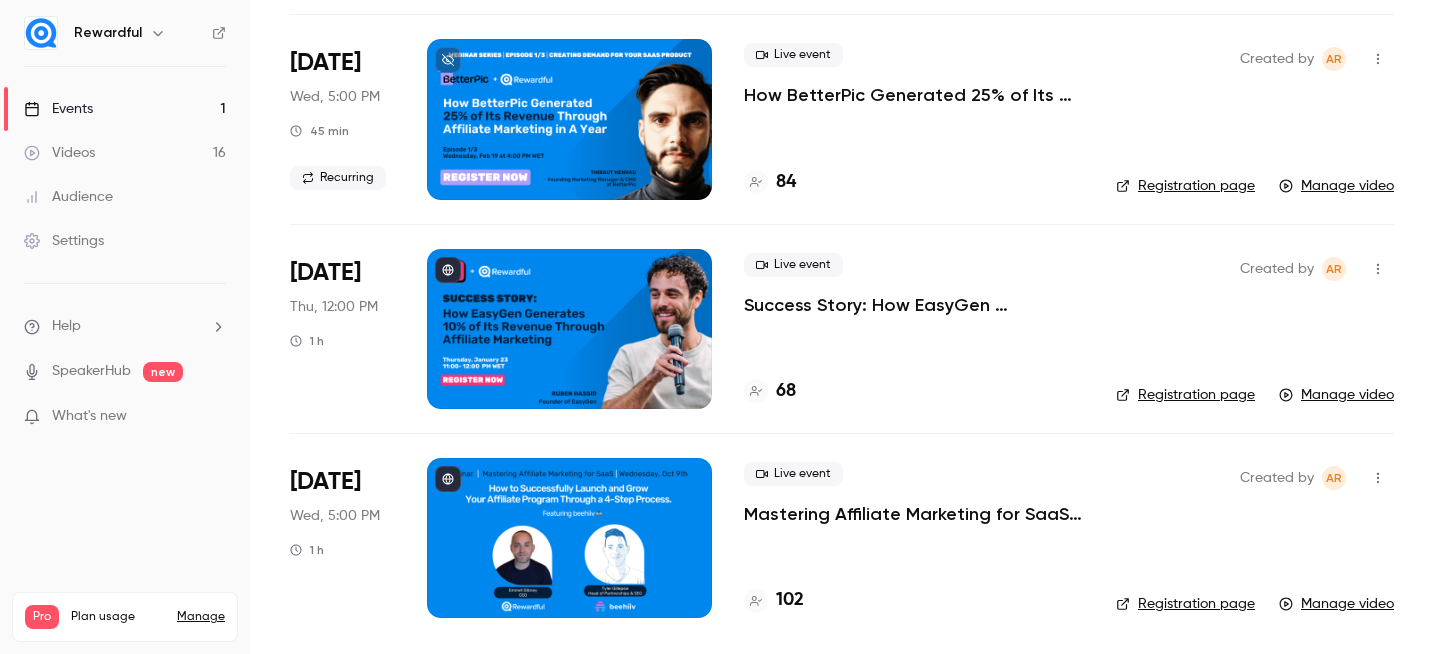 click at bounding box center [569, 119] 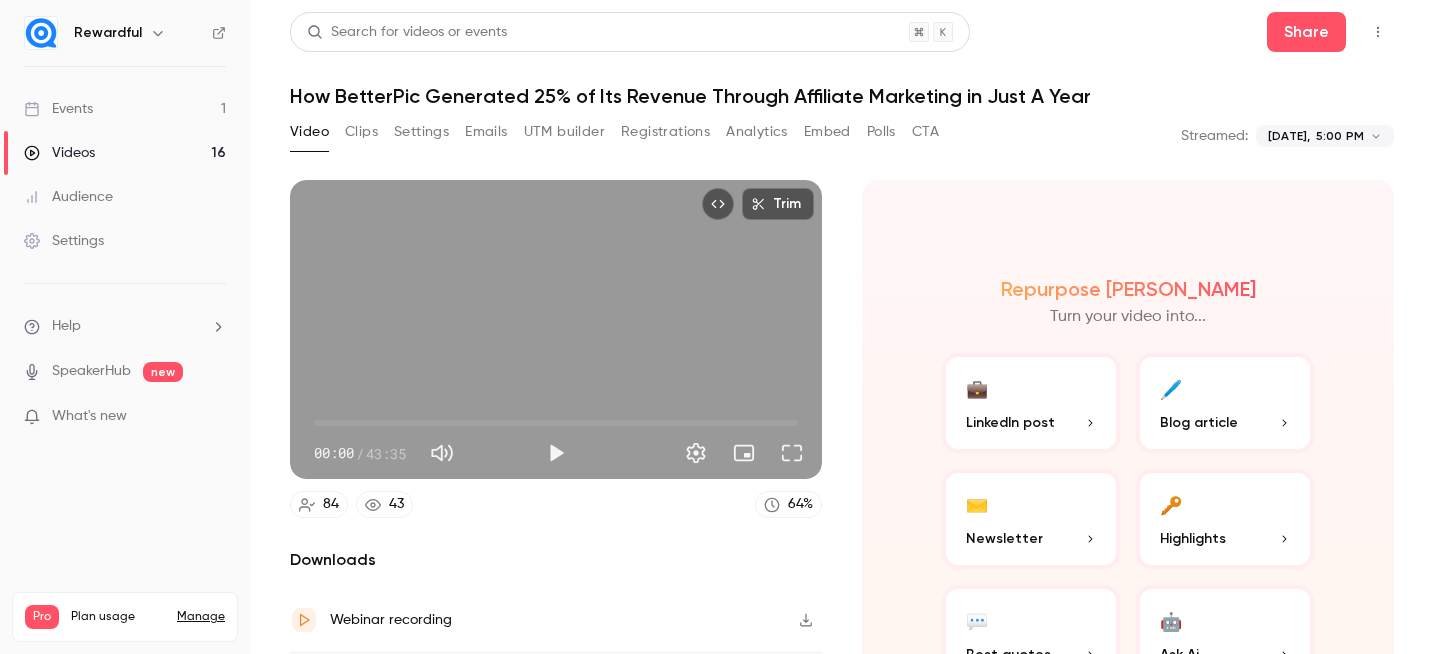 click 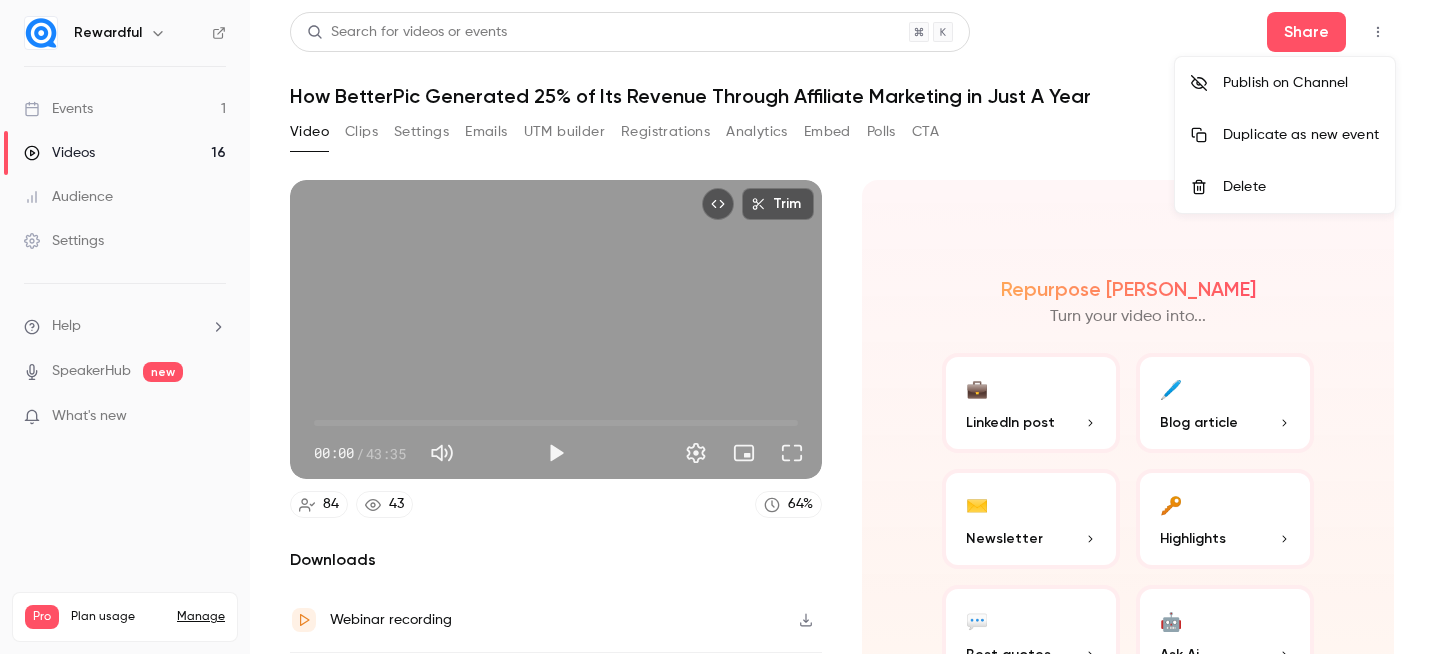 click on "Publish on Channel" at bounding box center (1301, 83) 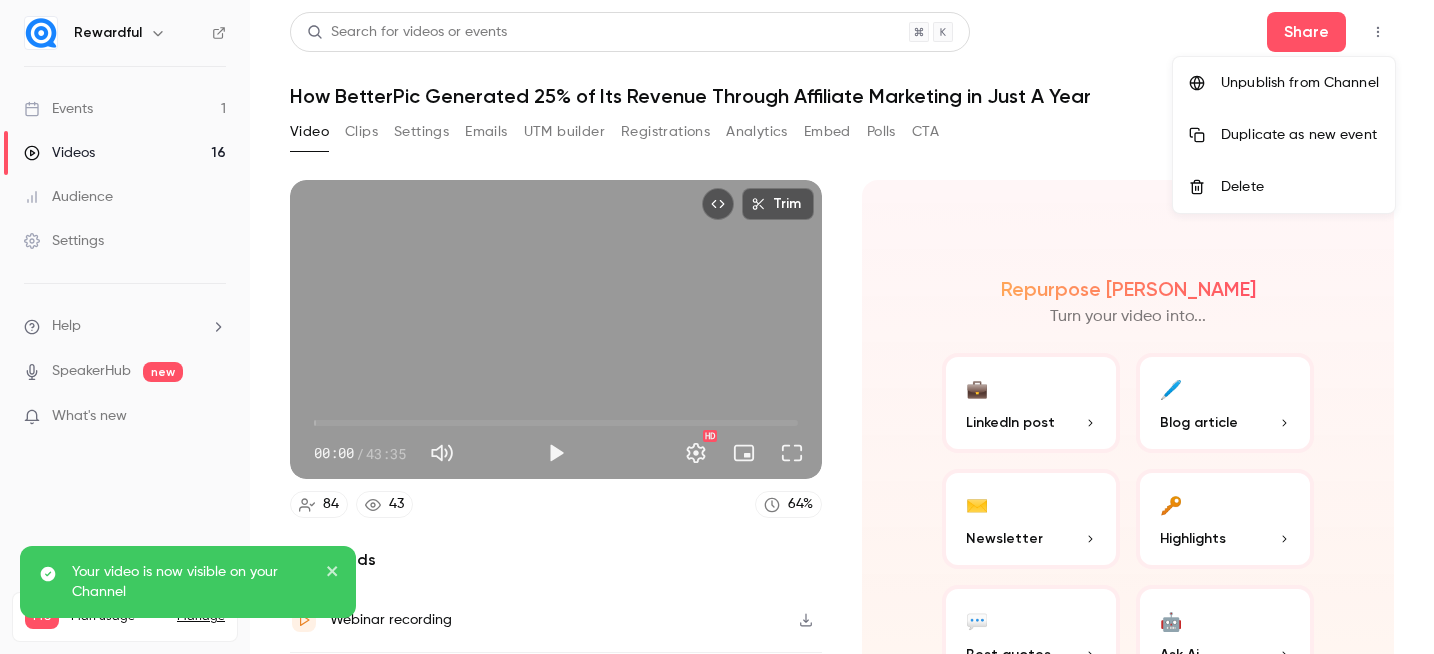 click at bounding box center (717, 327) 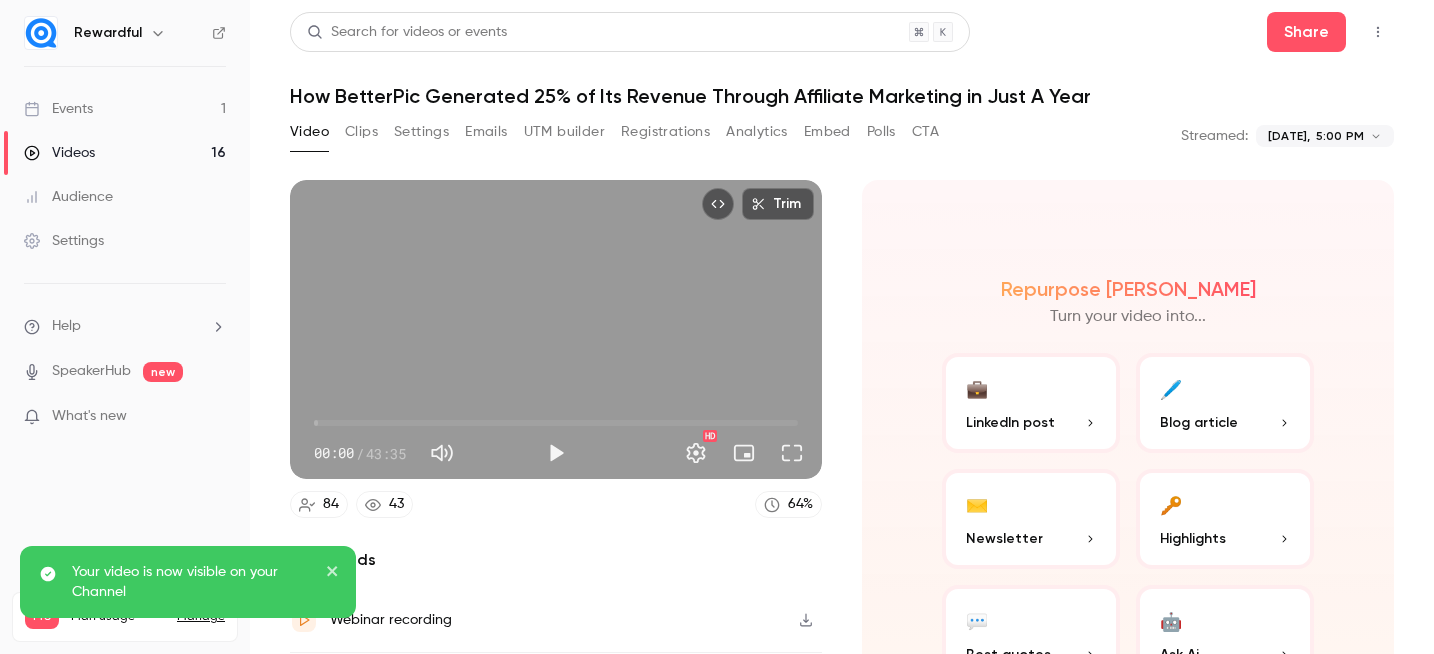 click on "Events" at bounding box center (58, 109) 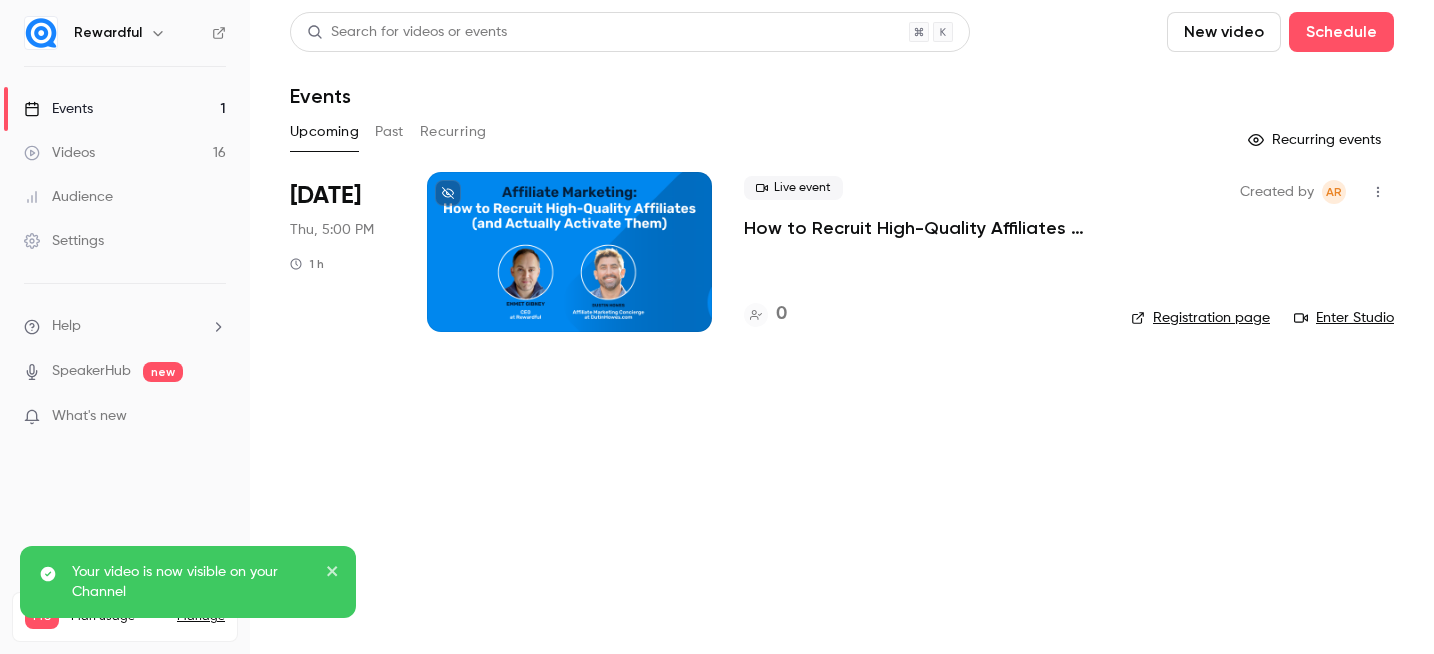 click on "Past" at bounding box center [389, 132] 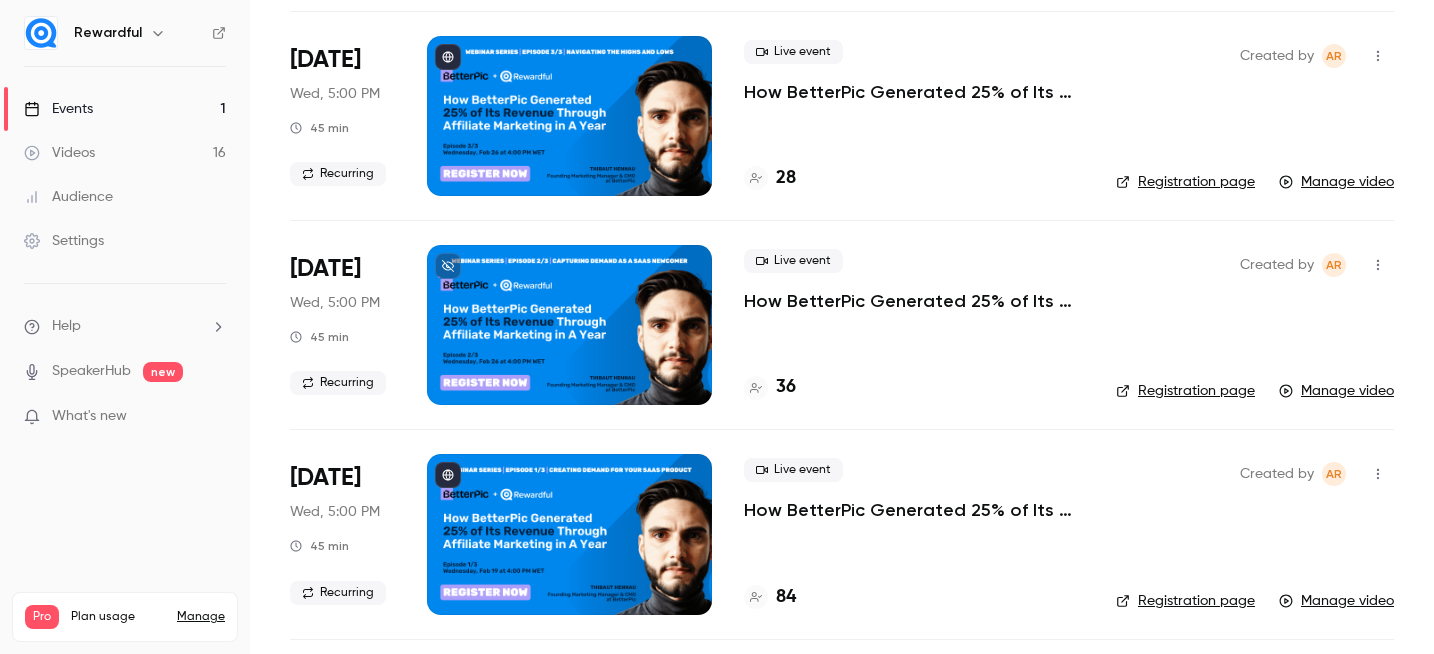 scroll, scrollTop: 523, scrollLeft: 0, axis: vertical 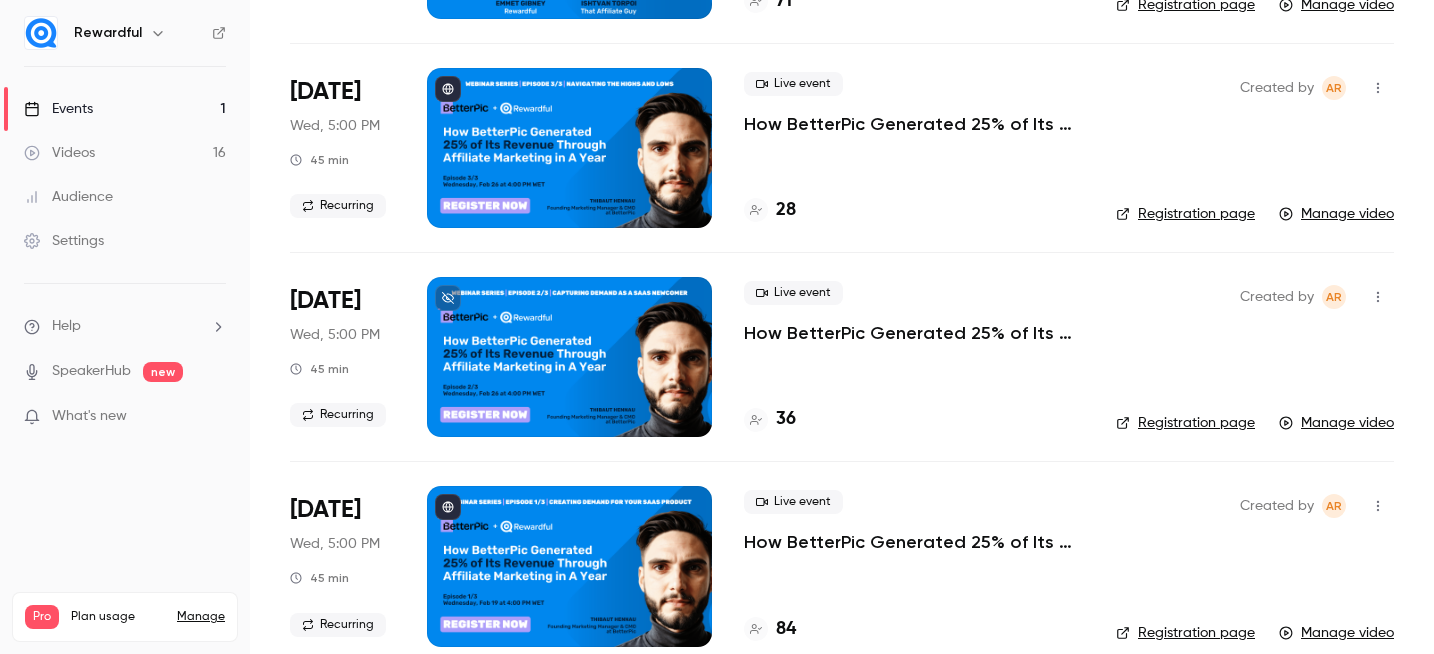 click at bounding box center (569, 357) 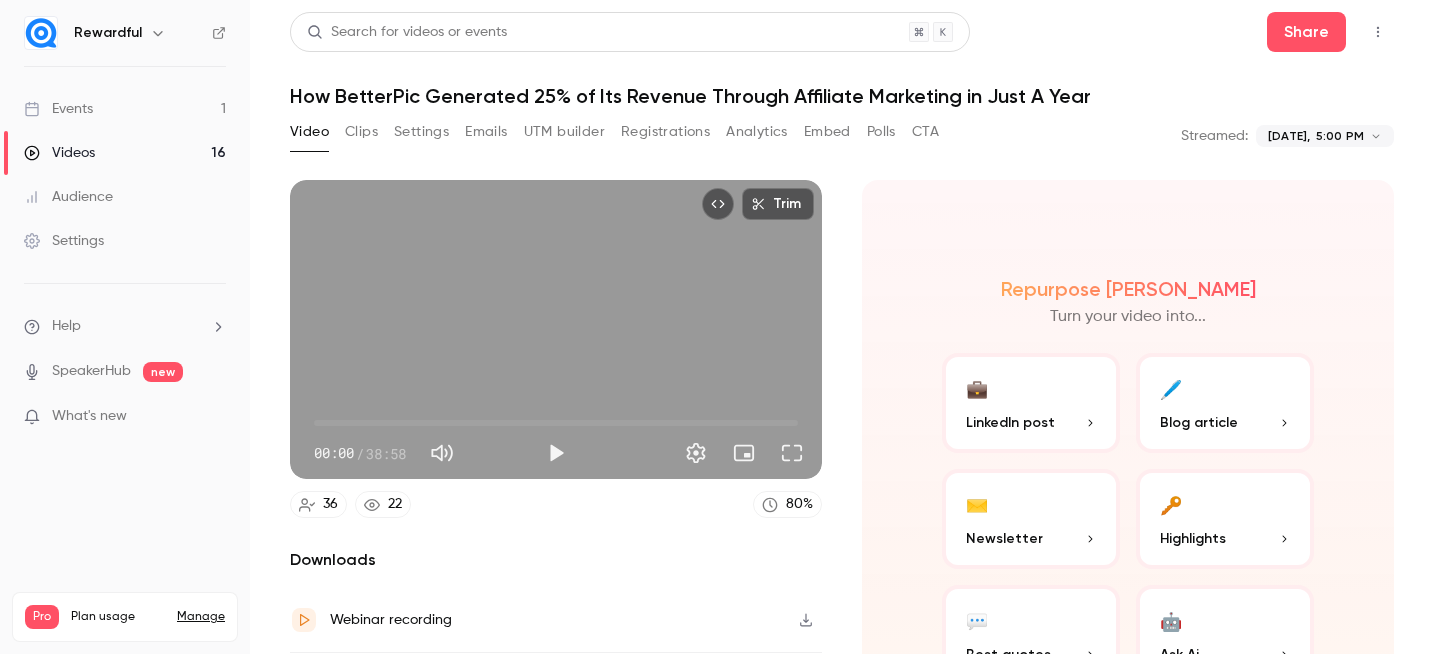 click at bounding box center (1378, 32) 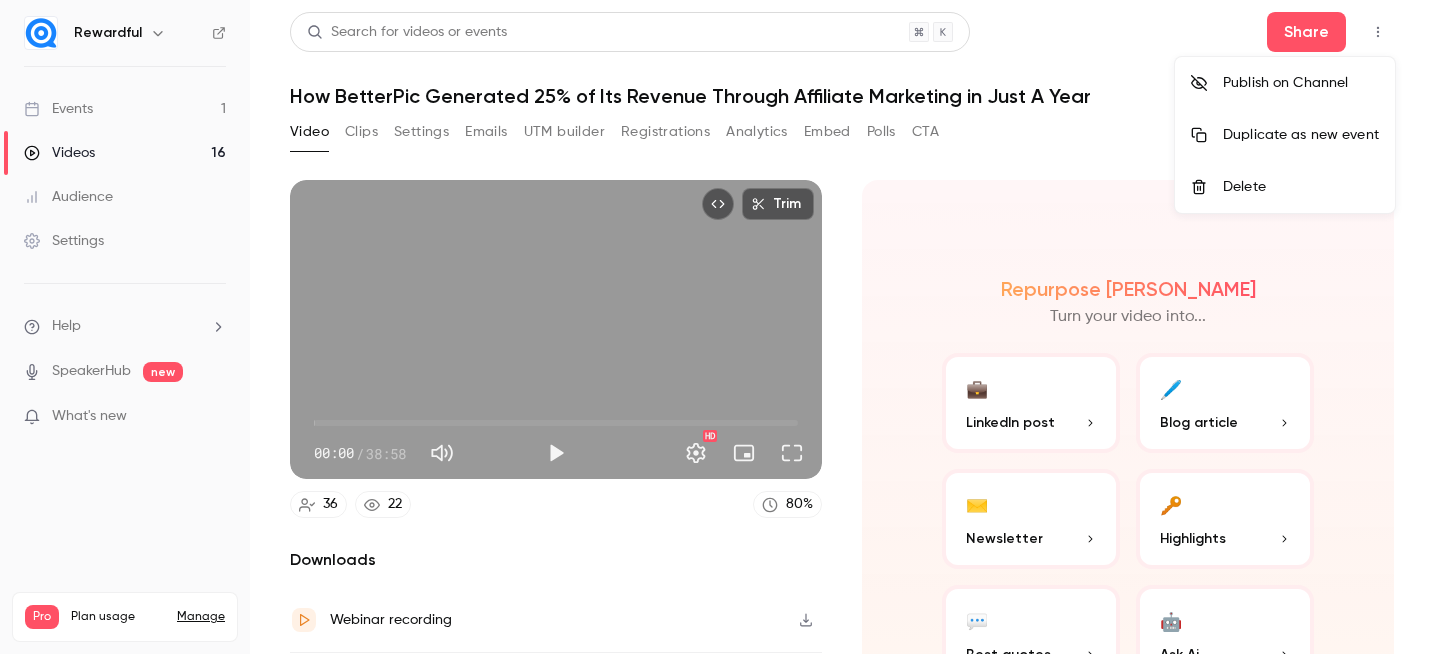 click on "Publish on Channel" at bounding box center (1301, 83) 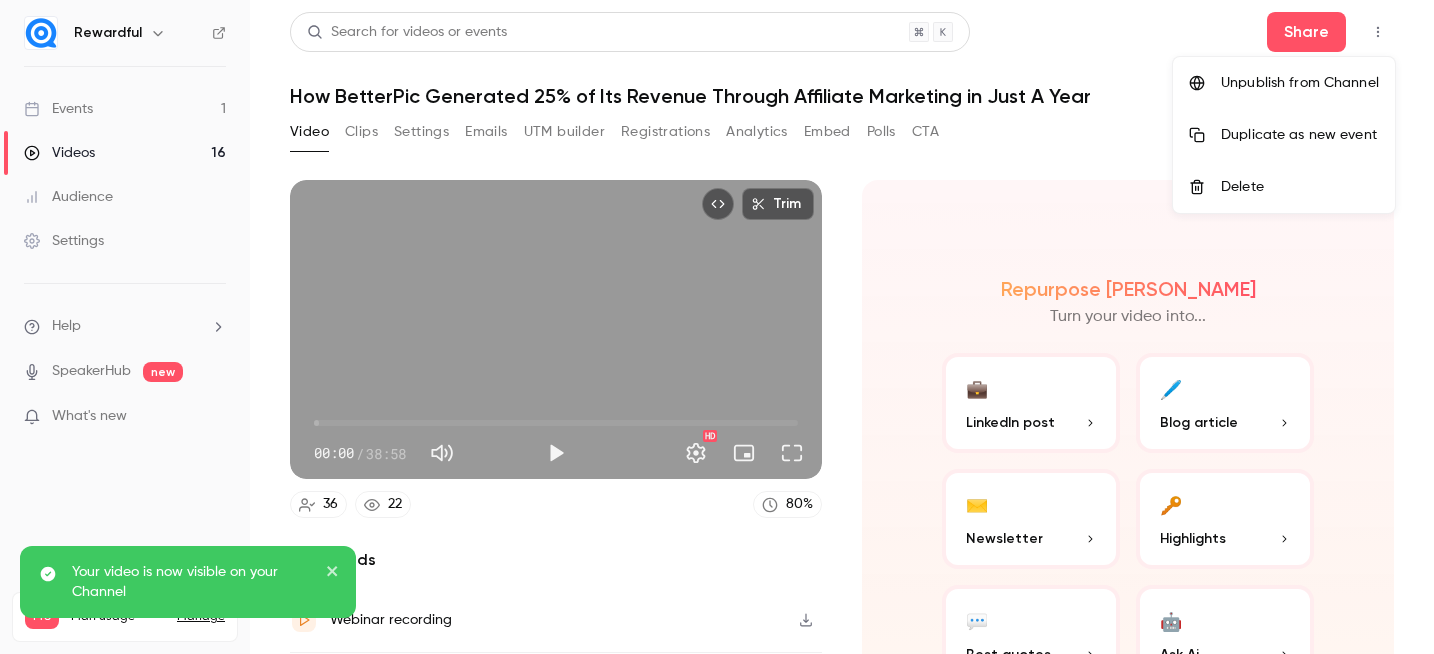 click at bounding box center [717, 327] 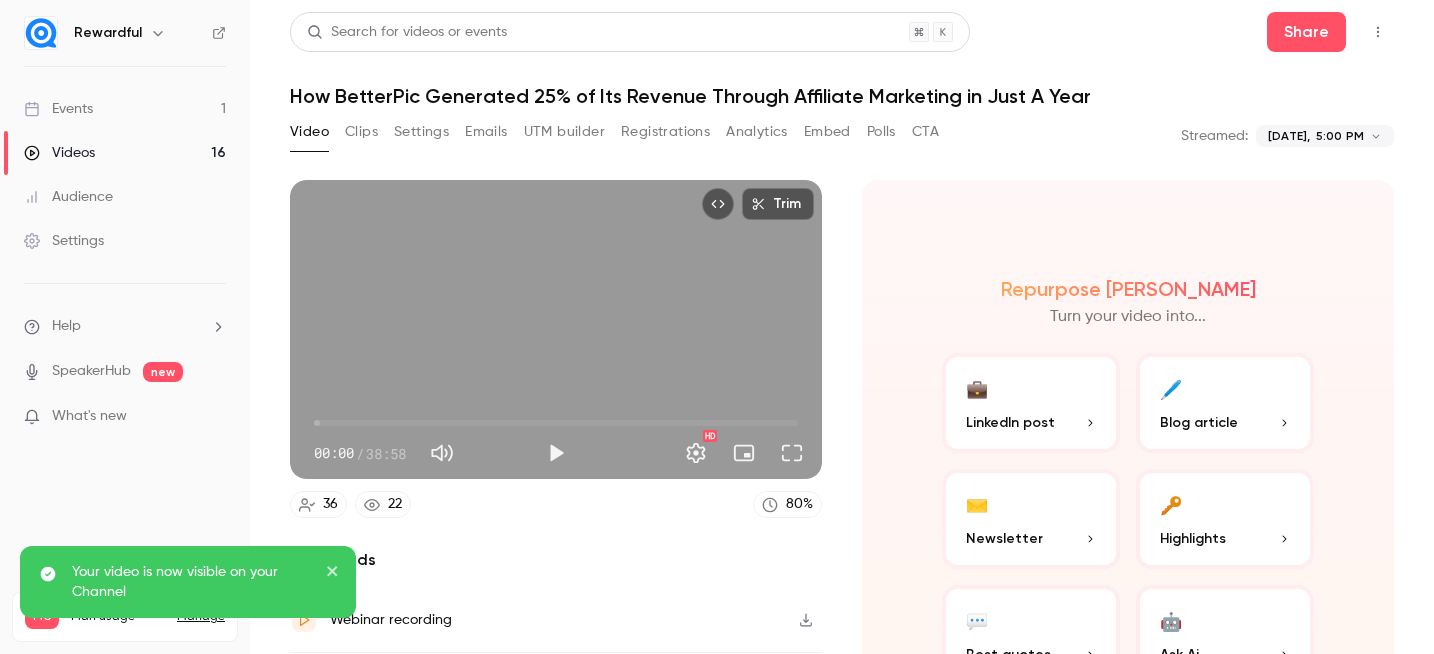 click on "Events" at bounding box center [58, 109] 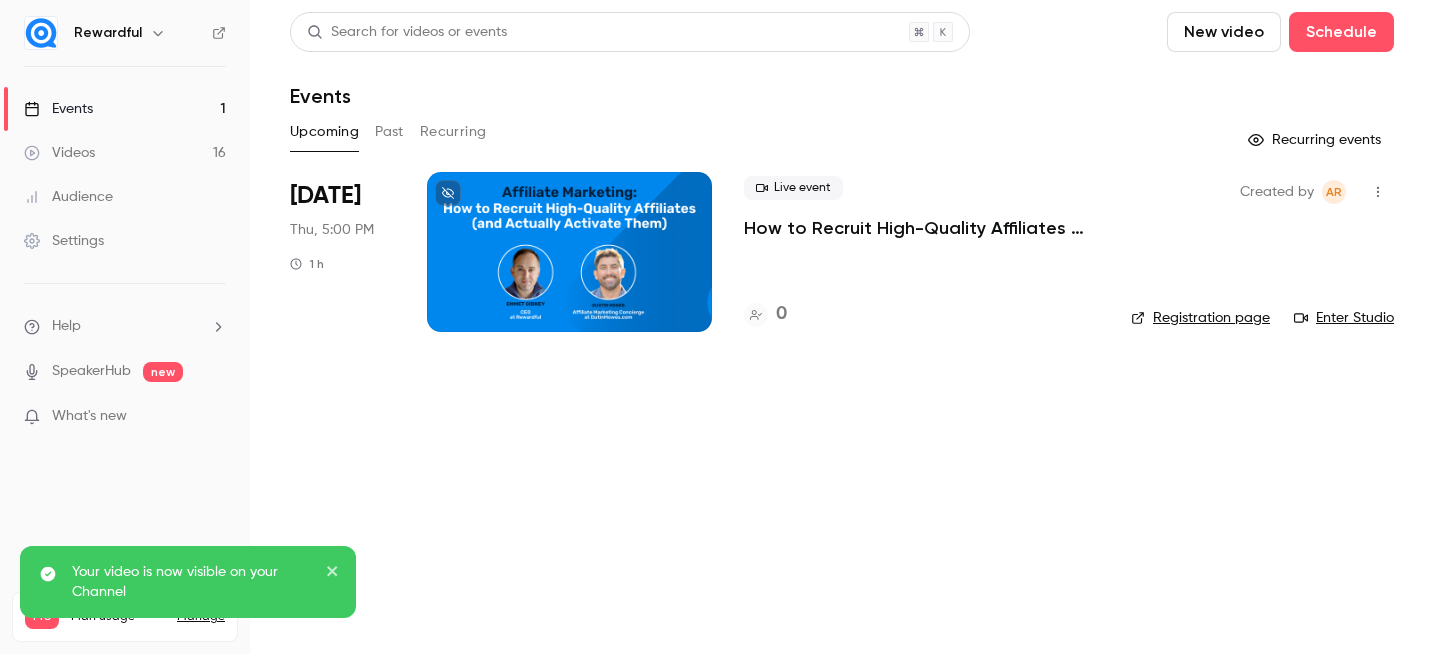 click on "Upcoming Past Recurring" at bounding box center (842, 132) 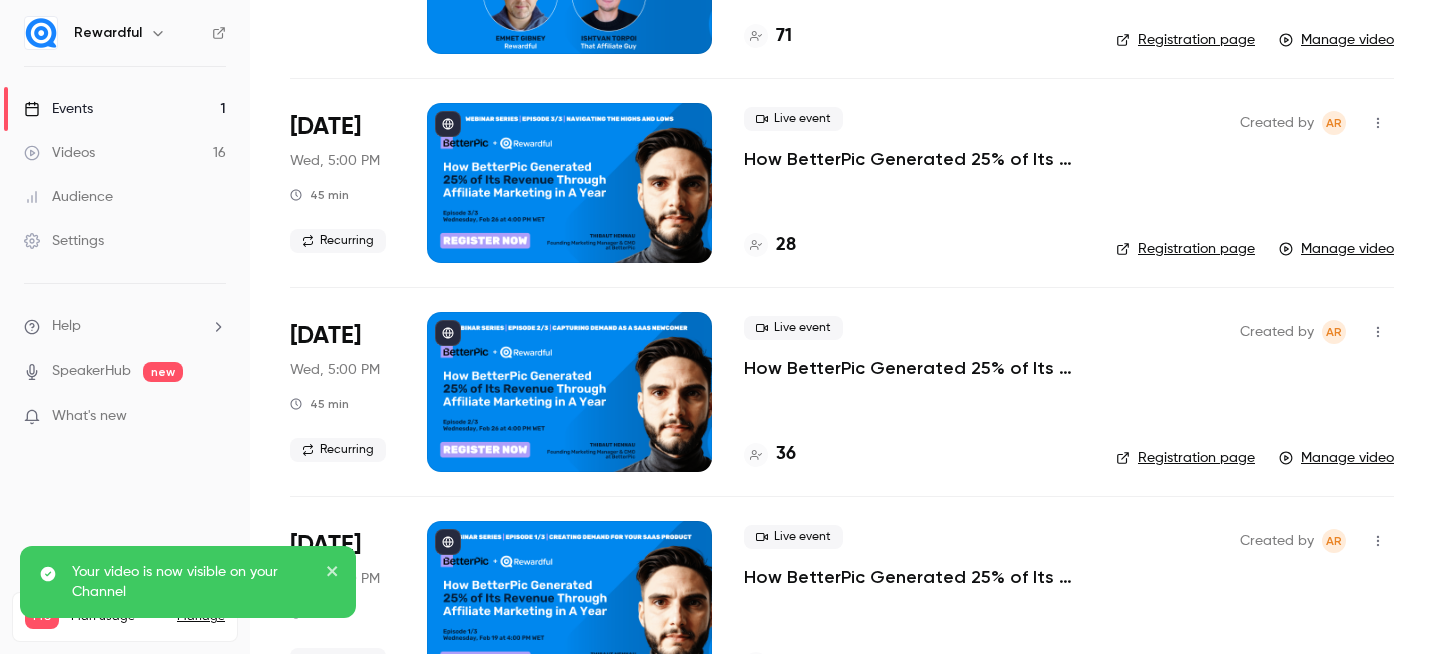 scroll, scrollTop: 503, scrollLeft: 0, axis: vertical 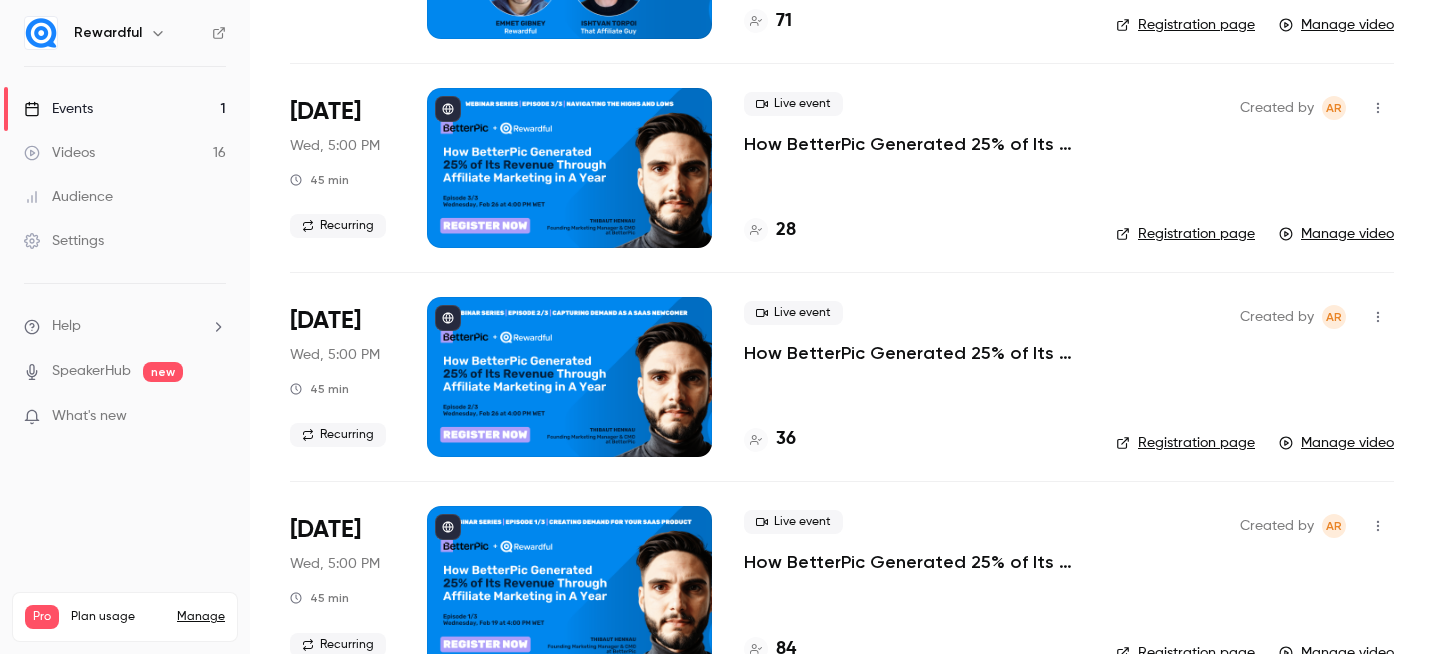click at bounding box center [569, 168] 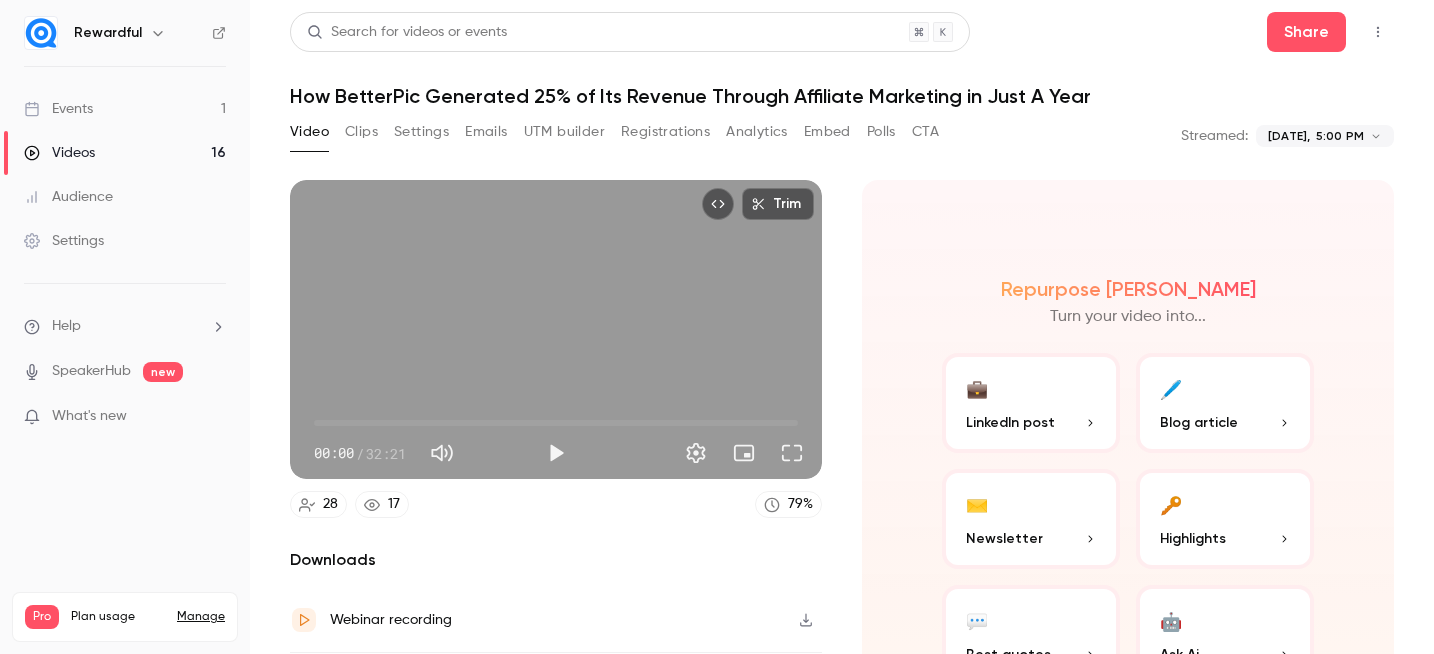 click at bounding box center [1378, 32] 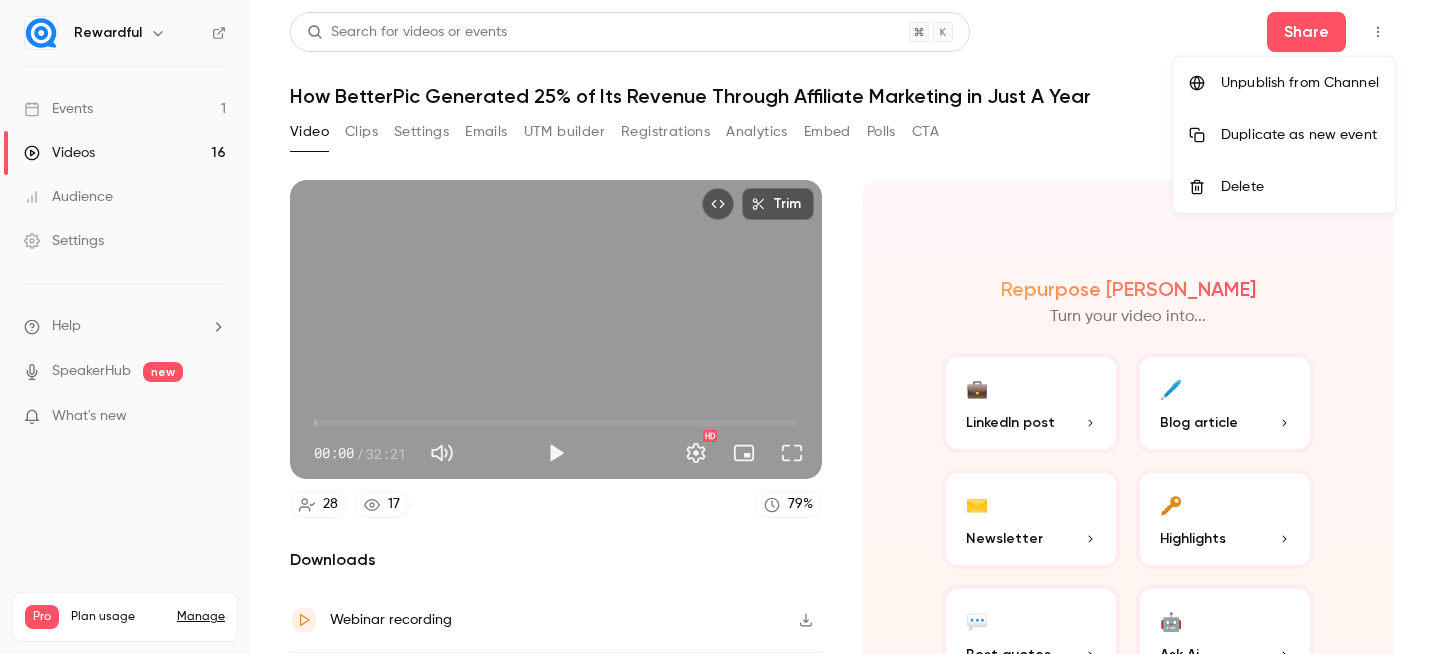 click at bounding box center (717, 327) 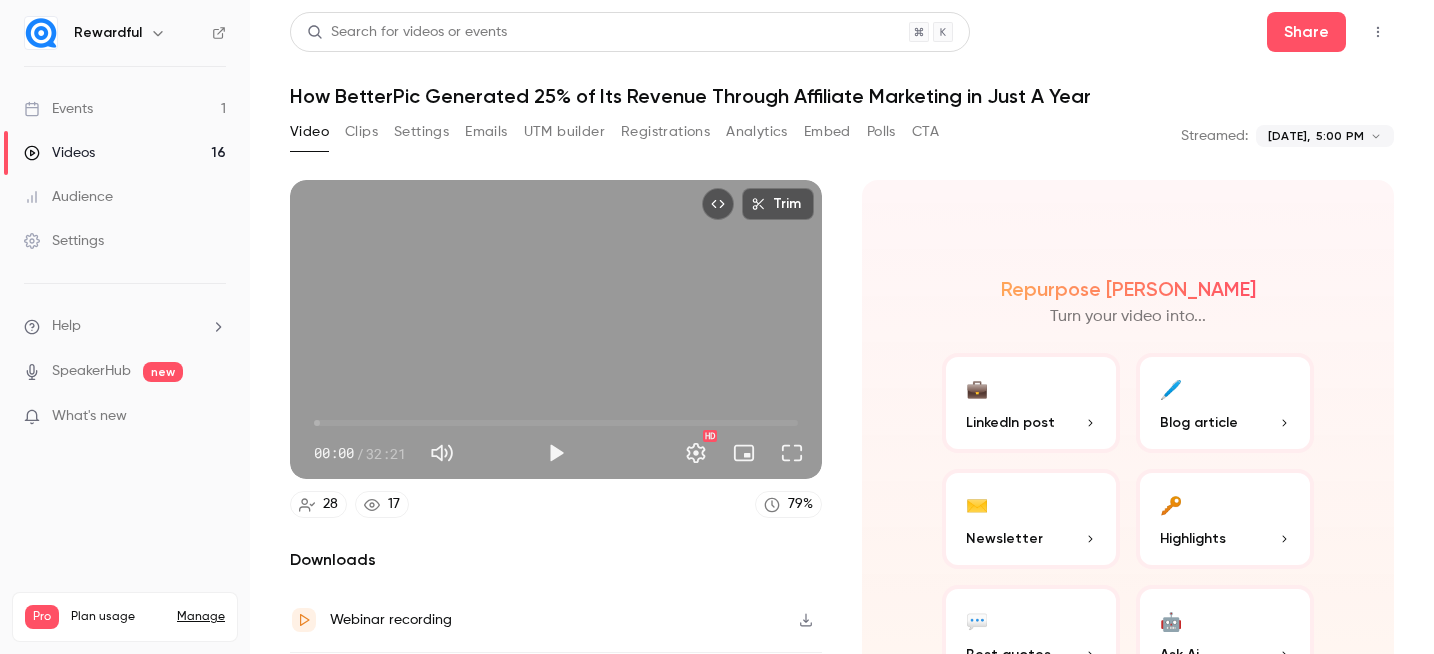 click on "Events 1" at bounding box center (125, 109) 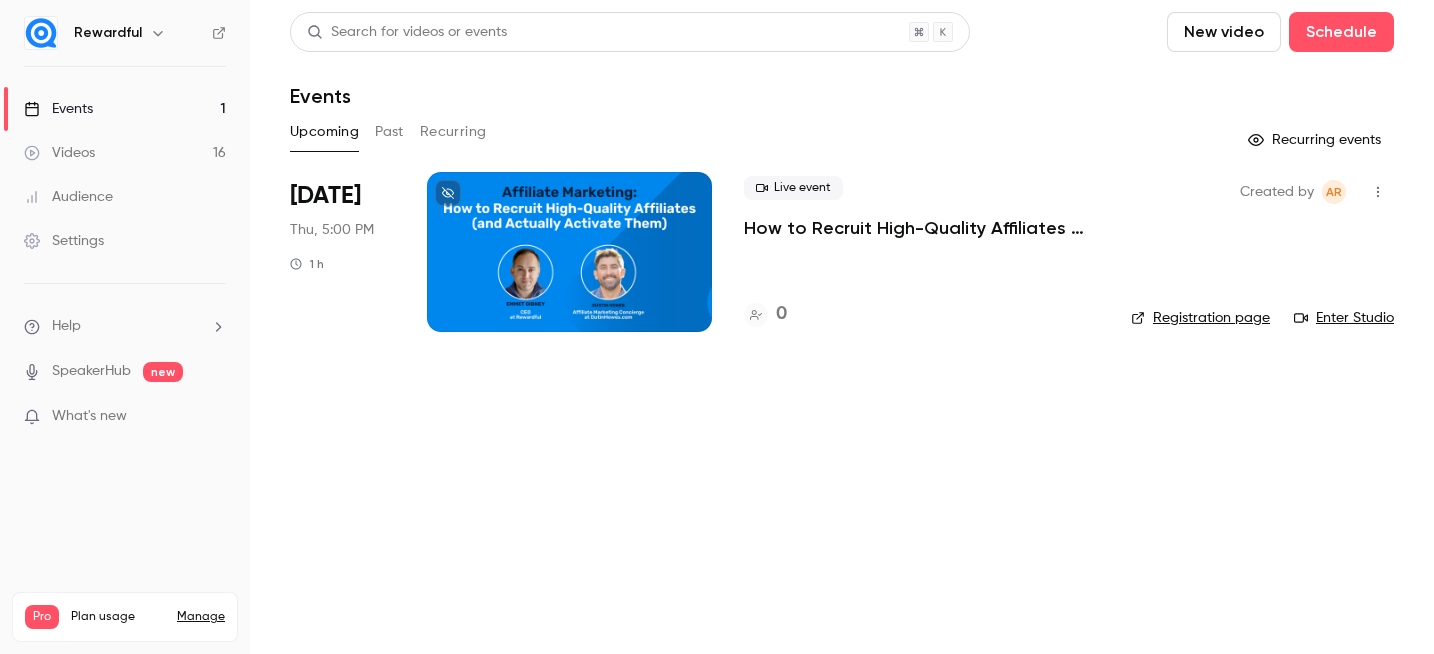click on "Past" at bounding box center (389, 132) 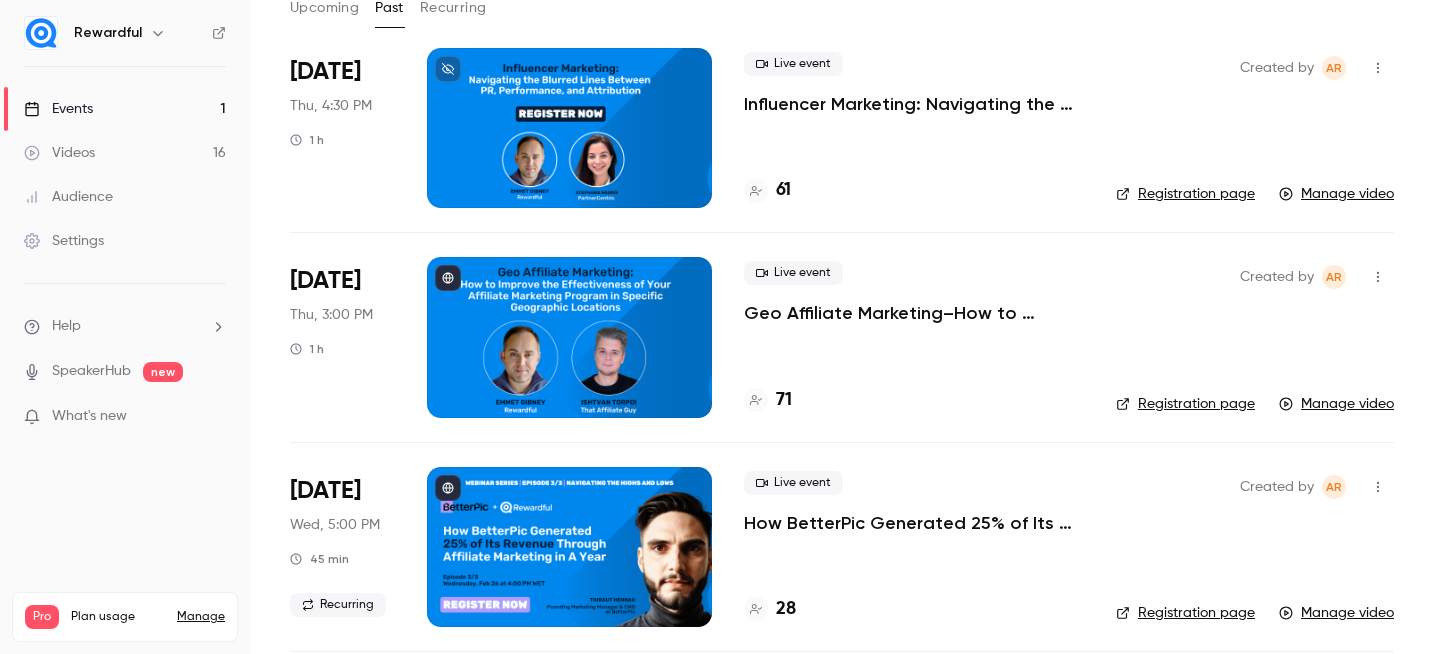 scroll, scrollTop: 120, scrollLeft: 0, axis: vertical 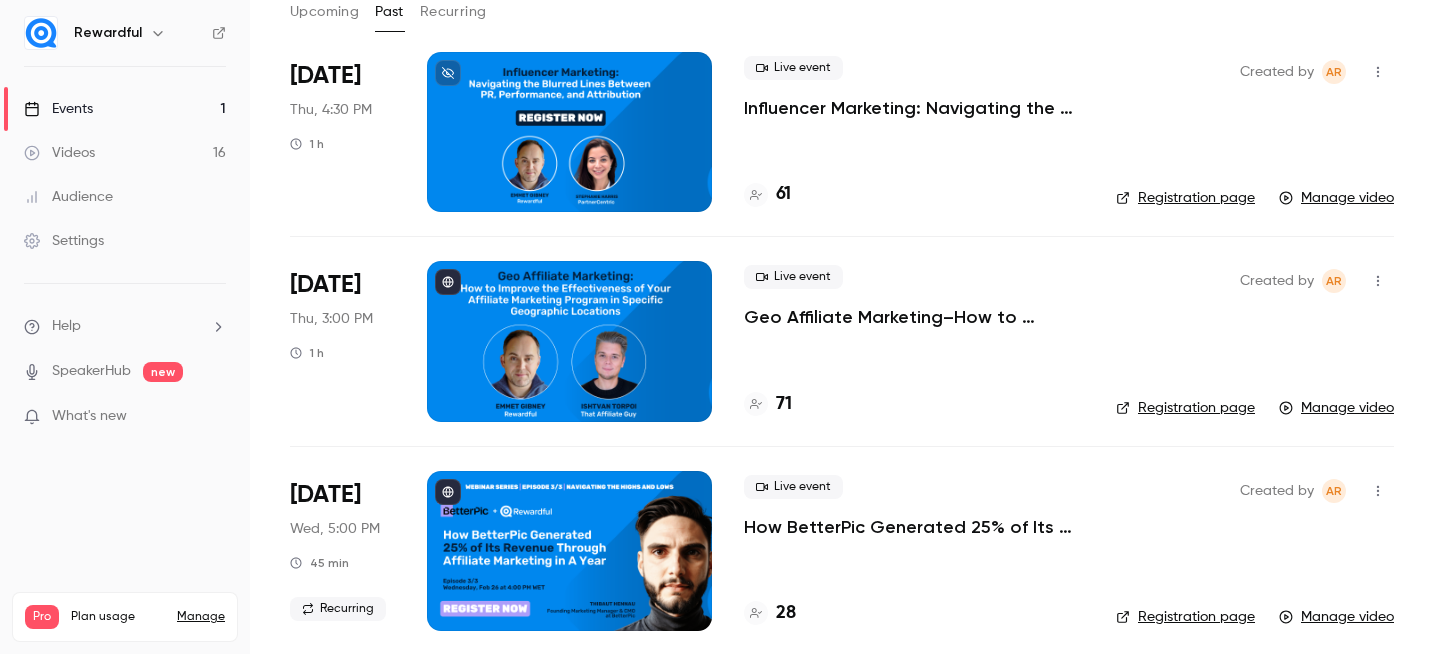 click at bounding box center [569, 132] 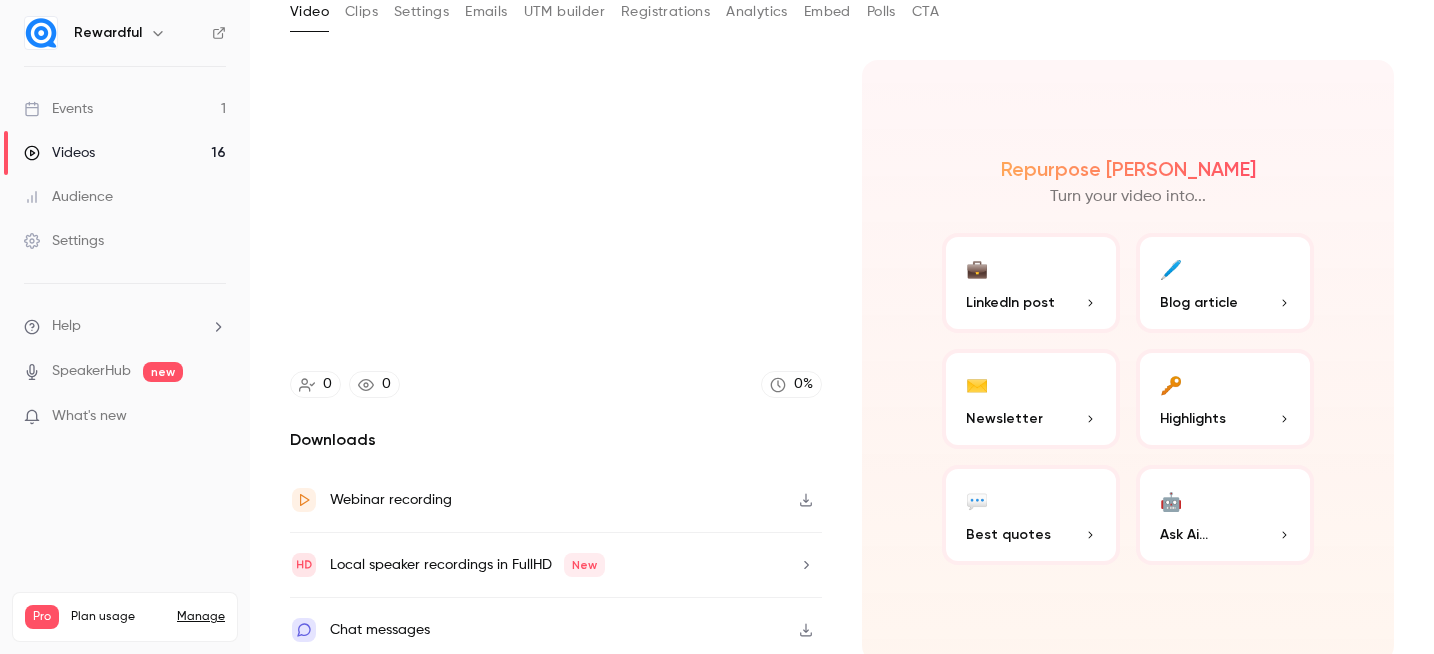 scroll, scrollTop: 0, scrollLeft: 0, axis: both 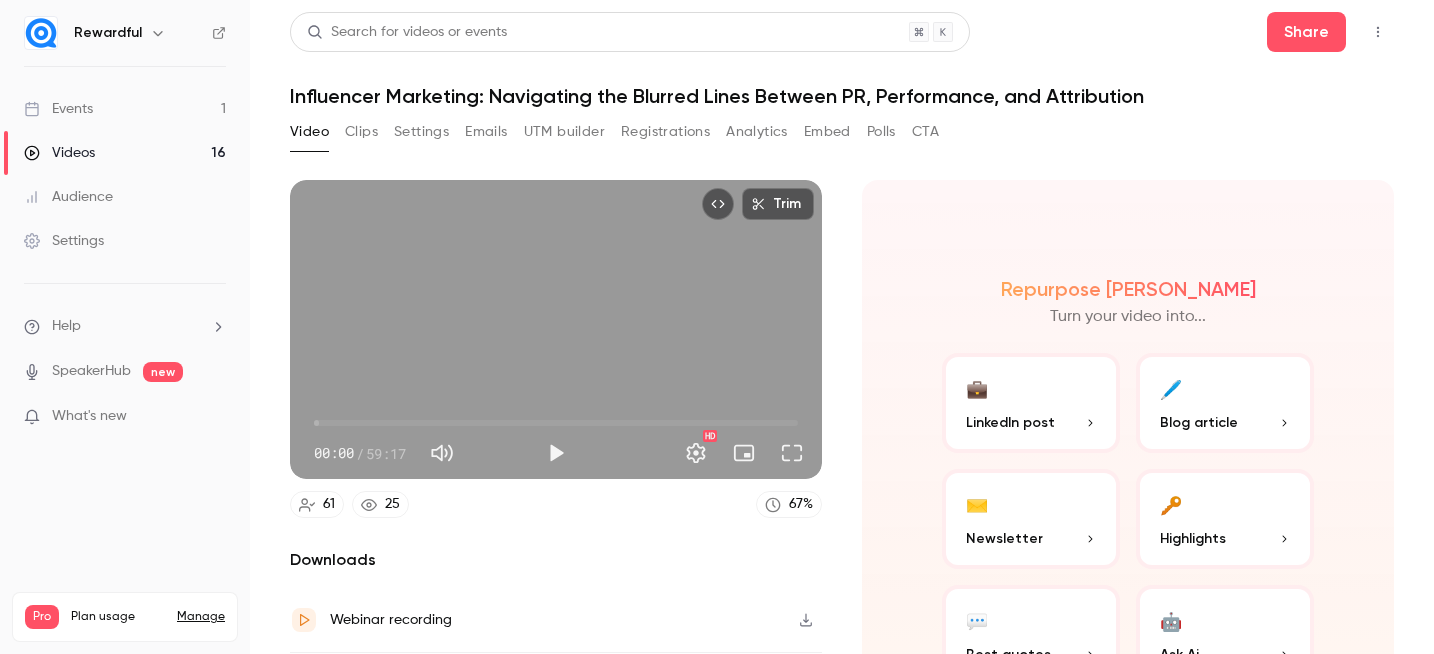 click 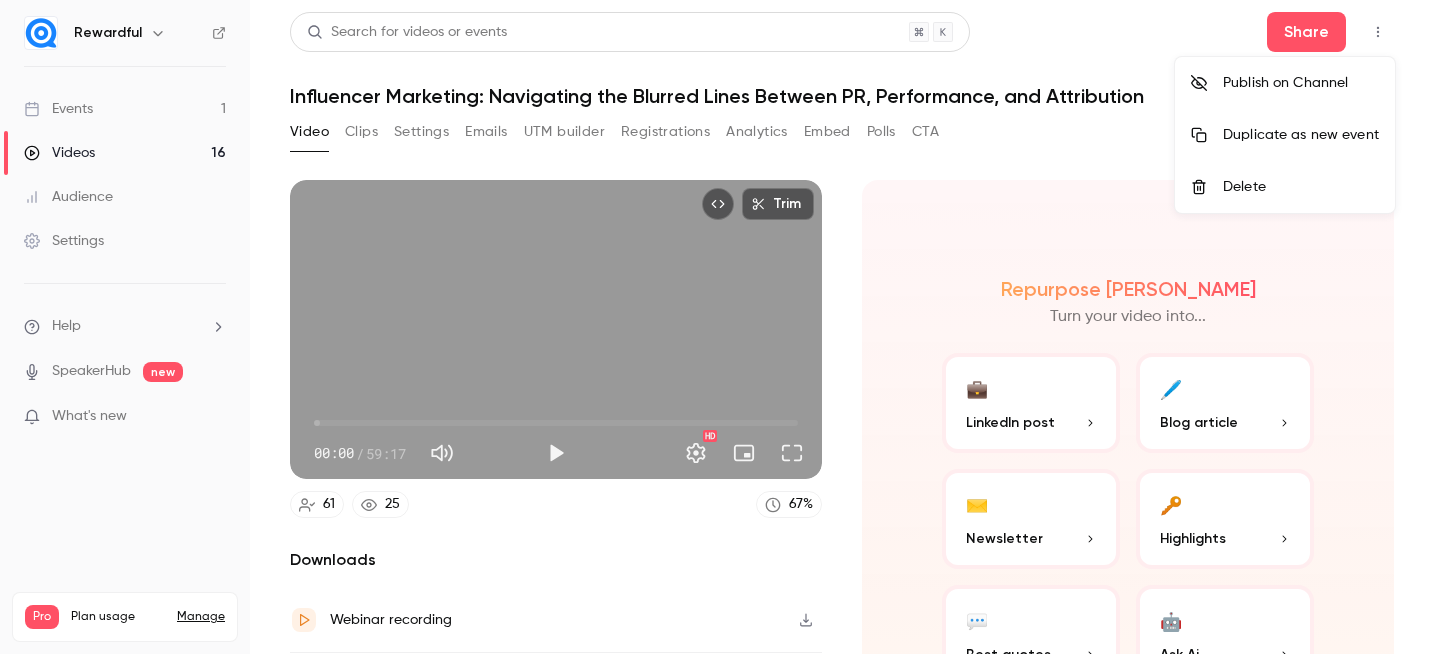 click on "Publish on Channel" at bounding box center [1301, 83] 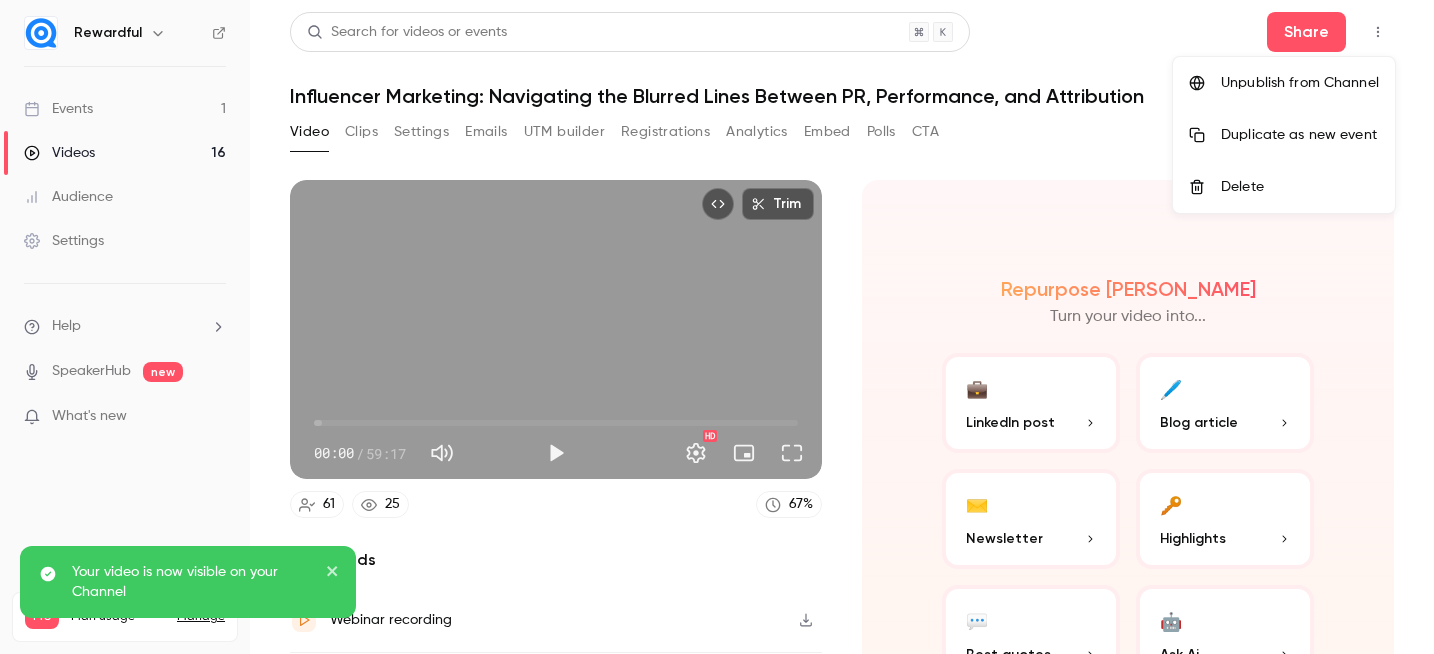 click at bounding box center (717, 327) 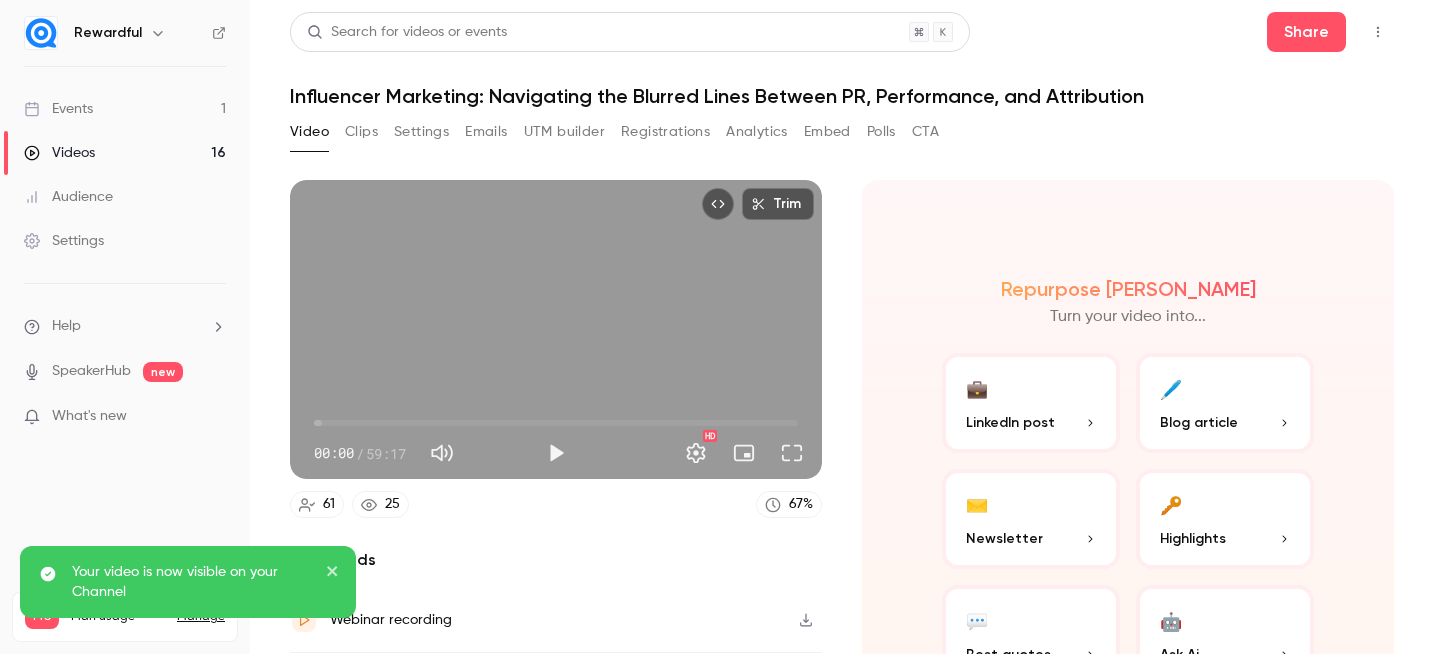 click on "Events 1" at bounding box center [125, 109] 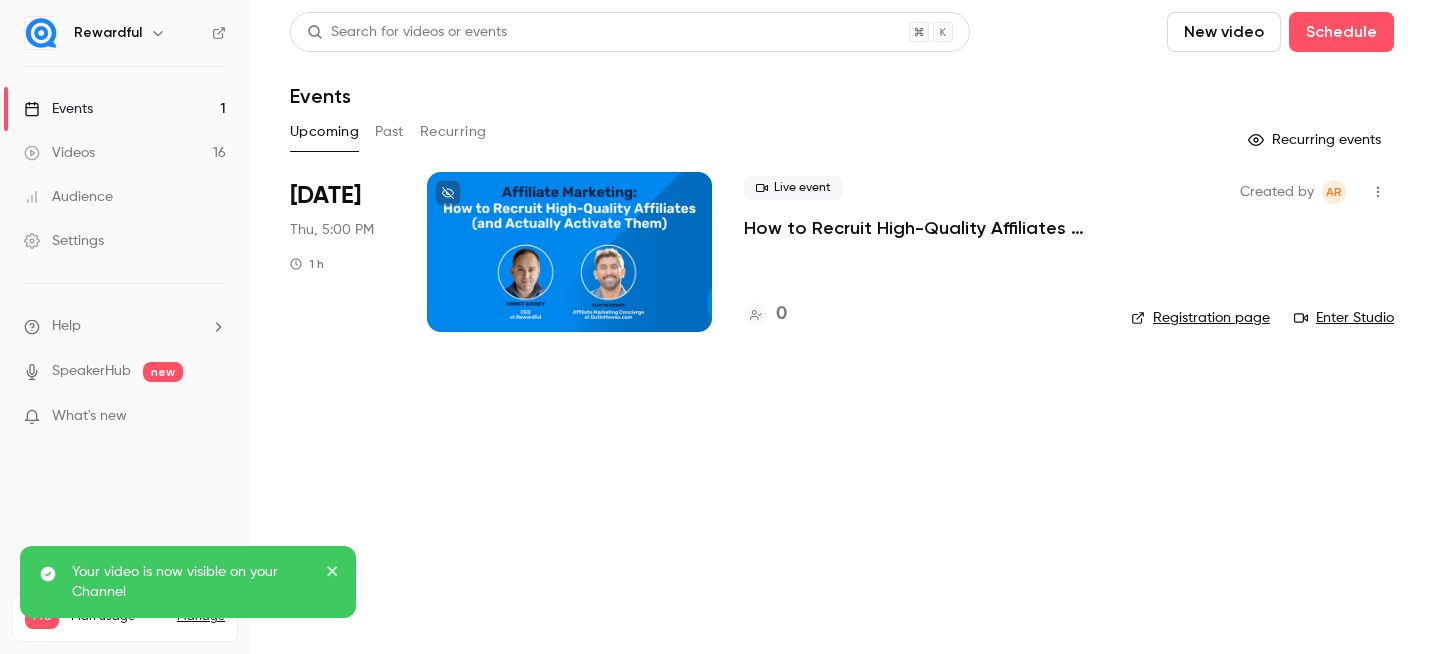 click on "Past" at bounding box center (389, 132) 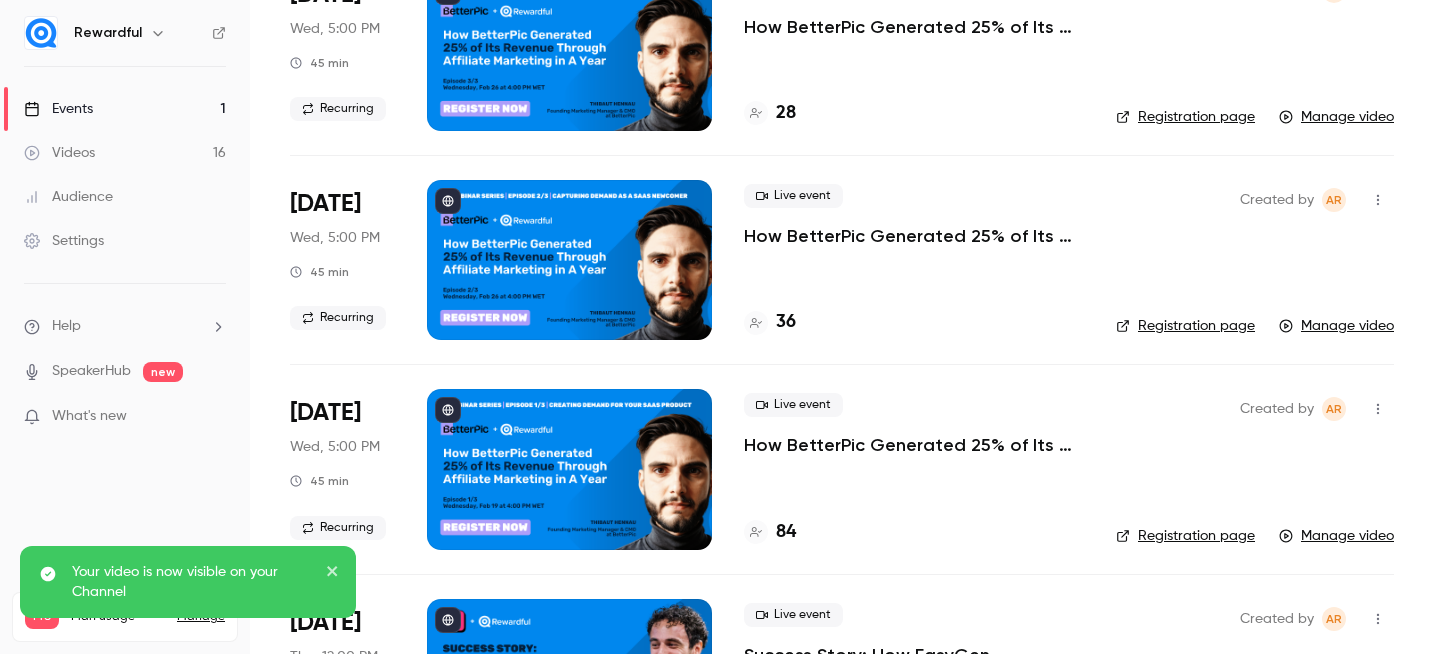 scroll, scrollTop: 970, scrollLeft: 0, axis: vertical 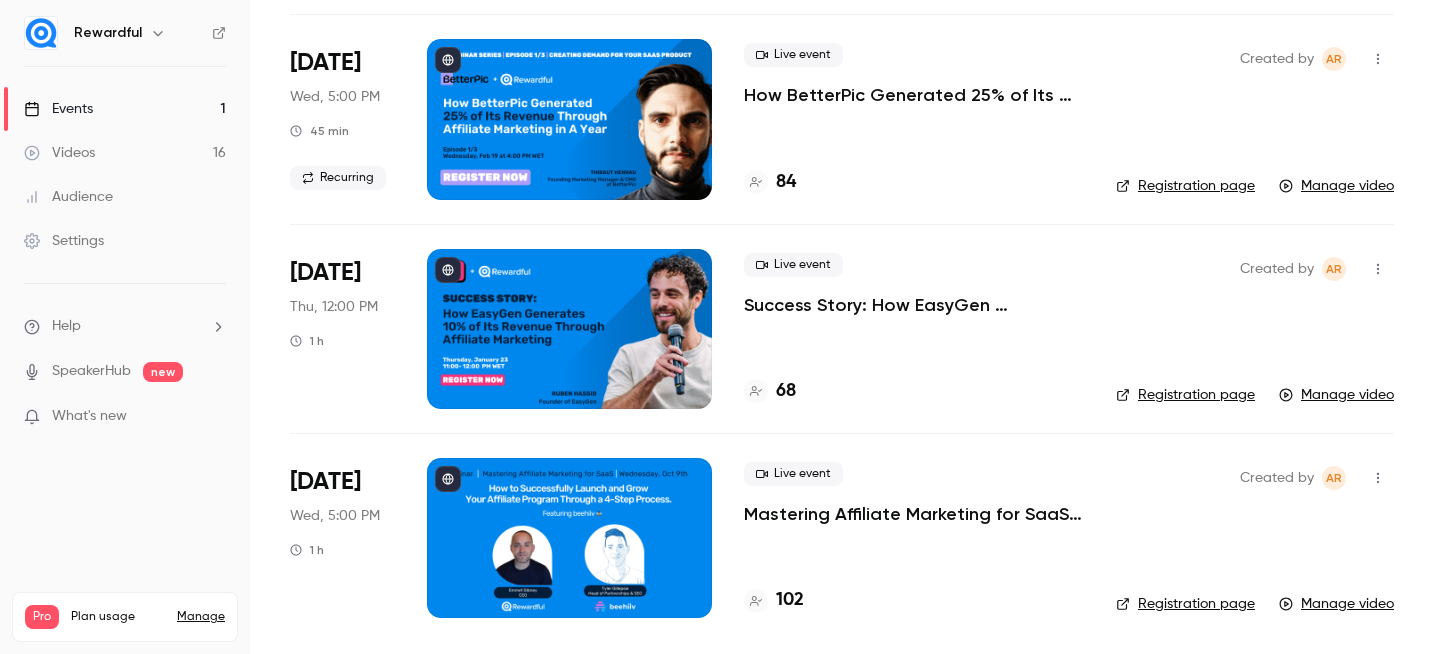 click on "Rewardful" at bounding box center [125, 33] 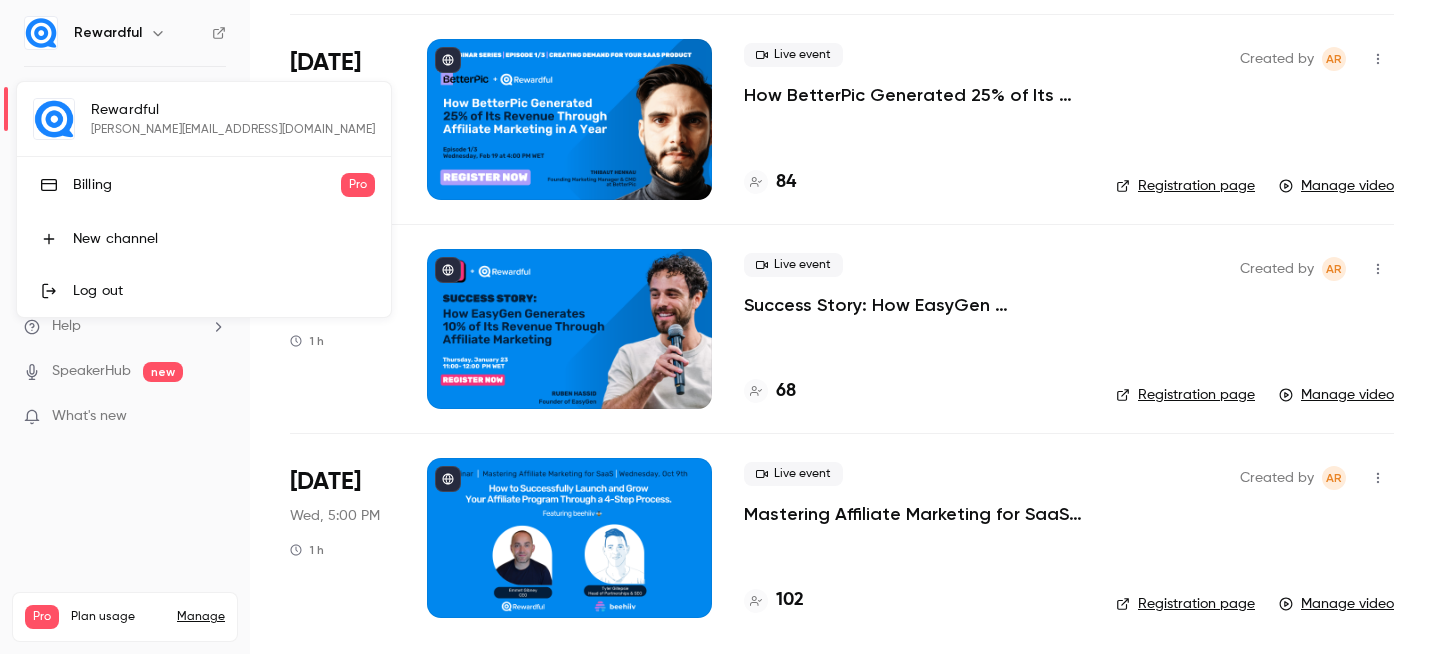 click at bounding box center [717, 327] 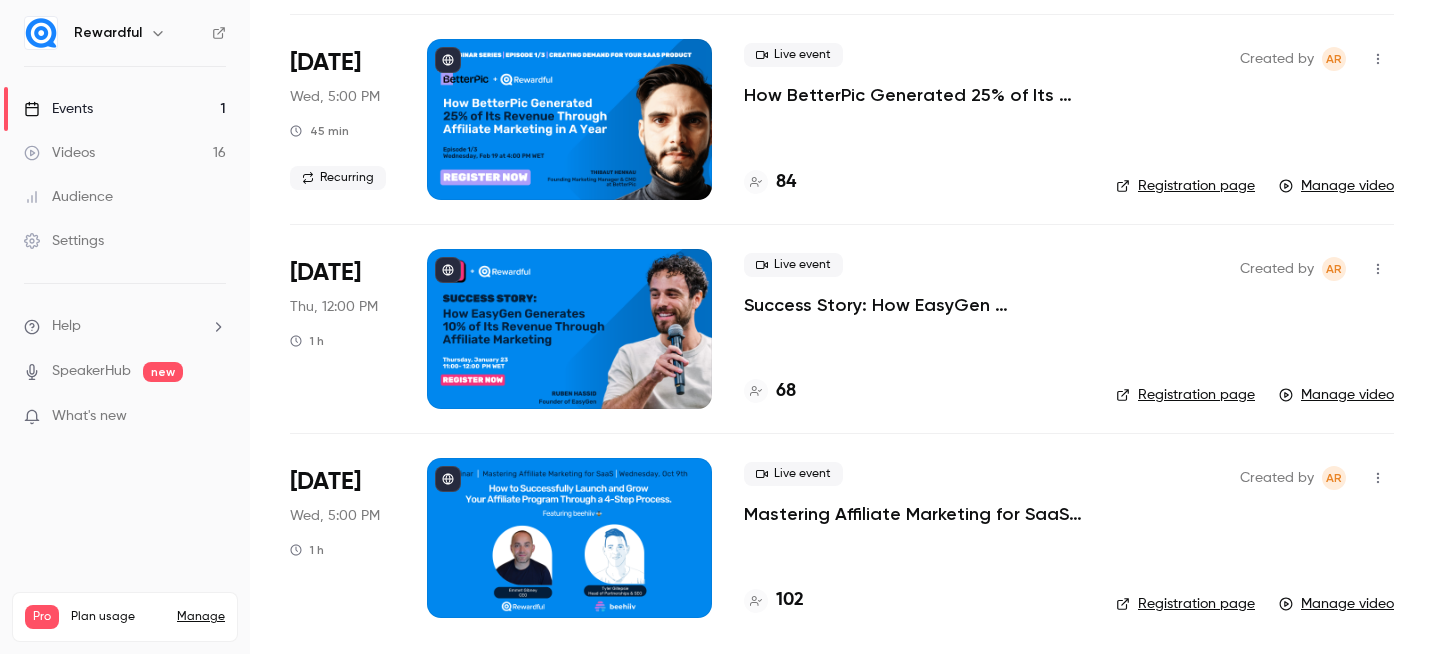 click 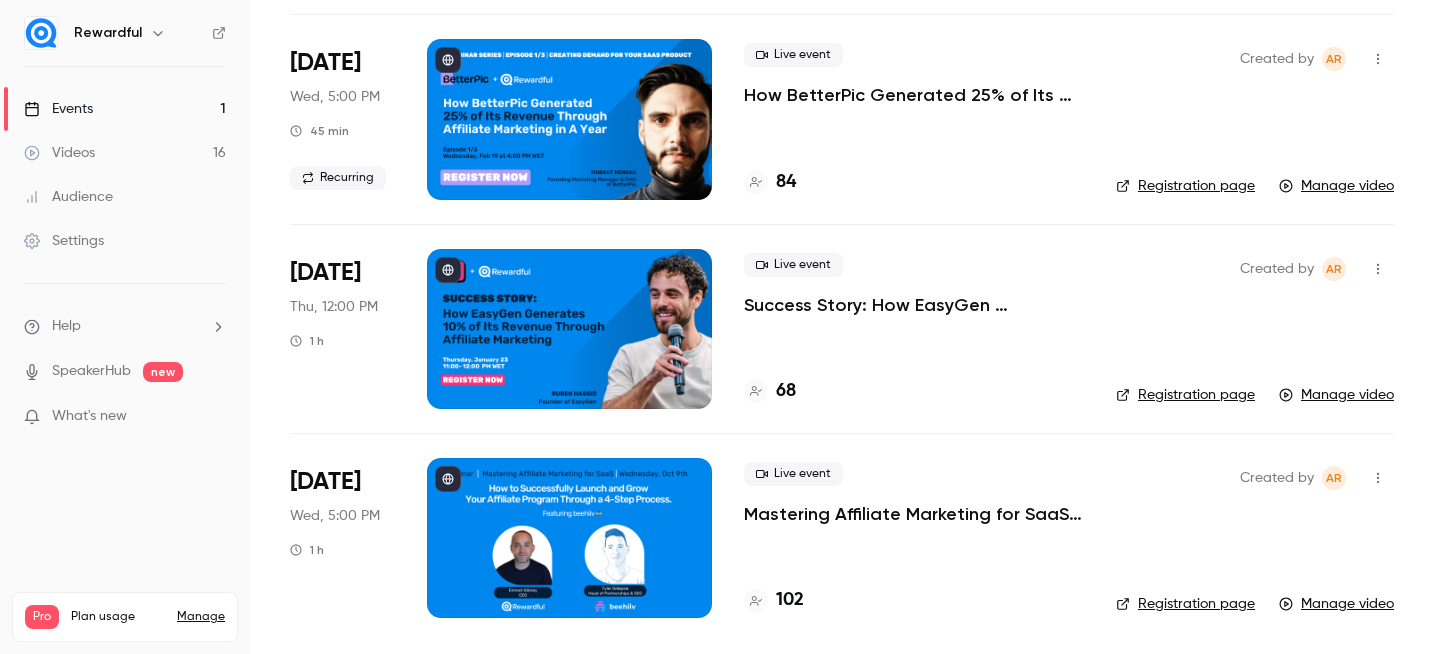 click on "Events 1" at bounding box center (125, 109) 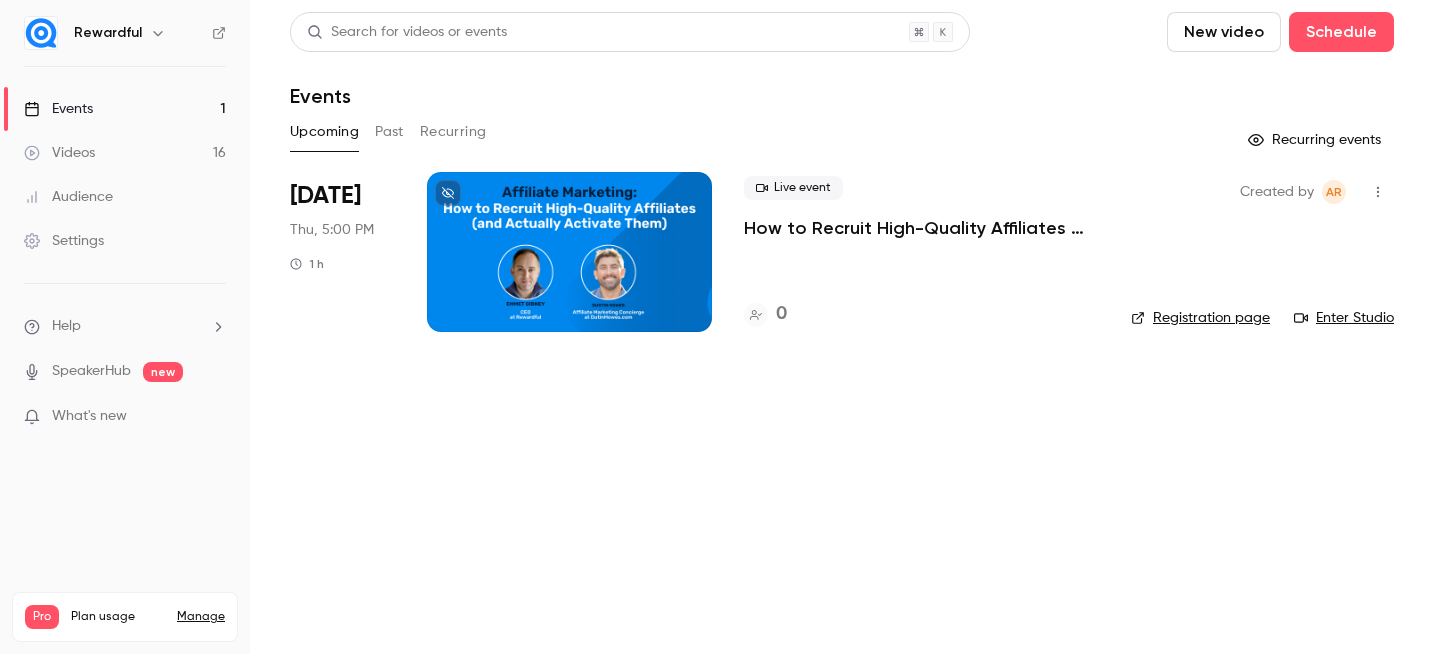 click at bounding box center (569, 252) 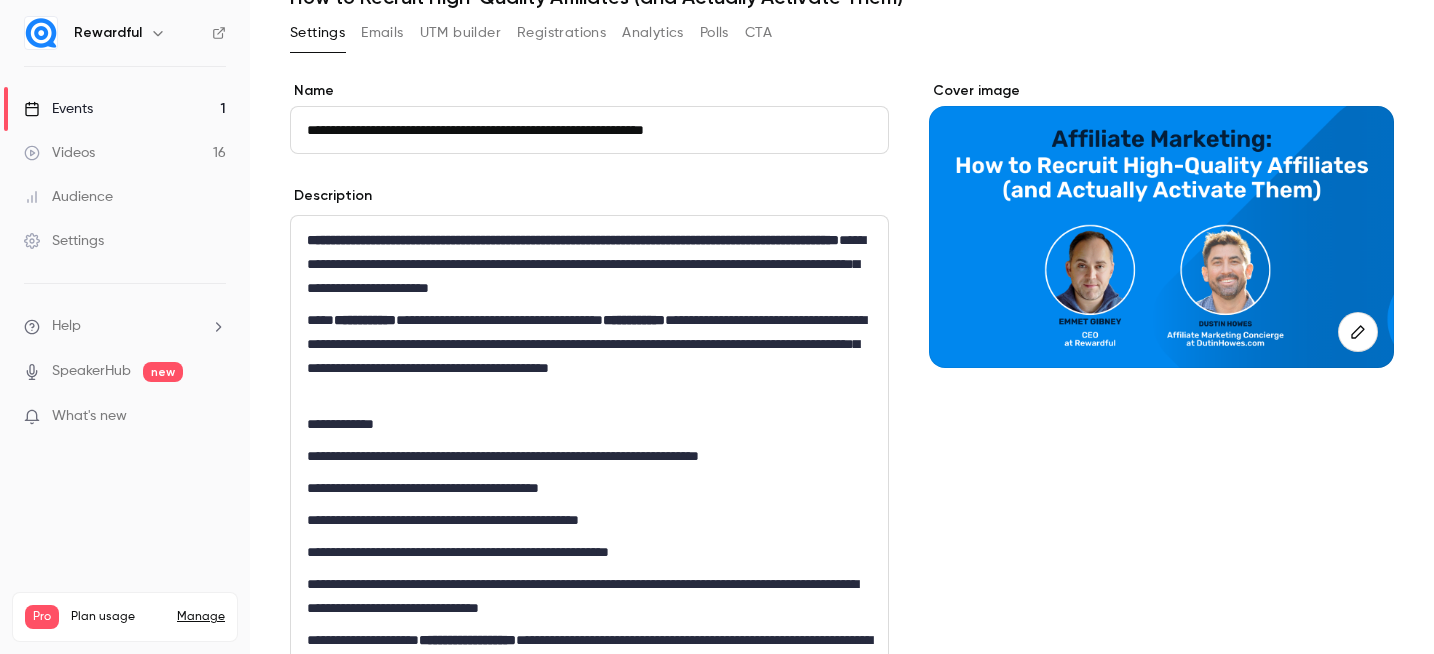 scroll, scrollTop: 0, scrollLeft: 0, axis: both 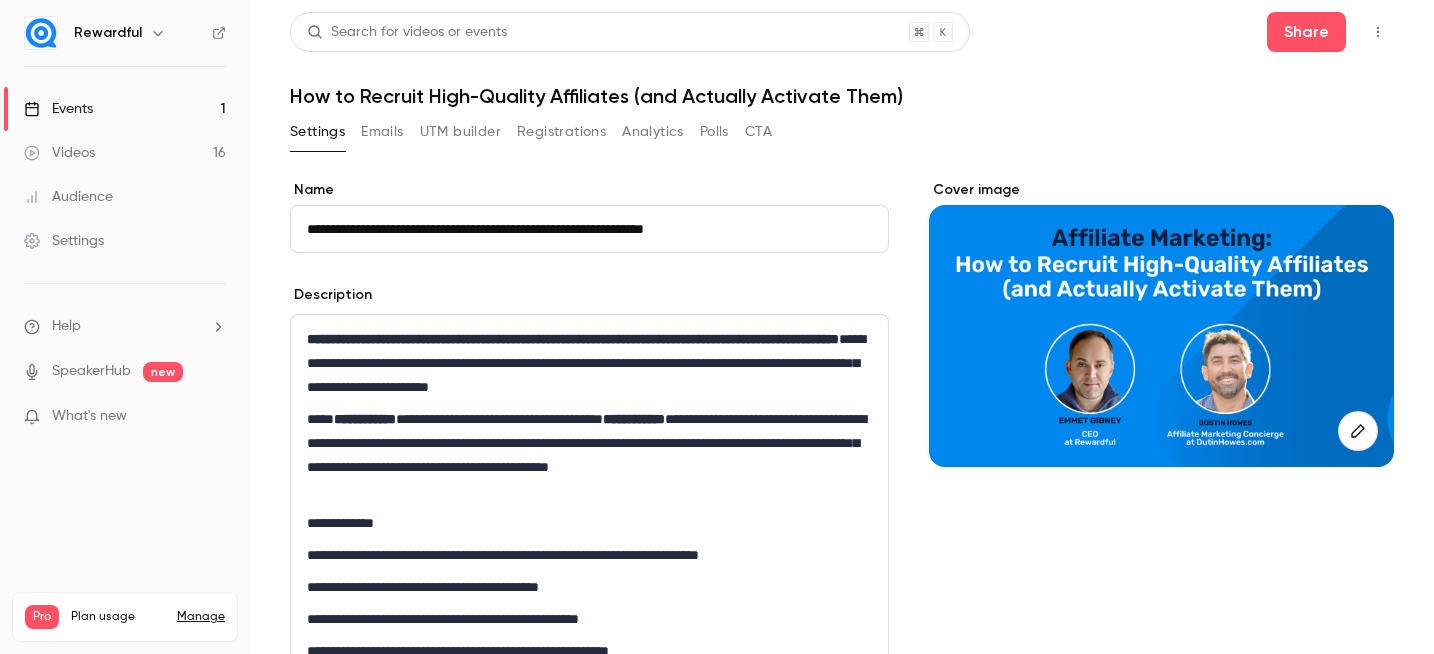 click 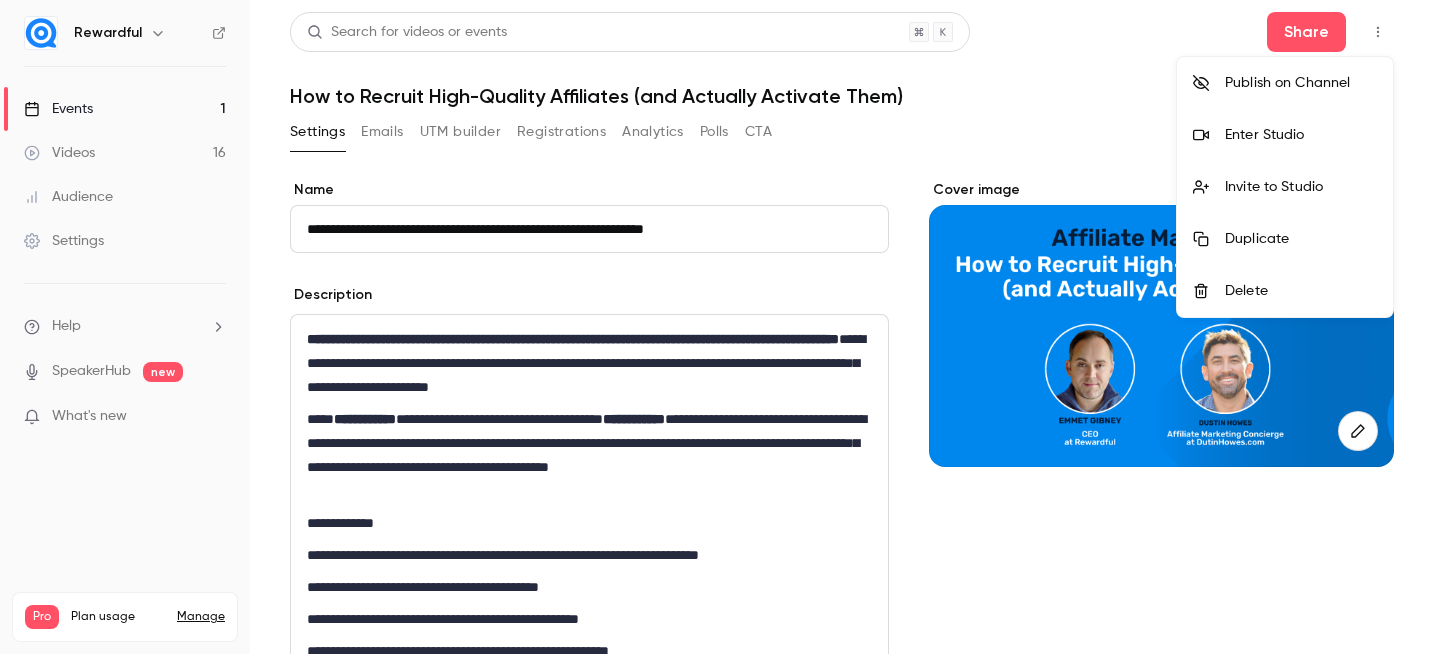 click at bounding box center [717, 327] 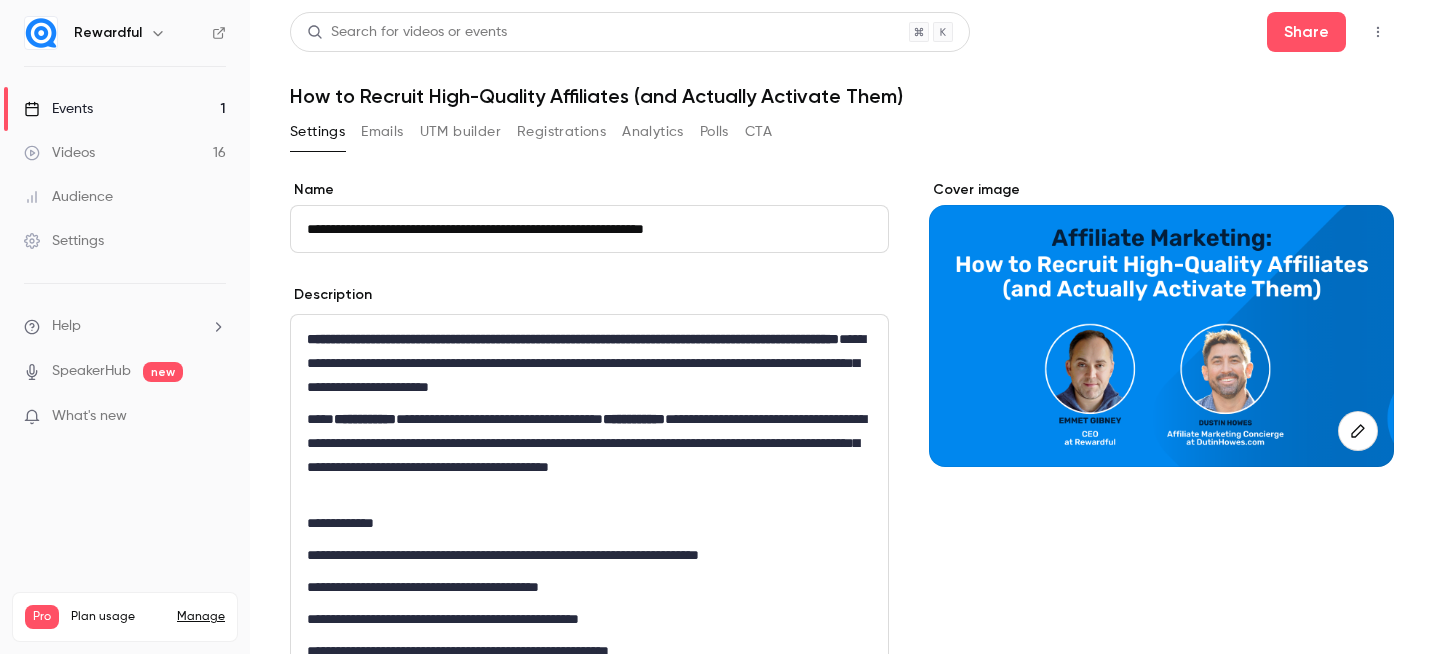 click on "Events" at bounding box center (58, 109) 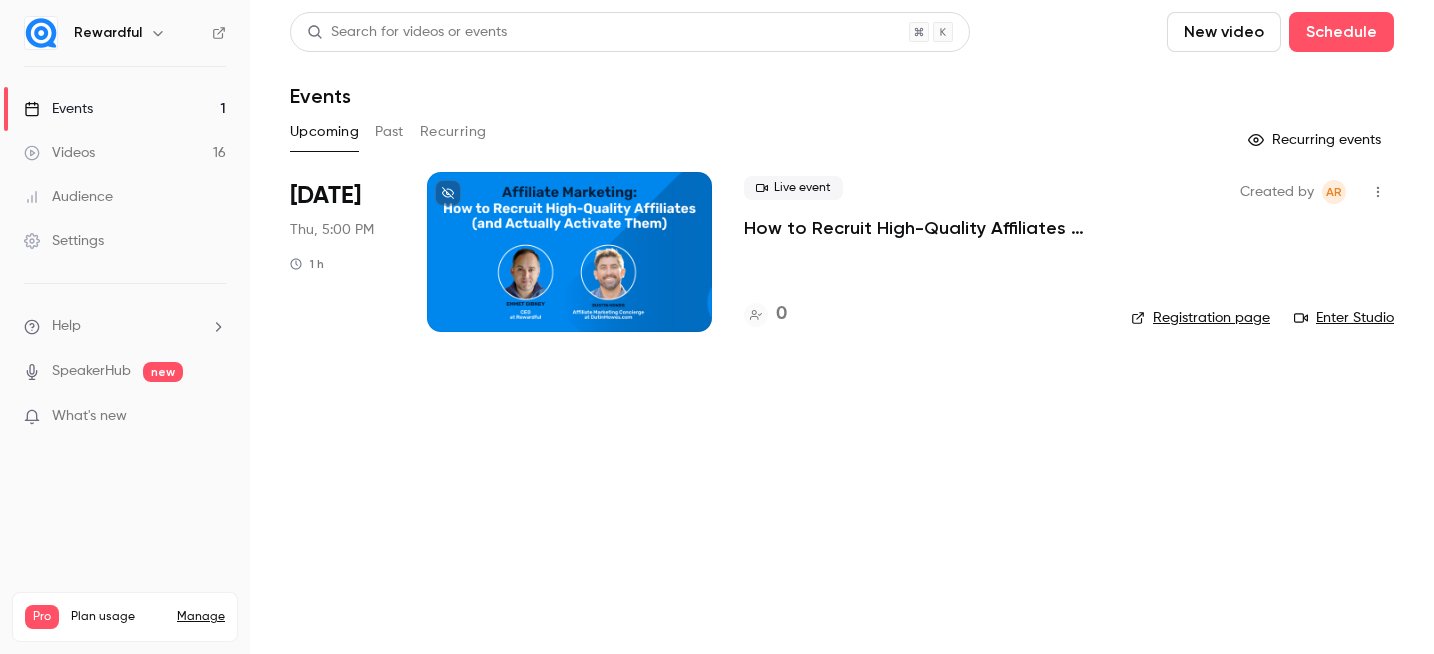 click at bounding box center [569, 252] 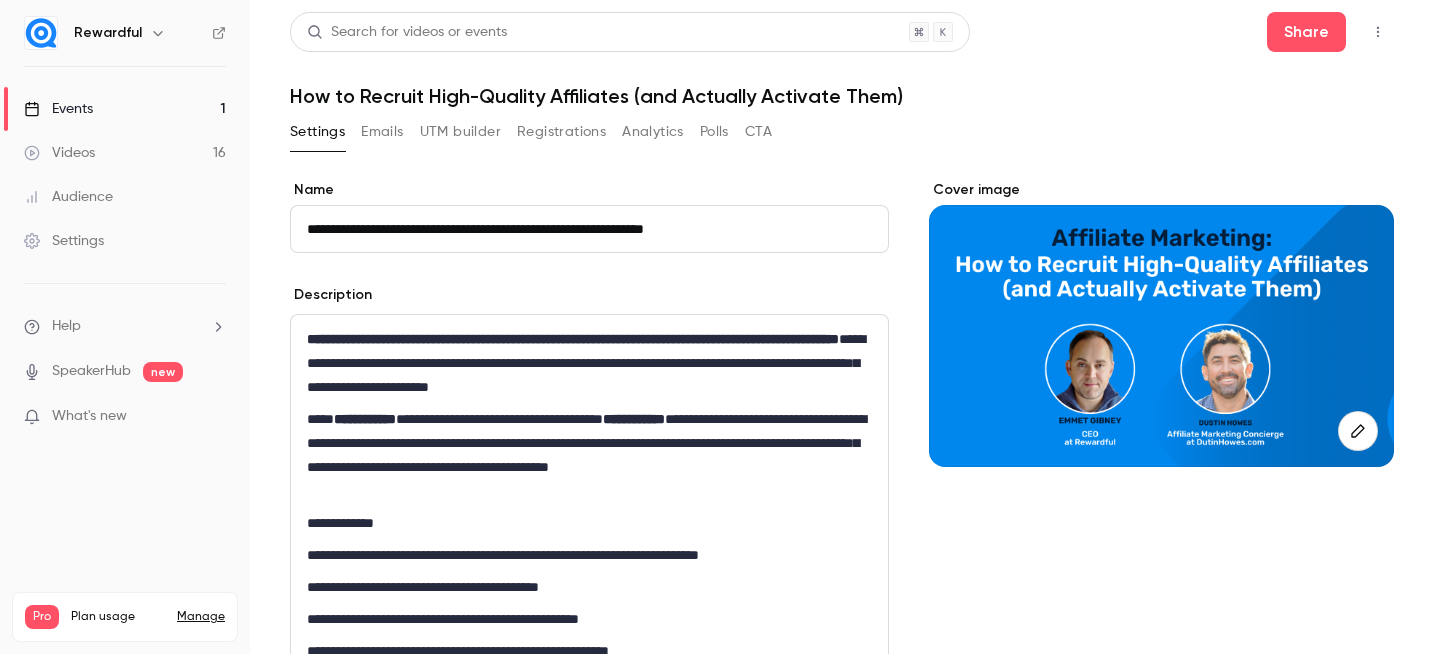 click 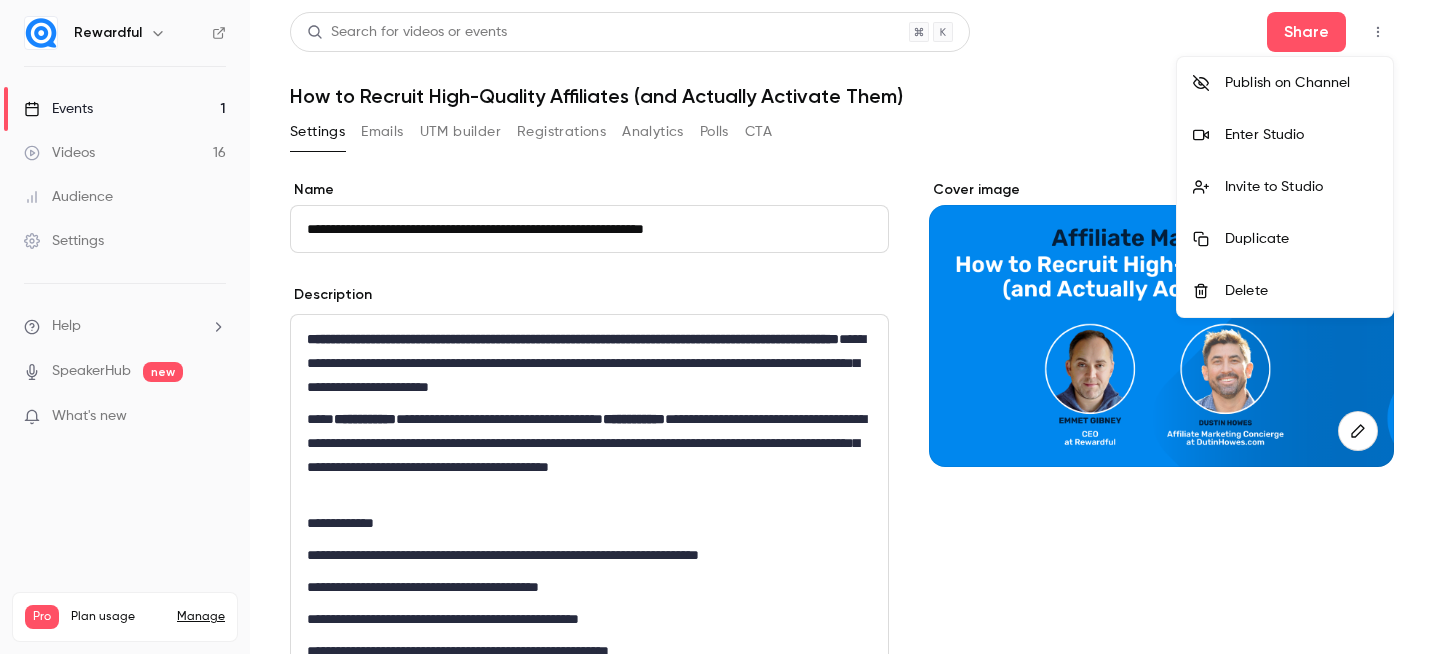 click on "Publish on Channel" at bounding box center (1301, 83) 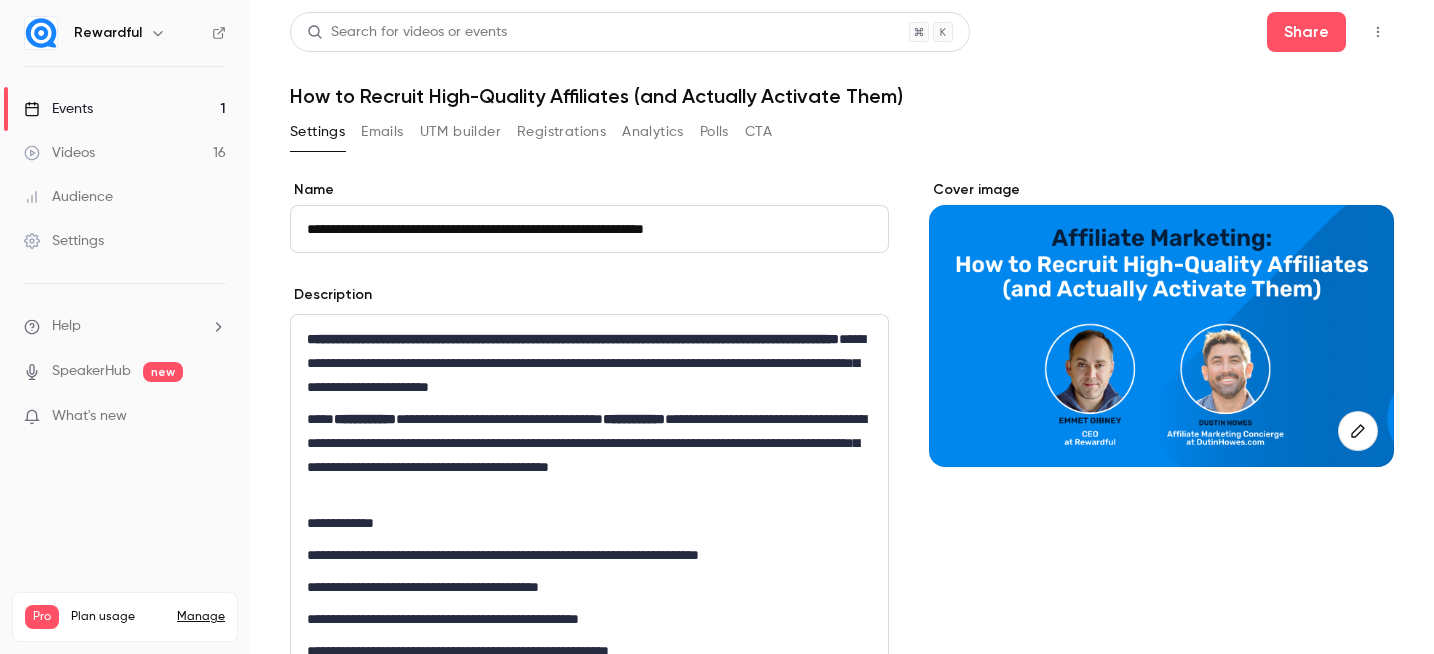 click 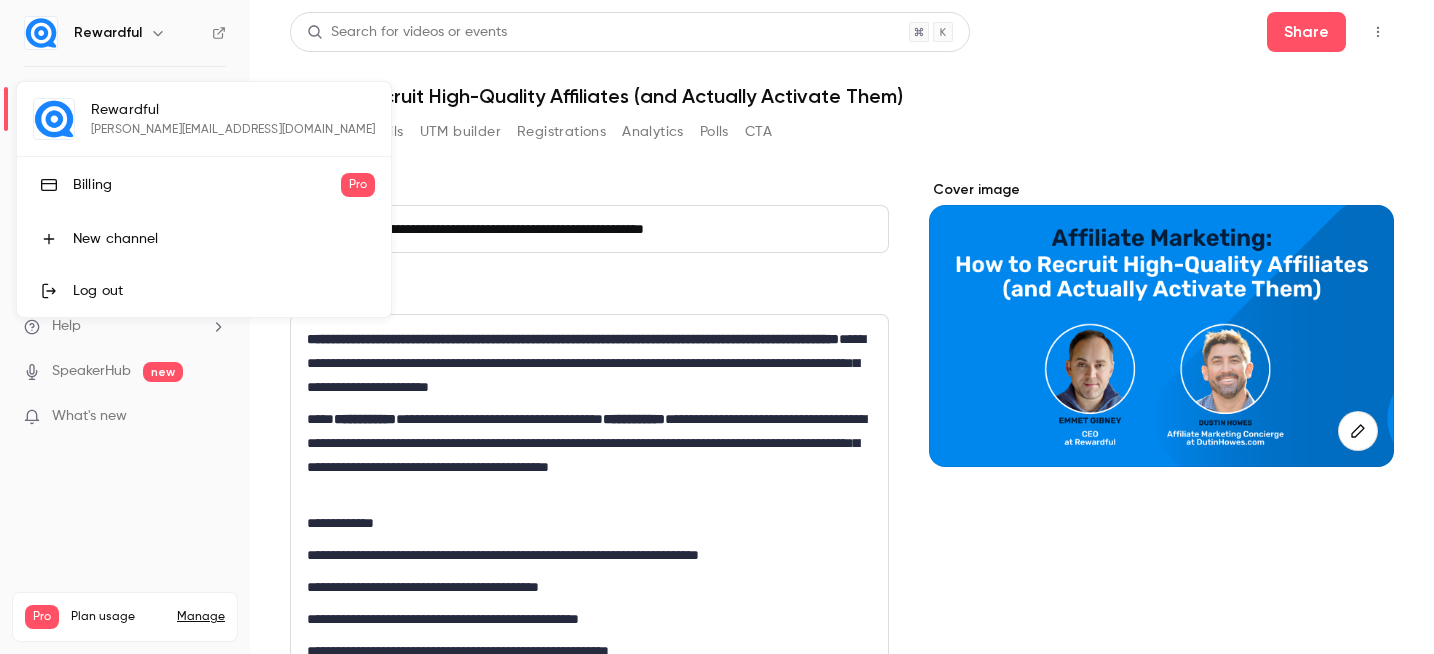 click at bounding box center (717, 327) 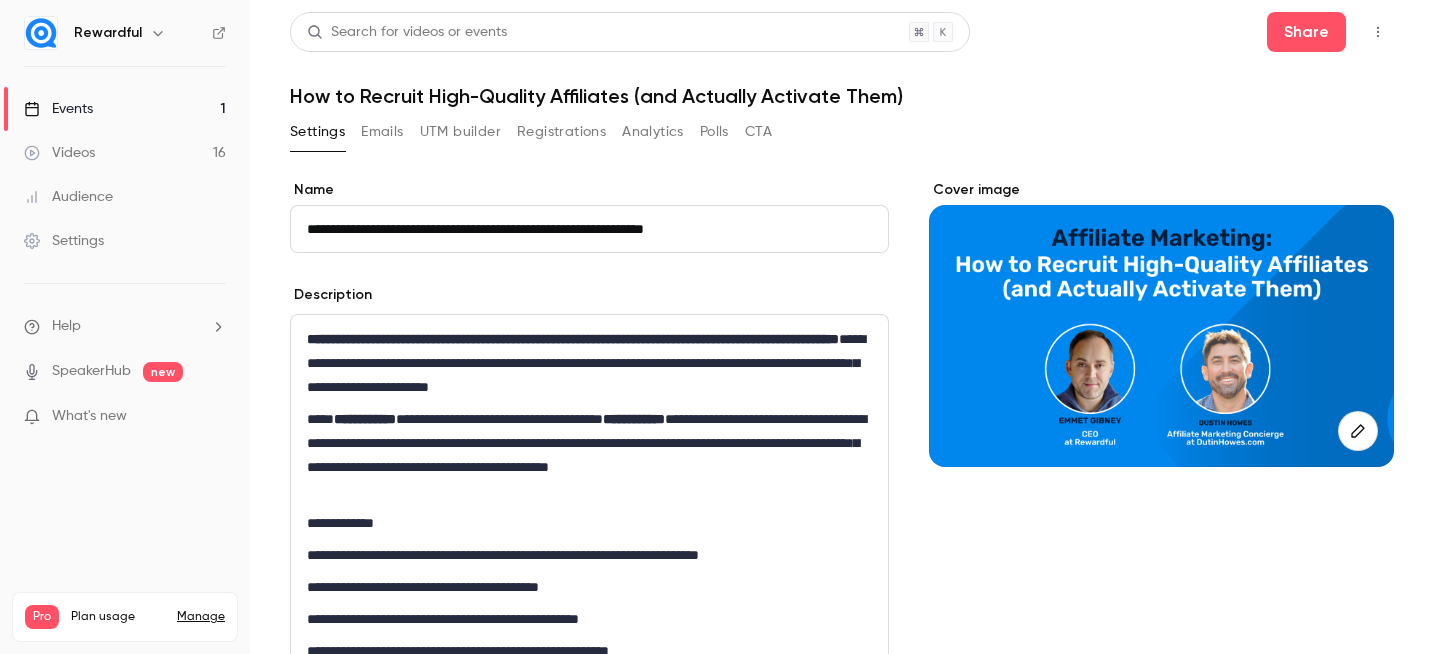 click 